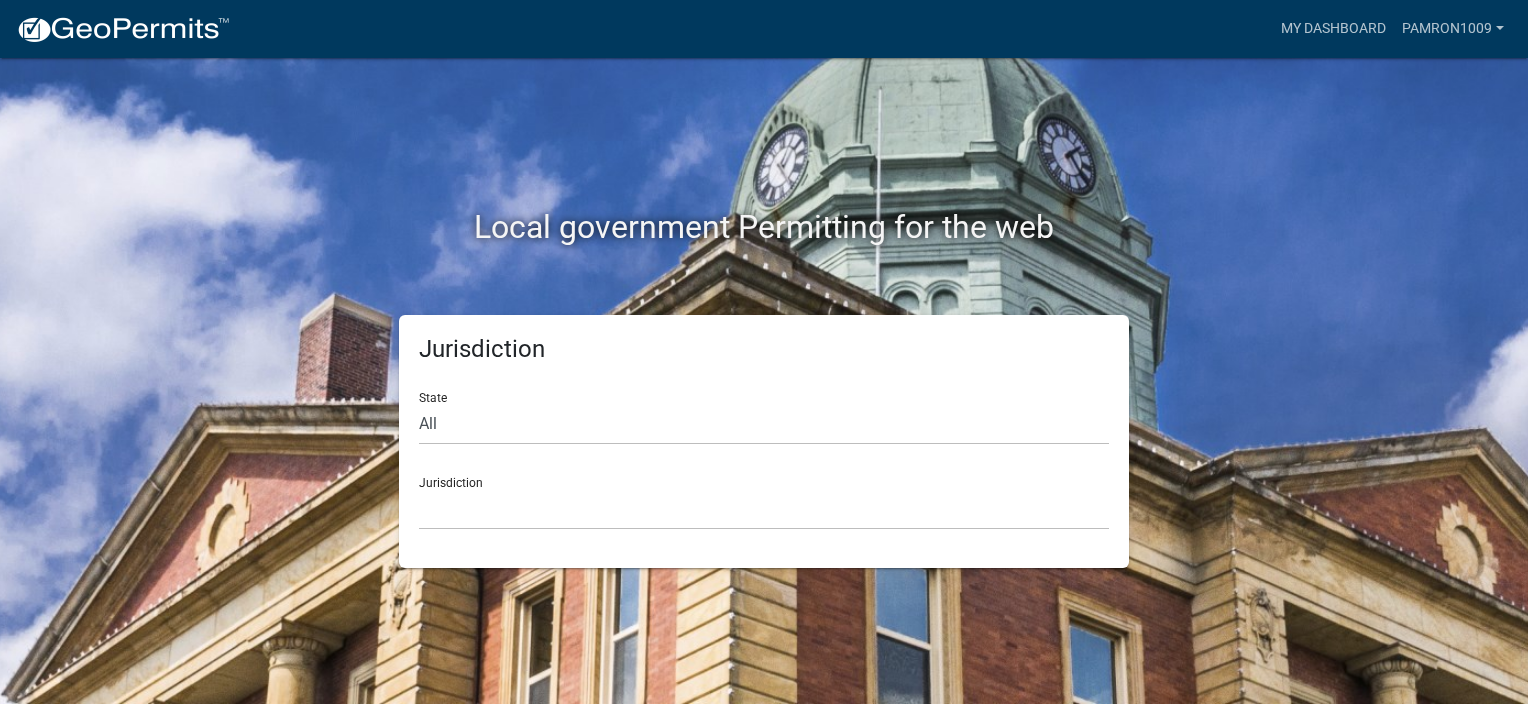 scroll, scrollTop: 0, scrollLeft: 0, axis: both 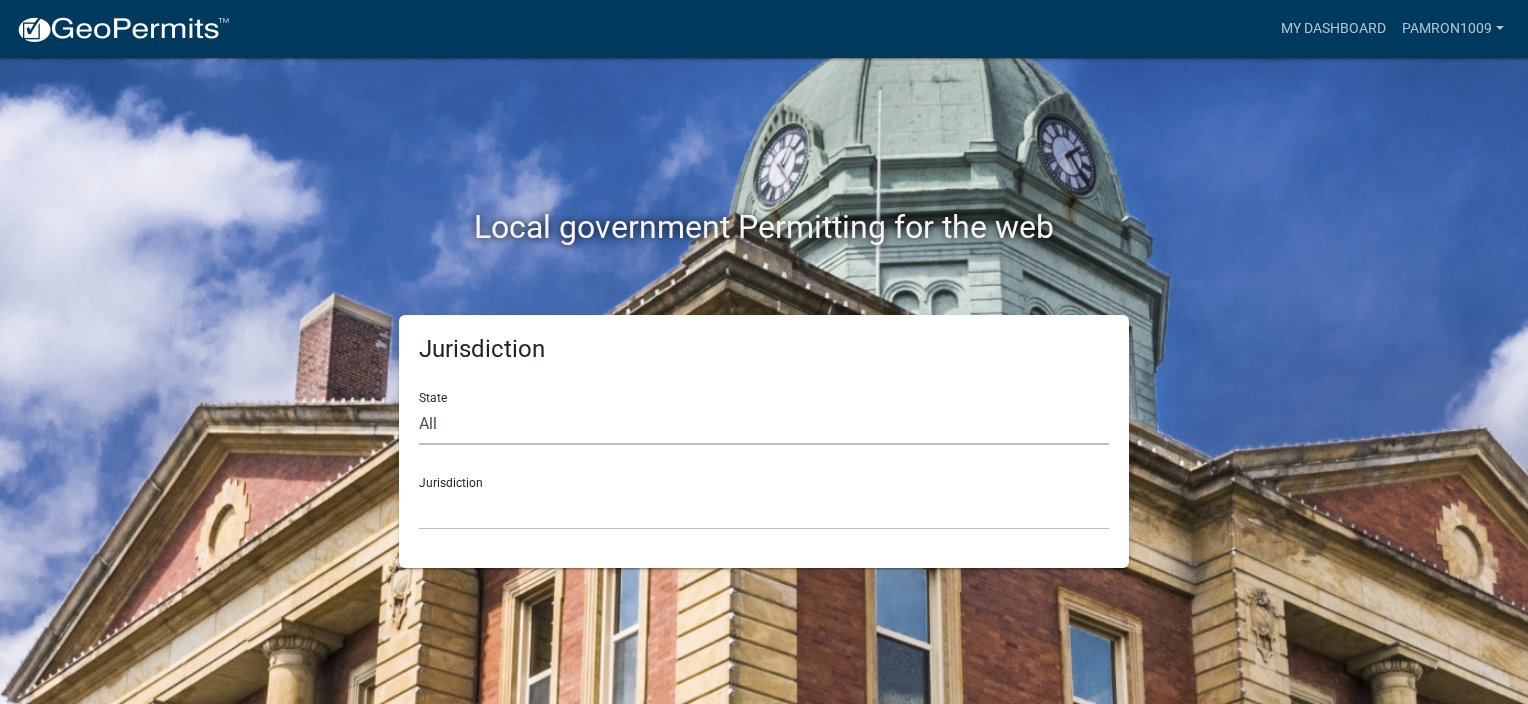 click on "All  [US_STATE]   [US_STATE]   [US_STATE]   [US_STATE]   [US_STATE]   [US_STATE]   [US_STATE]   [US_STATE]   [US_STATE]" 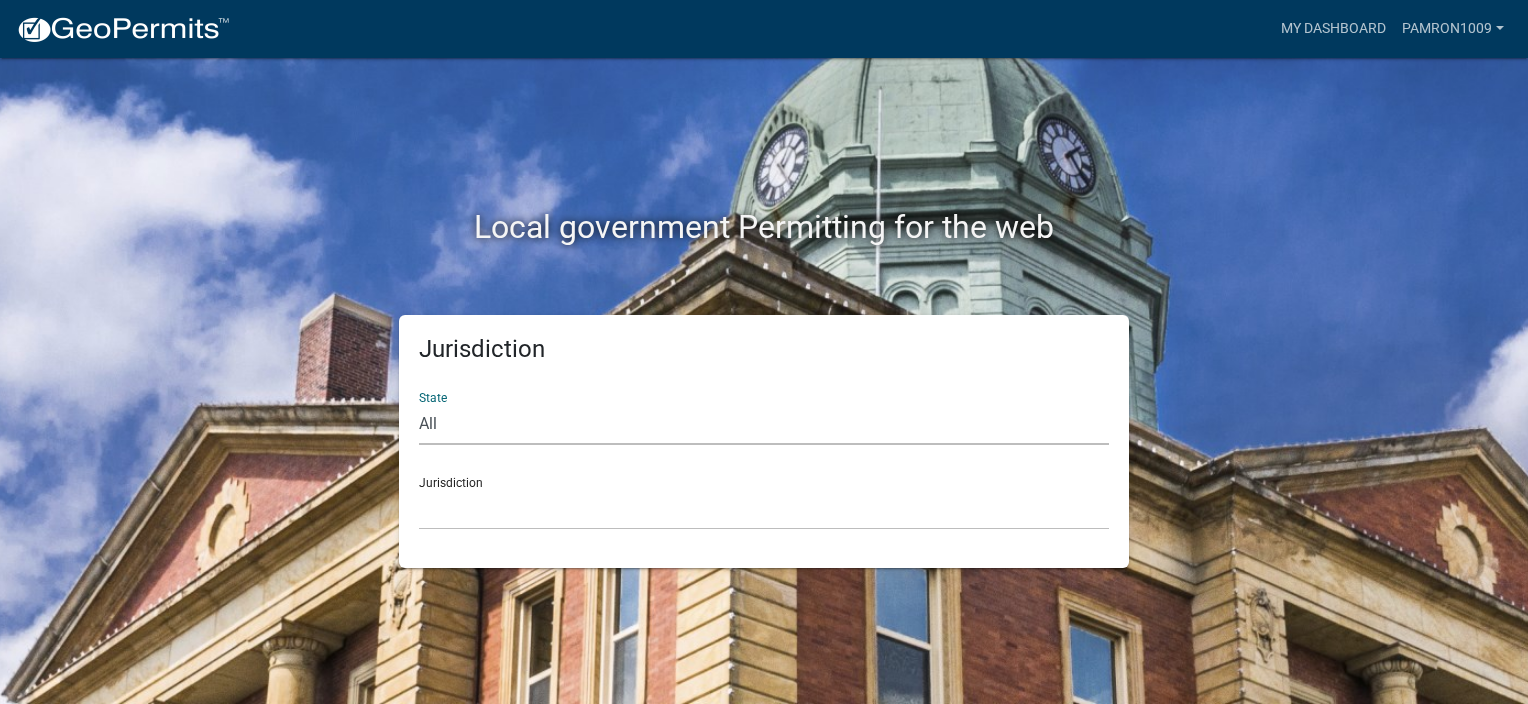 select on "[US_STATE]" 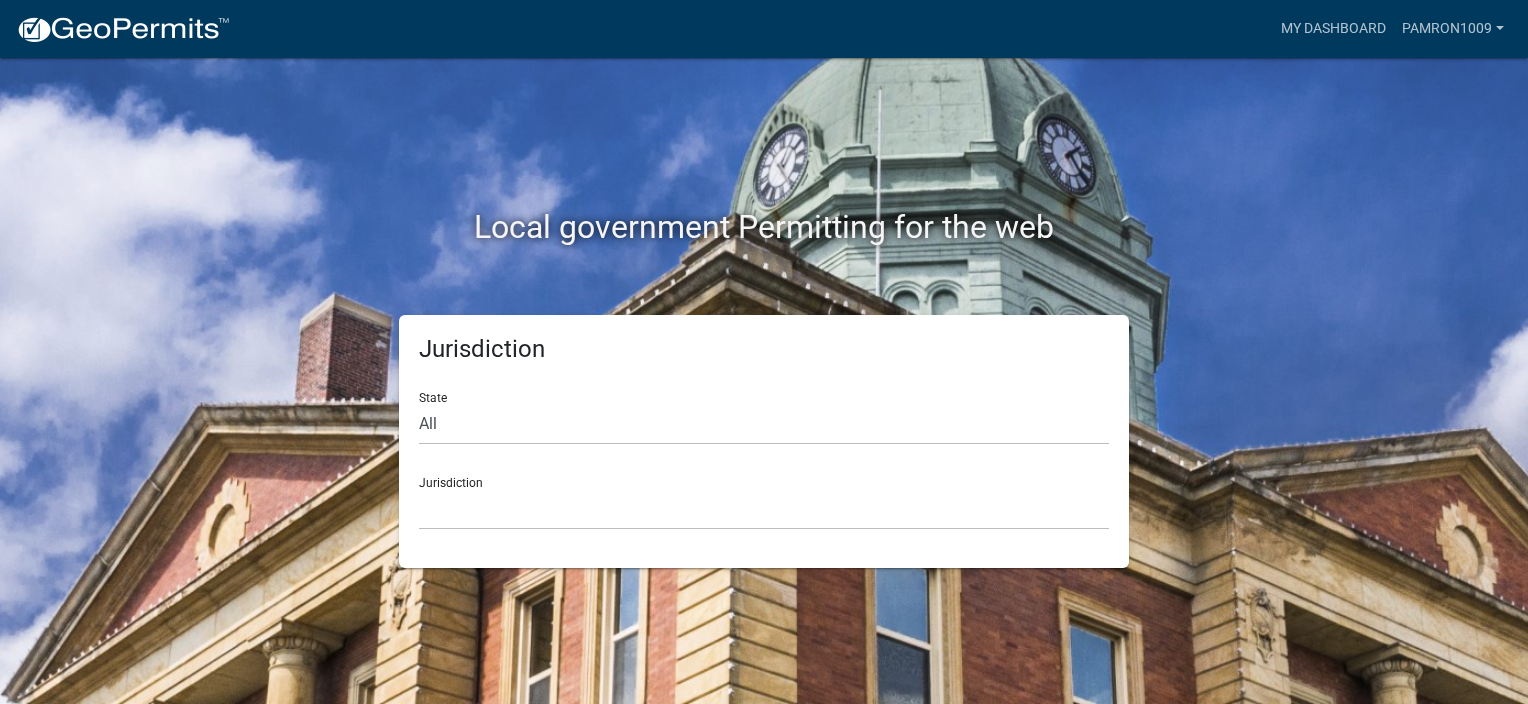 click on "Jurisdiction [GEOGRAPHIC_DATA], [US_STATE] [GEOGRAPHIC_DATA], [US_STATE] [GEOGRAPHIC_DATA], [US_STATE] City of [GEOGRAPHIC_DATA], [US_STATE] City of [GEOGRAPHIC_DATA], [US_STATE] City of [GEOGRAPHIC_DATA], [US_STATE] [GEOGRAPHIC_DATA], [US_STATE] [GEOGRAPHIC_DATA], [US_STATE] [GEOGRAPHIC_DATA], [US_STATE] [GEOGRAPHIC_DATA], [US_STATE] [GEOGRAPHIC_DATA], [US_STATE] [GEOGRAPHIC_DATA], [US_STATE] [GEOGRAPHIC_DATA], [US_STATE] [GEOGRAPHIC_DATA], [US_STATE] [GEOGRAPHIC_DATA], [US_STATE] [GEOGRAPHIC_DATA], [US_STATE] [GEOGRAPHIC_DATA], [US_STATE]" 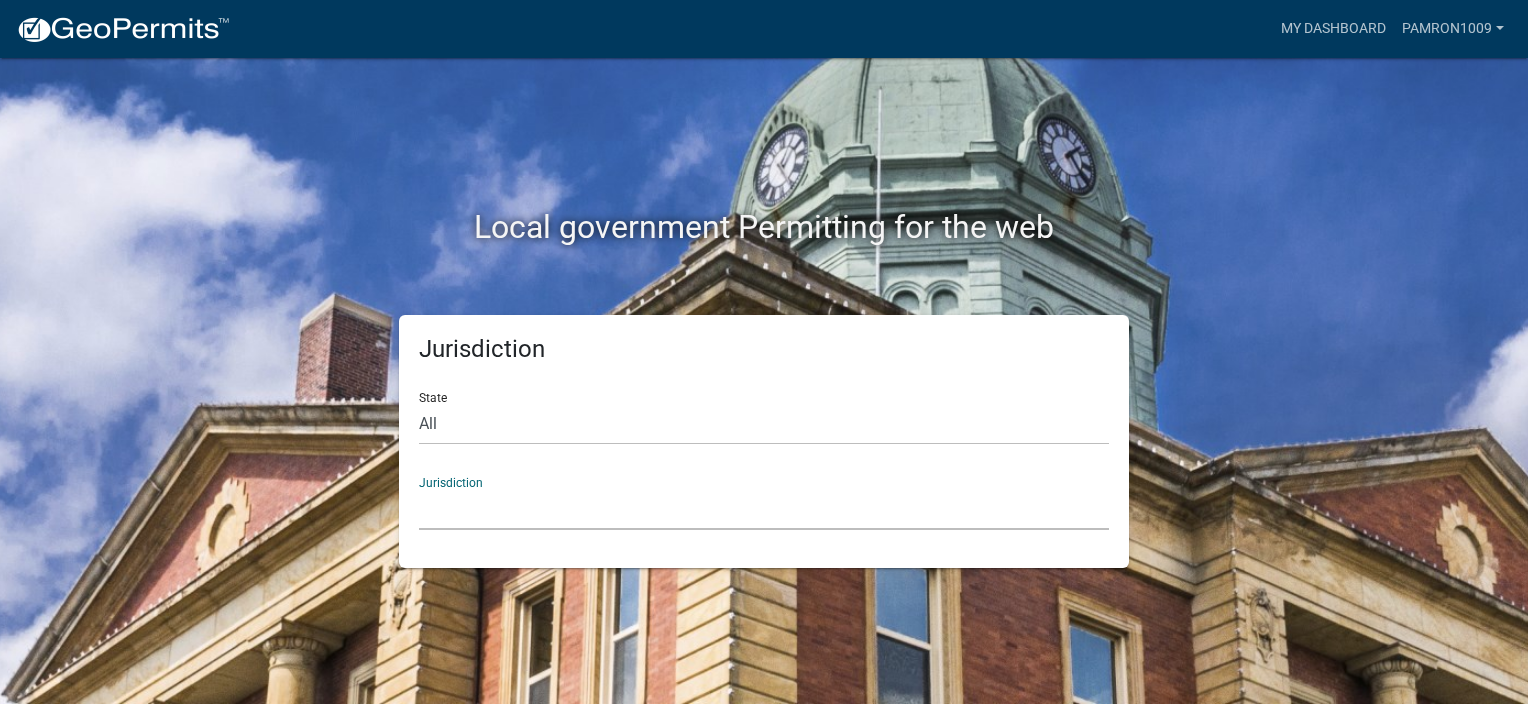 click on "[GEOGRAPHIC_DATA], [US_STATE] [GEOGRAPHIC_DATA], [US_STATE] [GEOGRAPHIC_DATA], [US_STATE] City of [GEOGRAPHIC_DATA], [US_STATE] City of [GEOGRAPHIC_DATA], [US_STATE] City of [GEOGRAPHIC_DATA], [US_STATE] [GEOGRAPHIC_DATA], [US_STATE] [GEOGRAPHIC_DATA], [US_STATE] [GEOGRAPHIC_DATA], [US_STATE] [GEOGRAPHIC_DATA], [US_STATE] [GEOGRAPHIC_DATA], [US_STATE] [GEOGRAPHIC_DATA], [US_STATE] [GEOGRAPHIC_DATA], [US_STATE] [GEOGRAPHIC_DATA], [US_STATE] [GEOGRAPHIC_DATA], [US_STATE] [GEOGRAPHIC_DATA], [US_STATE] [GEOGRAPHIC_DATA], [US_STATE]" 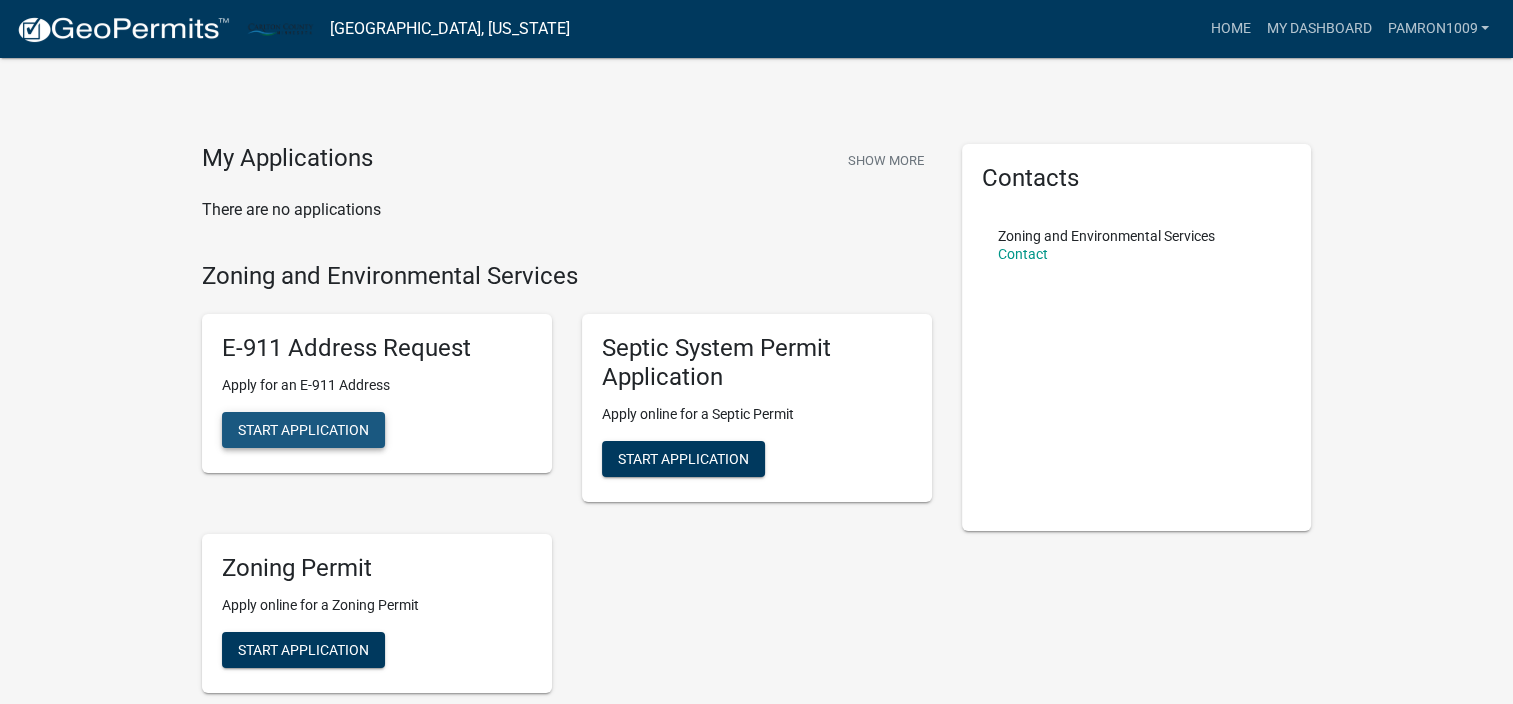 click on "Start Application" at bounding box center [303, 430] 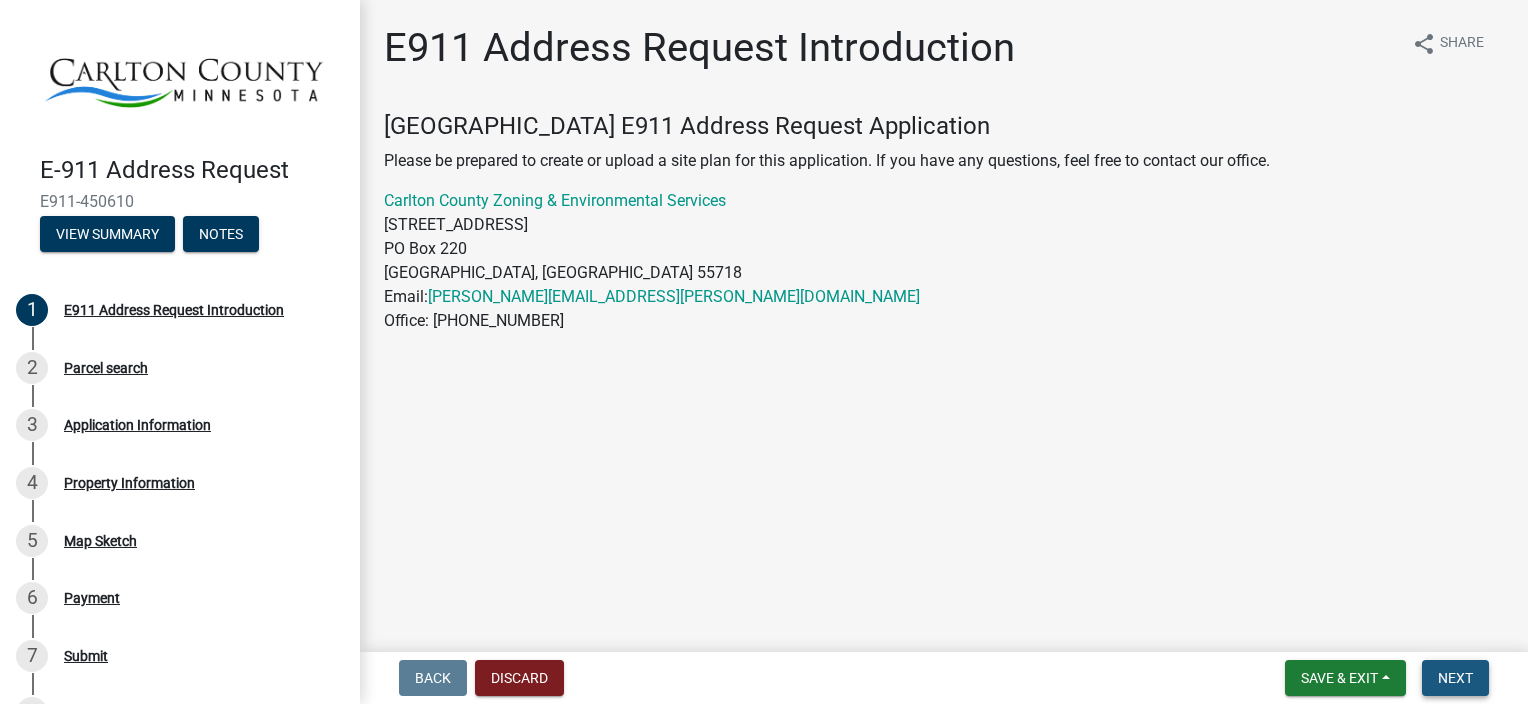 click on "Next" at bounding box center [1455, 678] 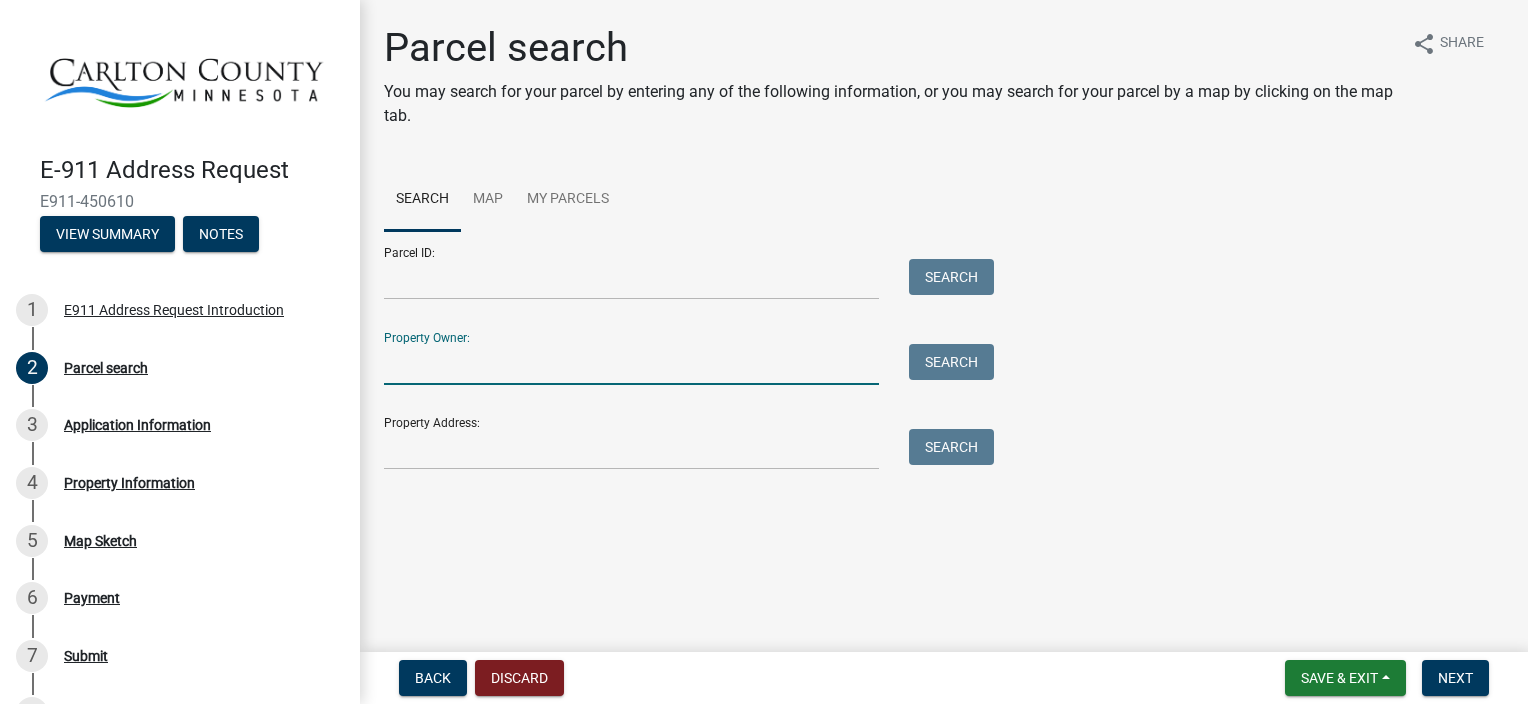 click on "Property Owner:" at bounding box center (631, 364) 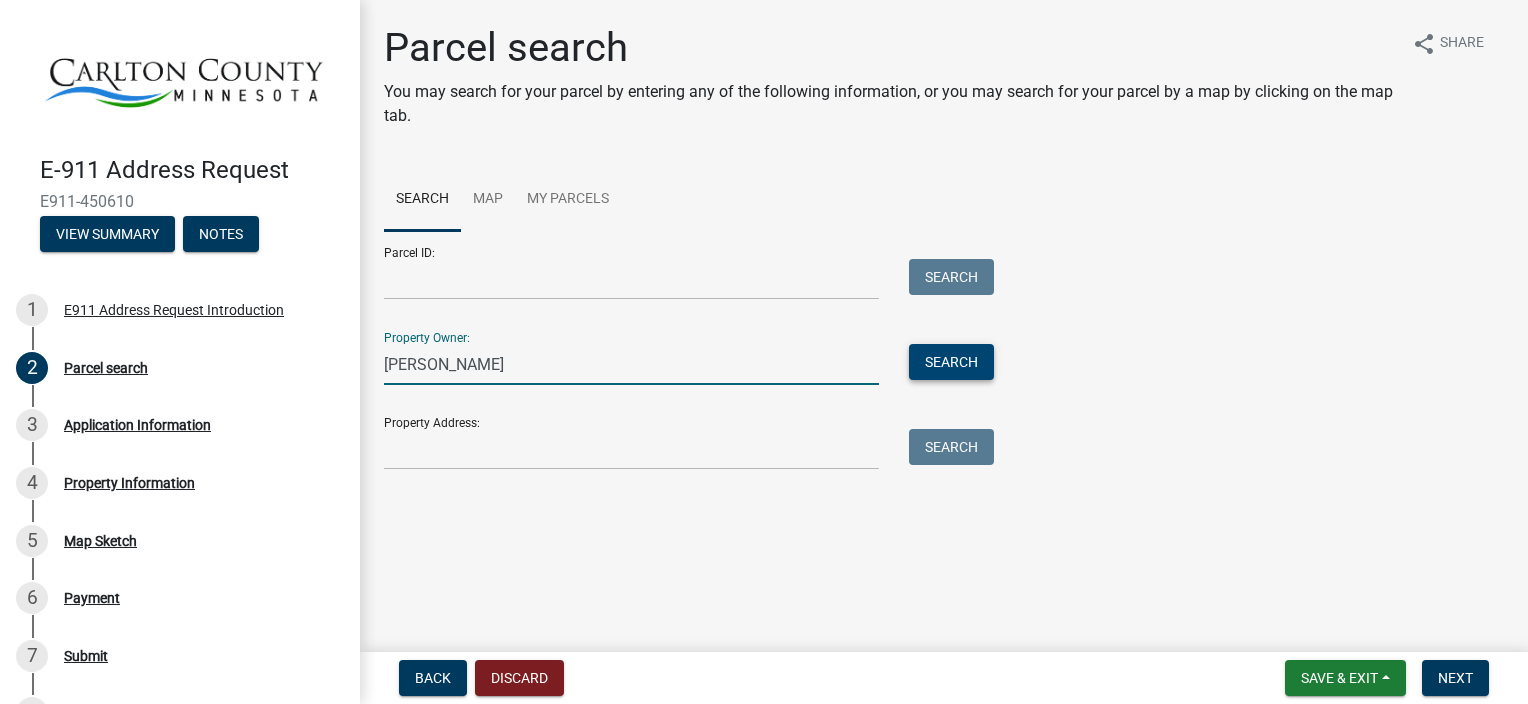 type on "[PERSON_NAME]" 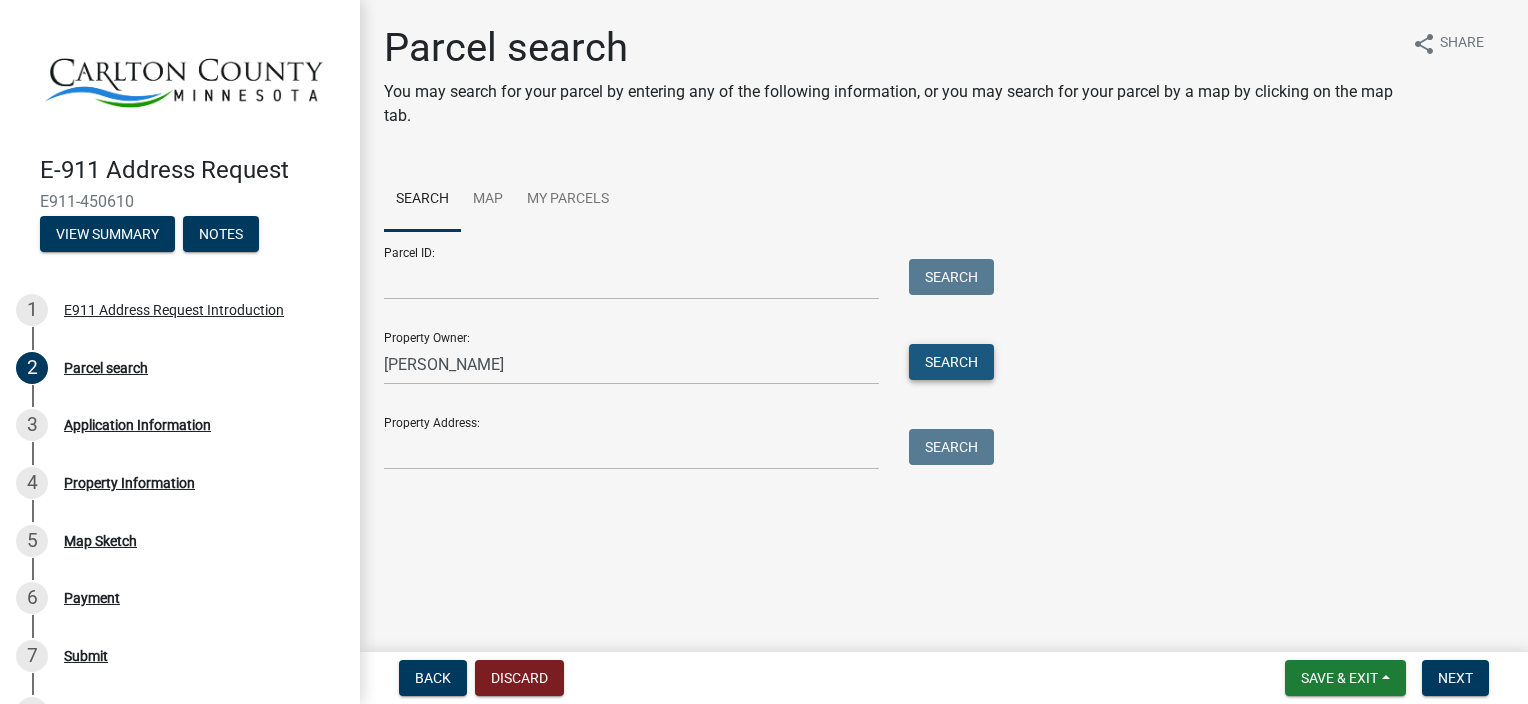 click on "Search" at bounding box center (951, 362) 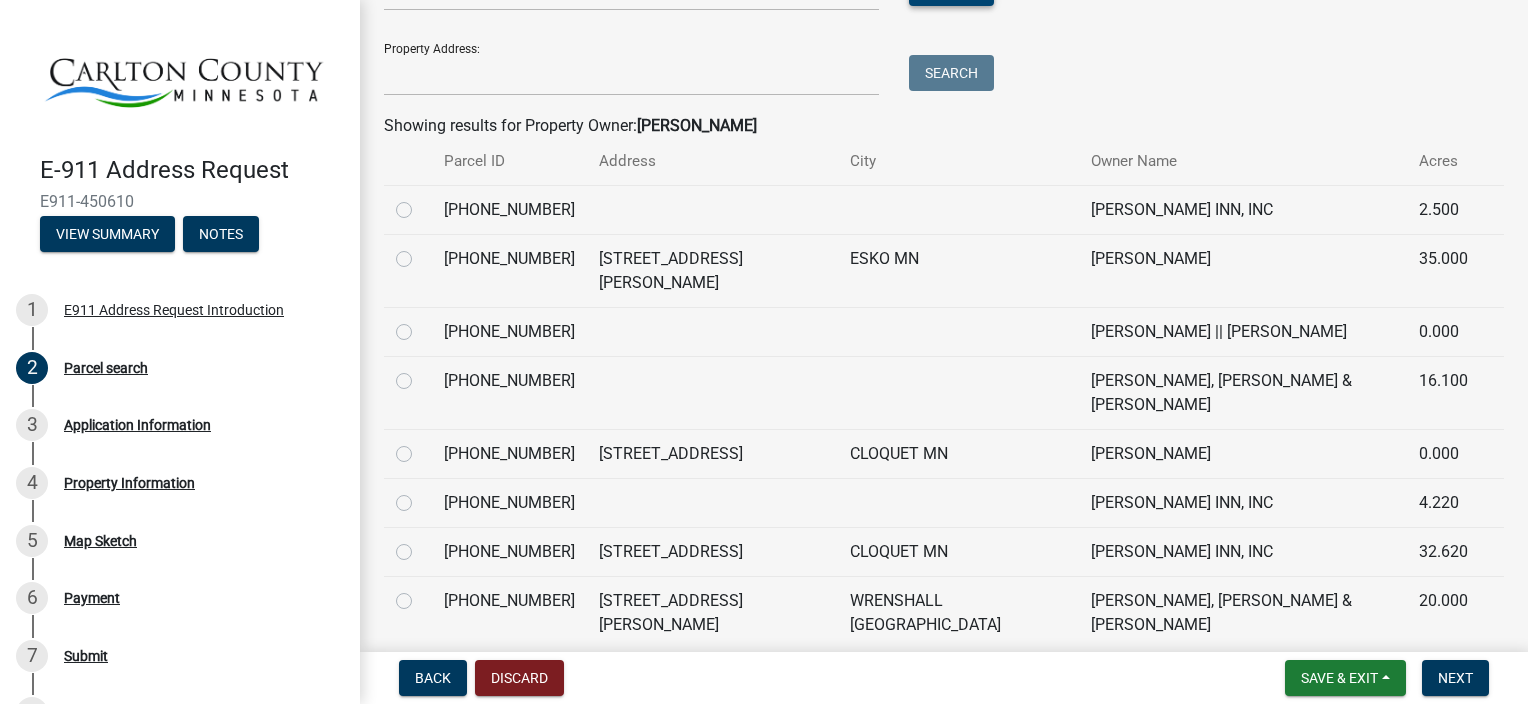 scroll, scrollTop: 440, scrollLeft: 0, axis: vertical 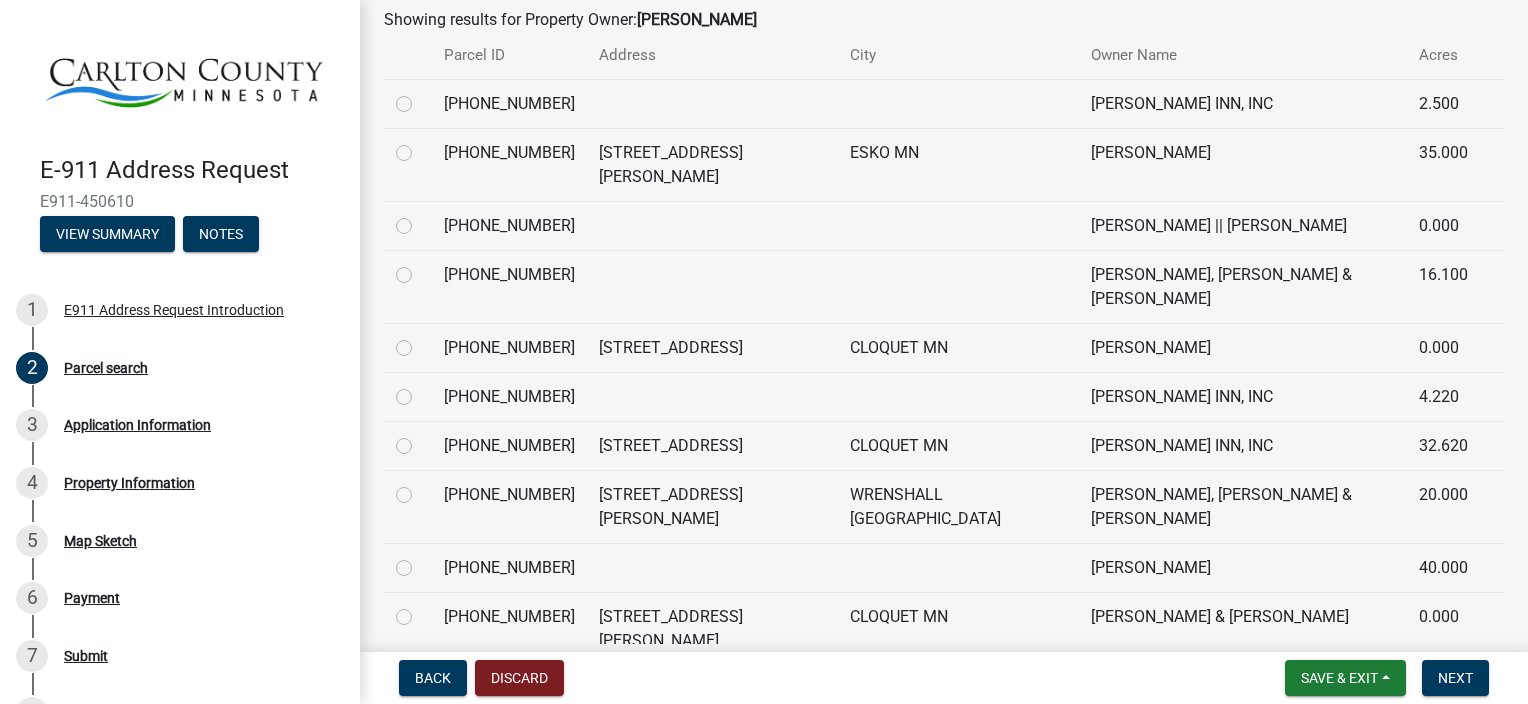 click 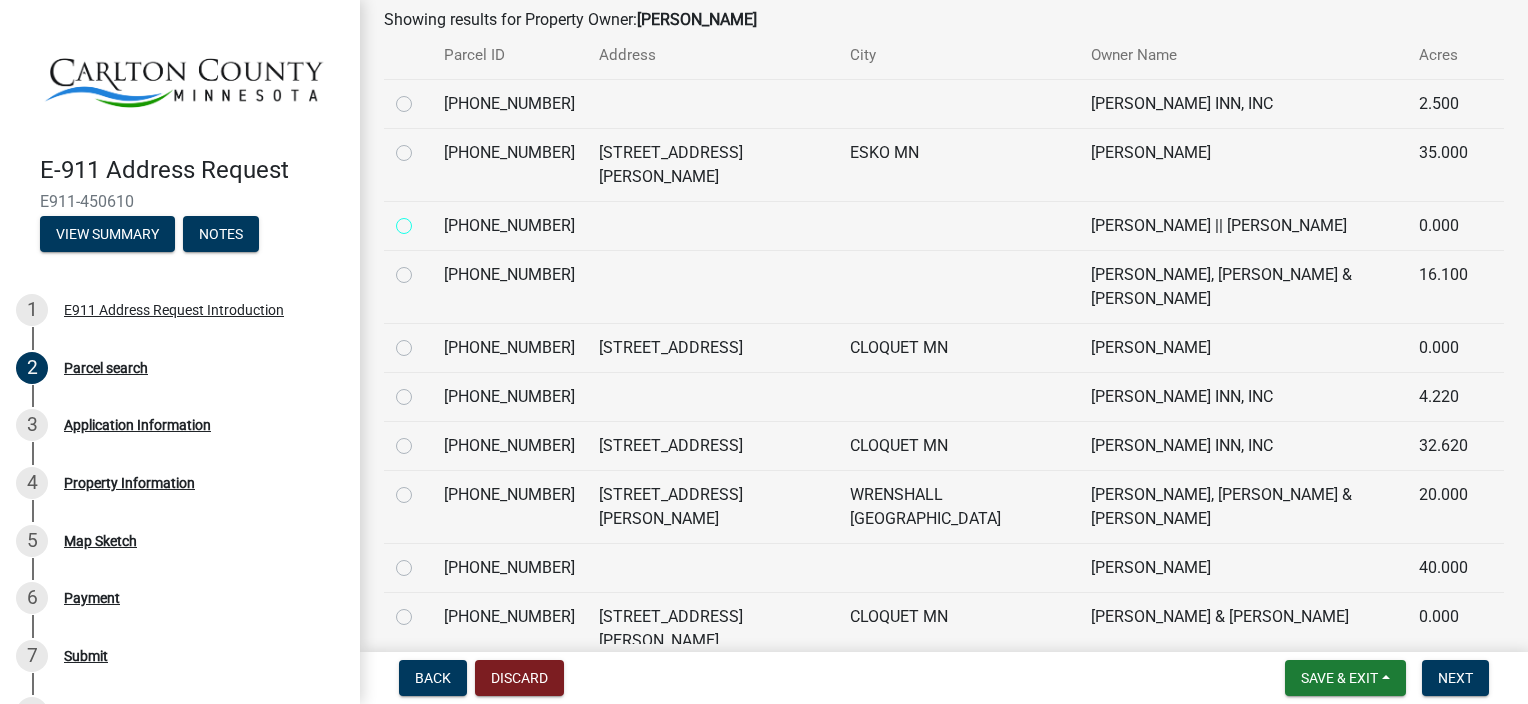 click at bounding box center (426, 220) 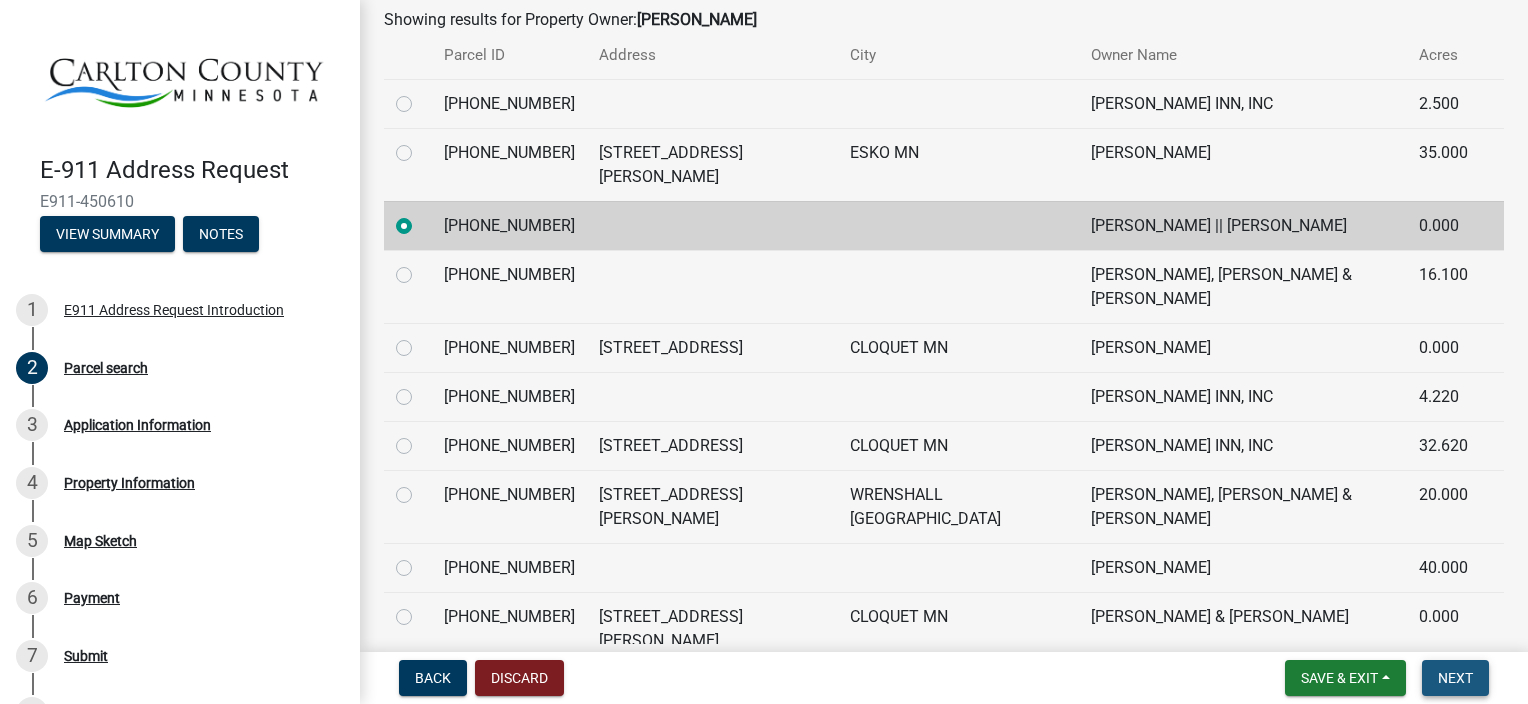 drag, startPoint x: 1471, startPoint y: 682, endPoint x: 1453, endPoint y: 678, distance: 18.439089 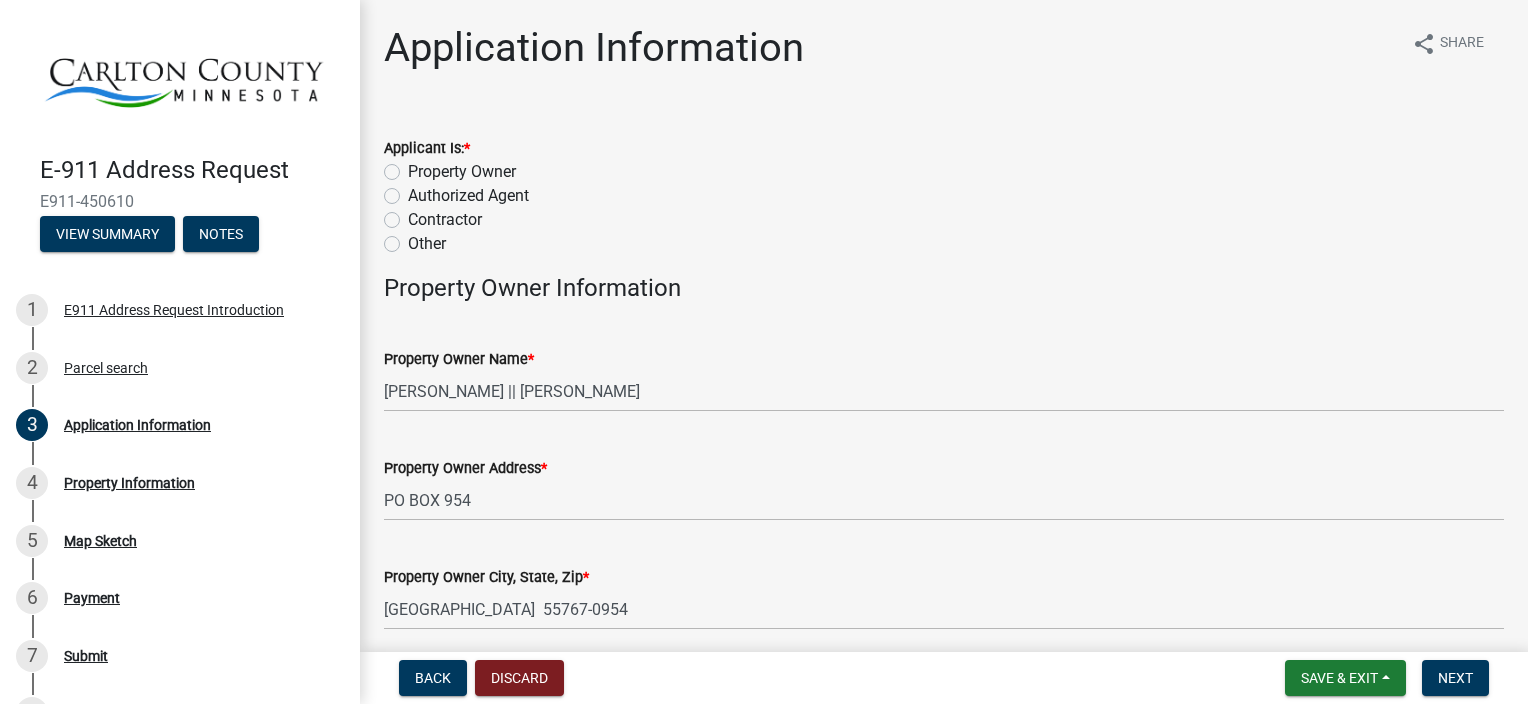 click on "Property Owner" 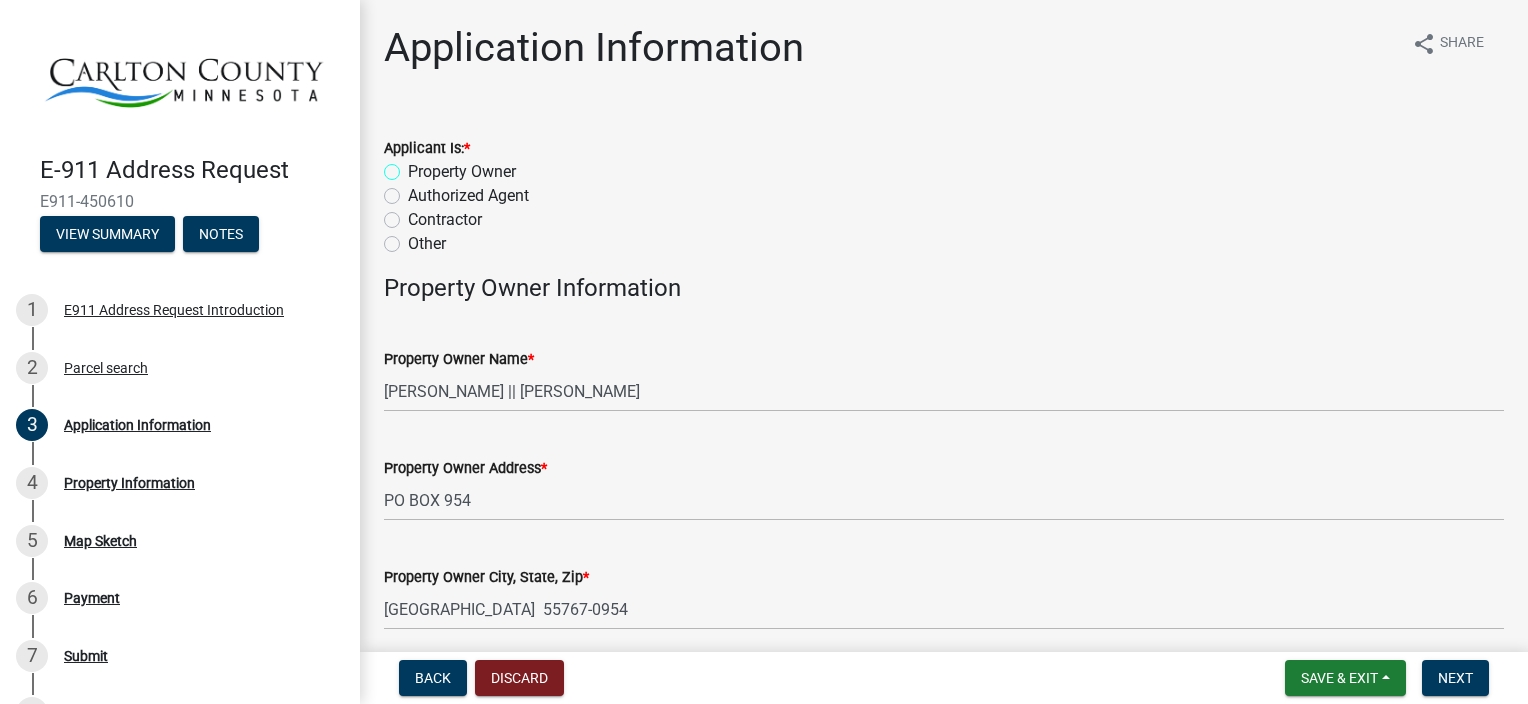click on "Property Owner" at bounding box center [414, 166] 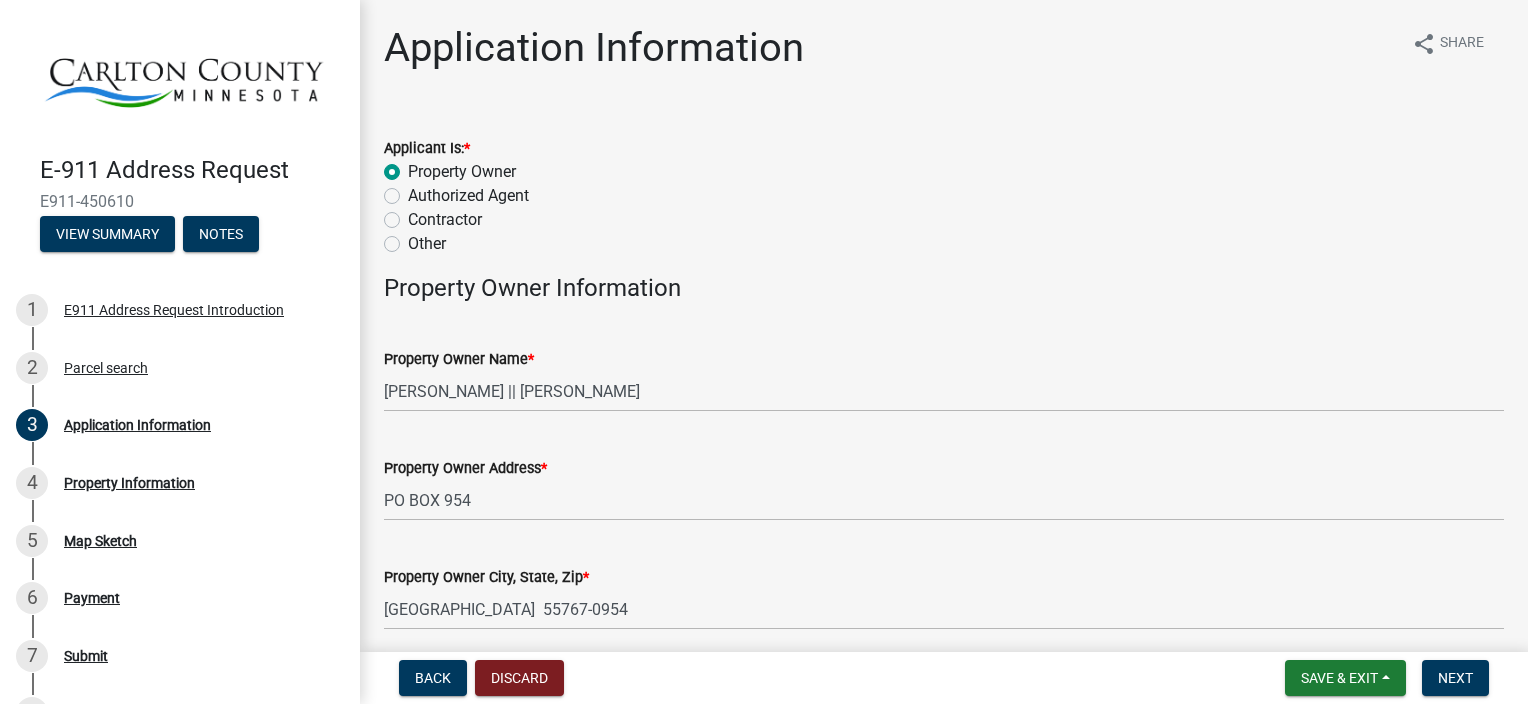 radio on "true" 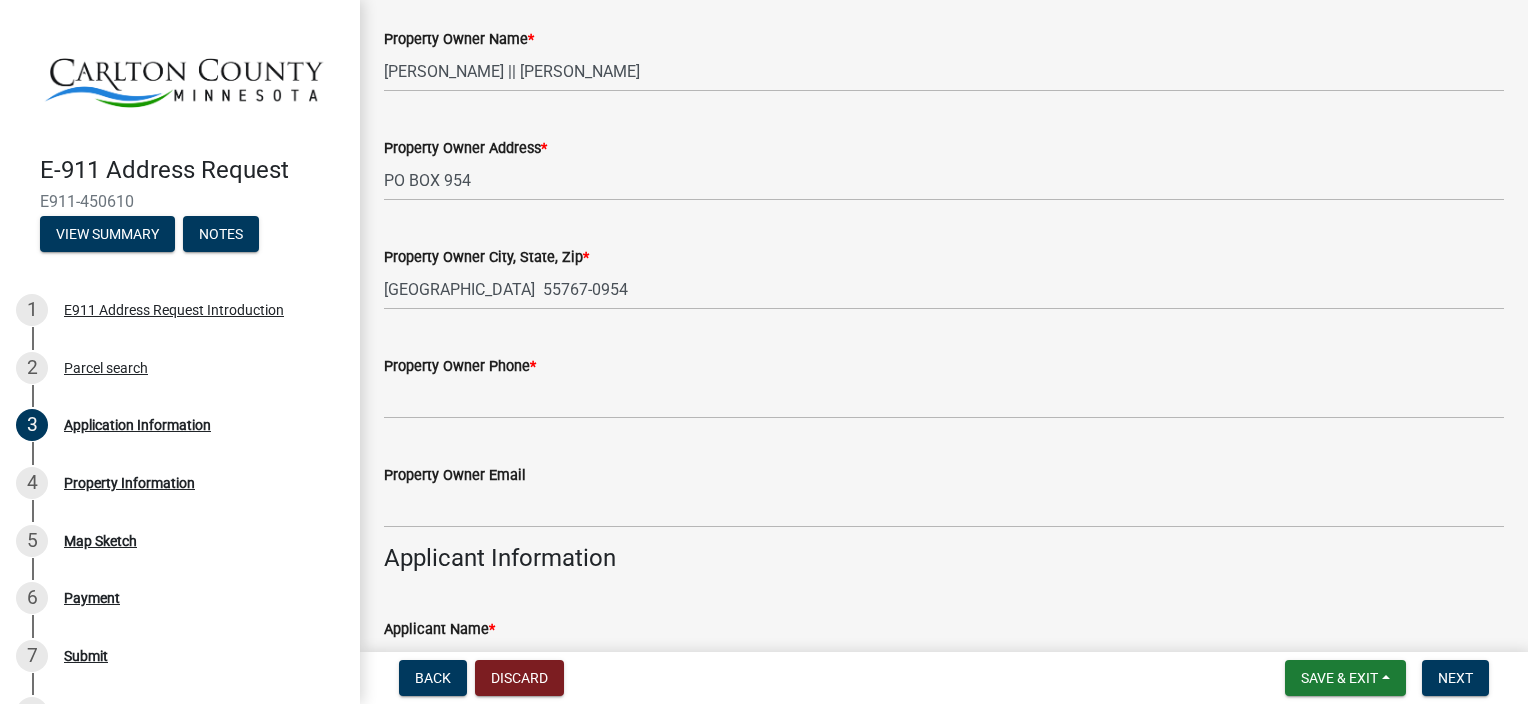 scroll, scrollTop: 360, scrollLeft: 0, axis: vertical 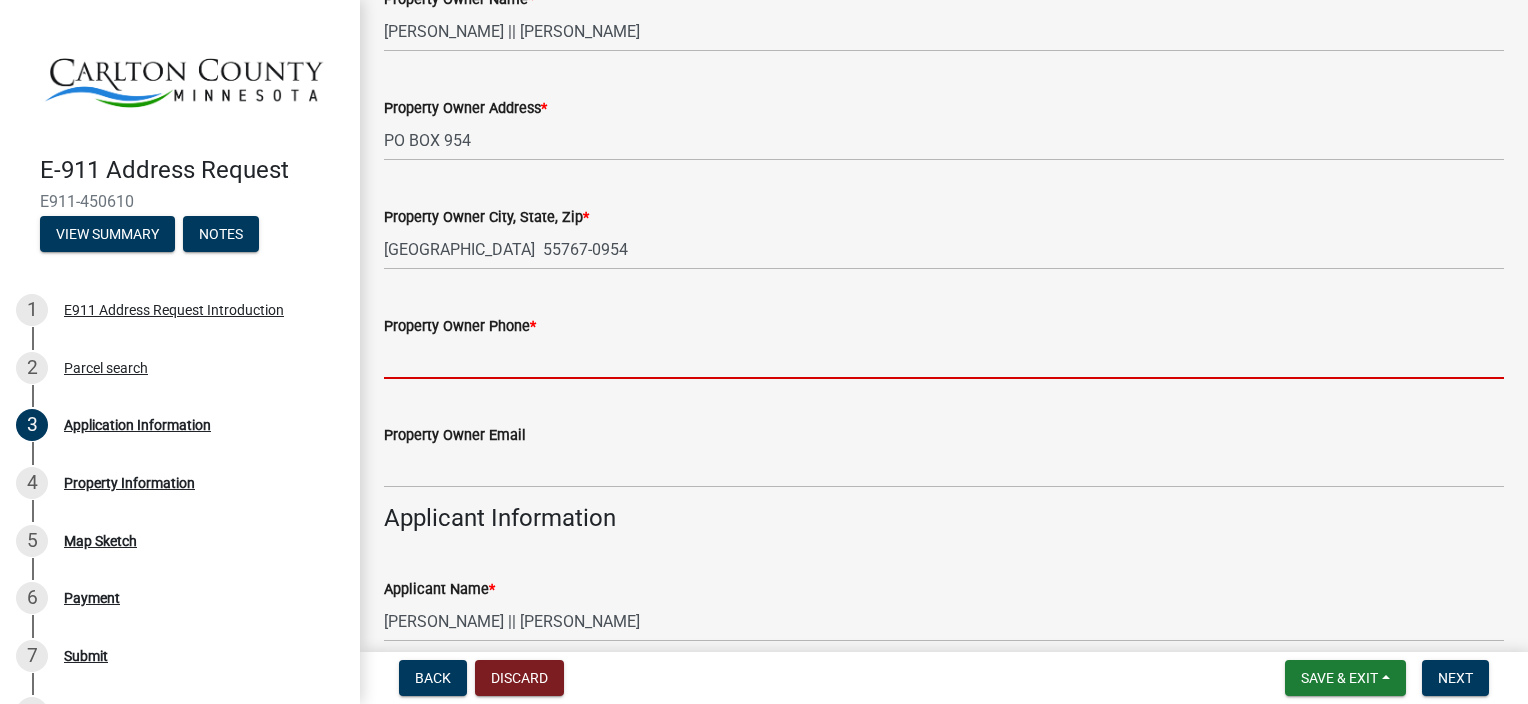 click on "Property Owner Phone  *" at bounding box center [944, 358] 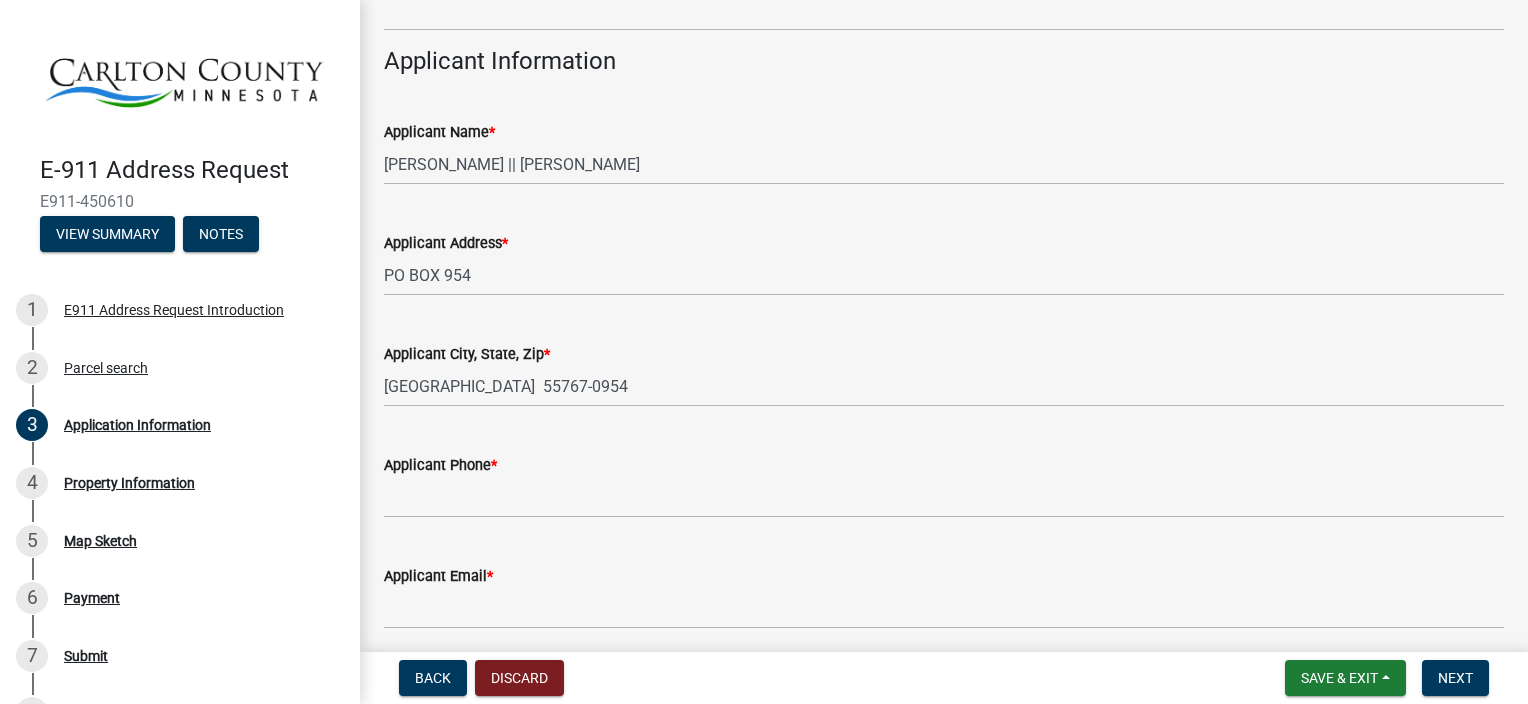 scroll, scrollTop: 840, scrollLeft: 0, axis: vertical 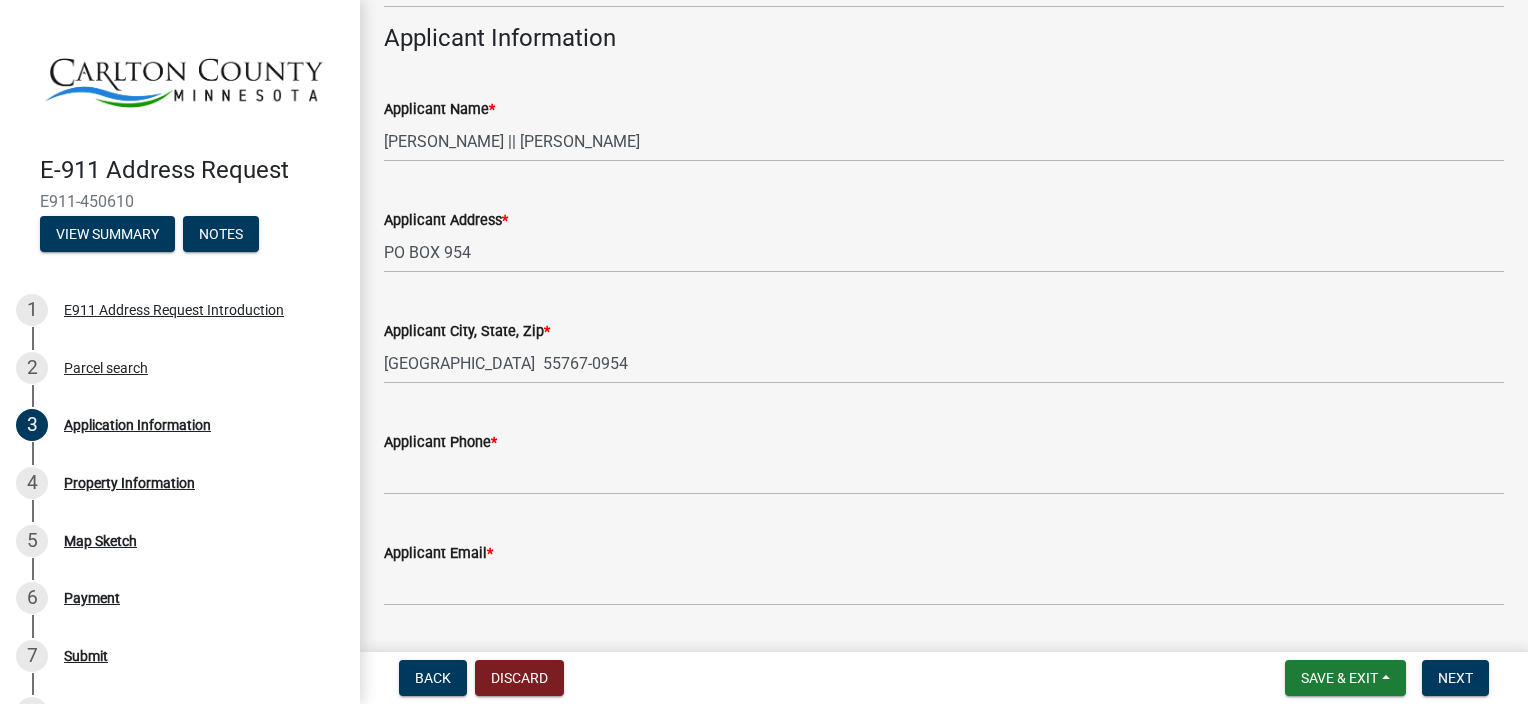 type on "2185914808" 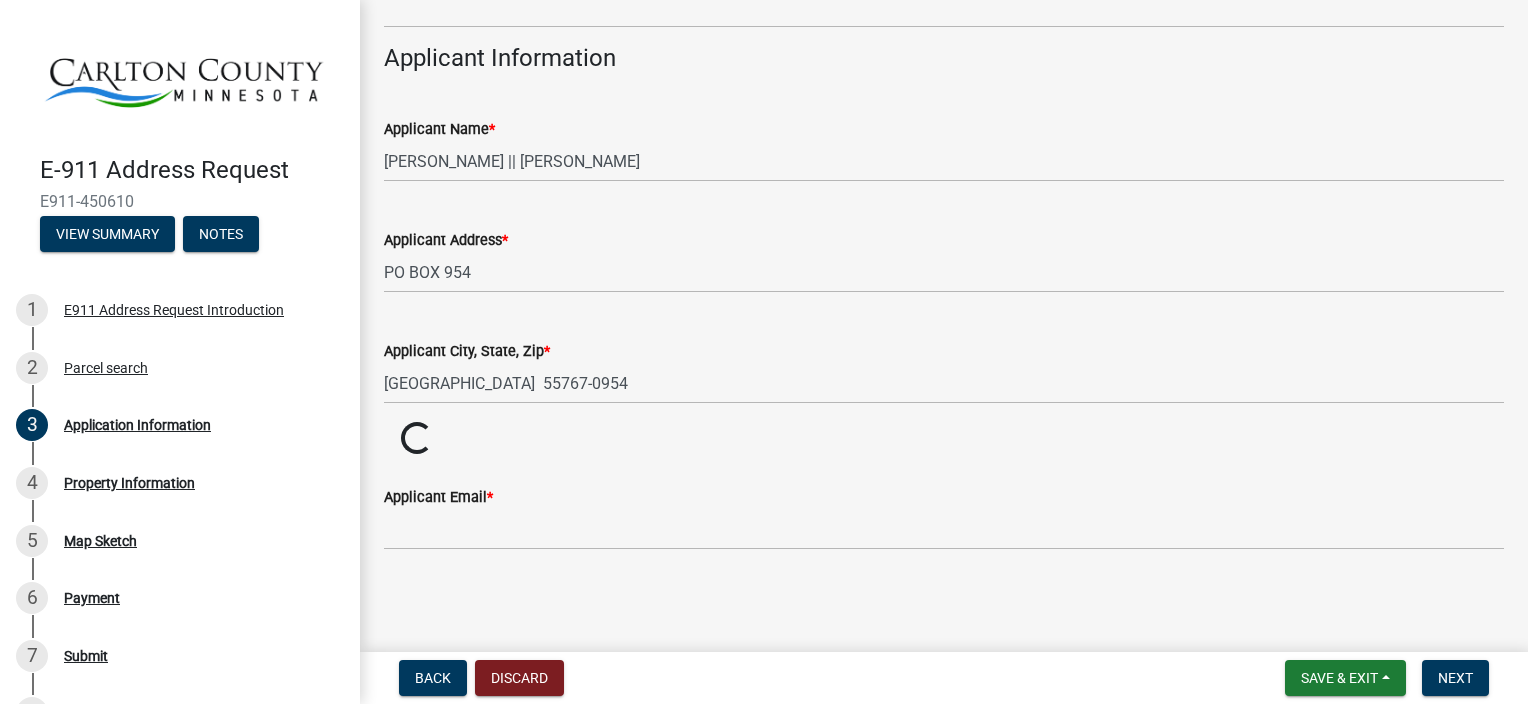 scroll, scrollTop: 840, scrollLeft: 0, axis: vertical 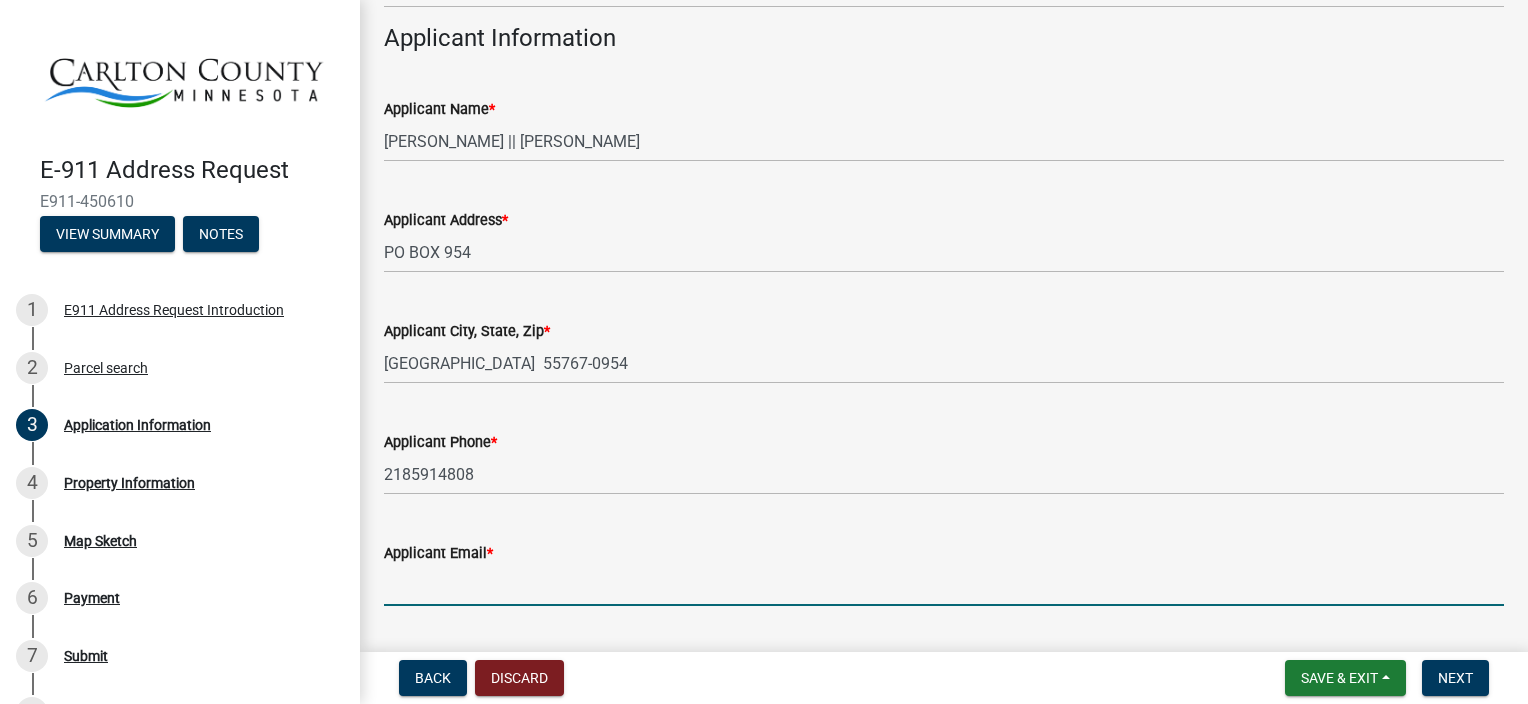 drag, startPoint x: 457, startPoint y: 573, endPoint x: 468, endPoint y: 593, distance: 22.825424 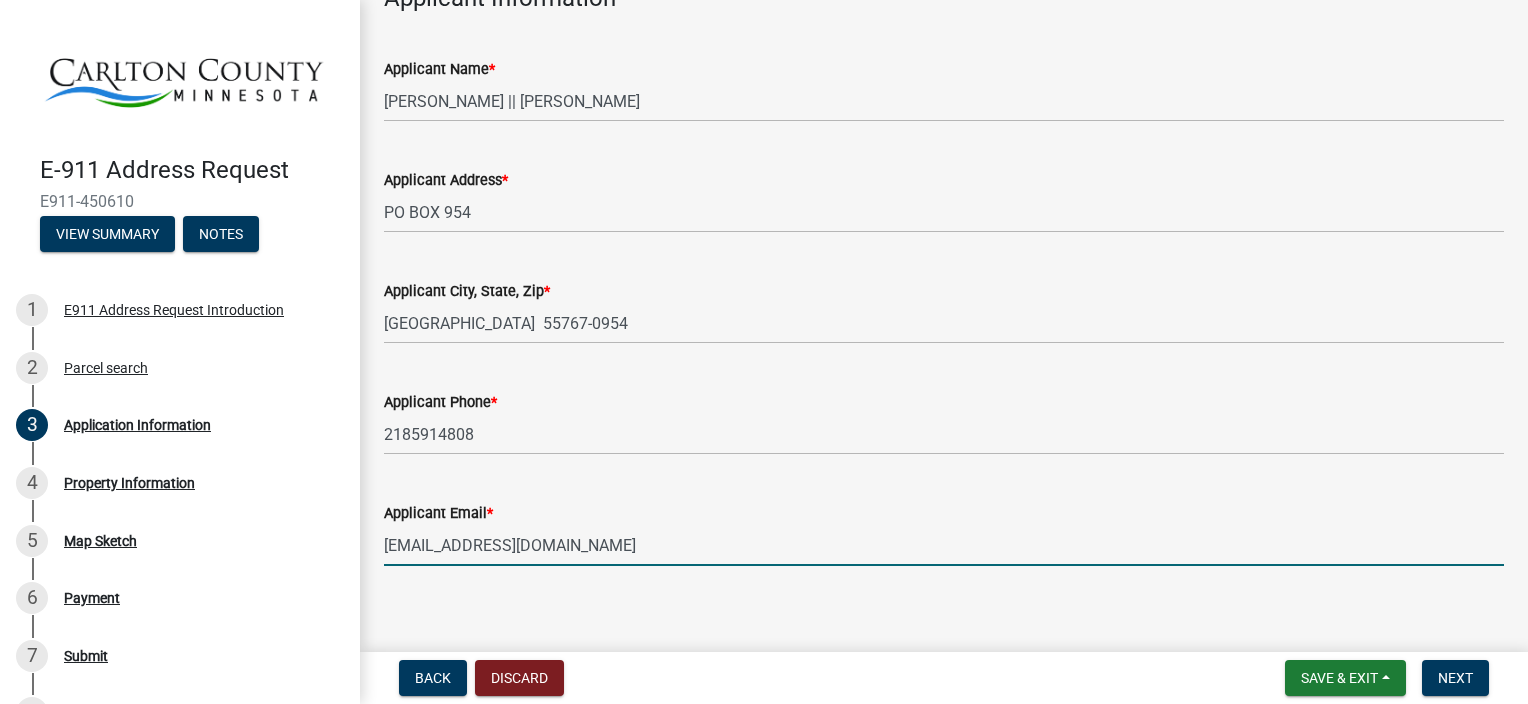 scroll, scrollTop: 897, scrollLeft: 0, axis: vertical 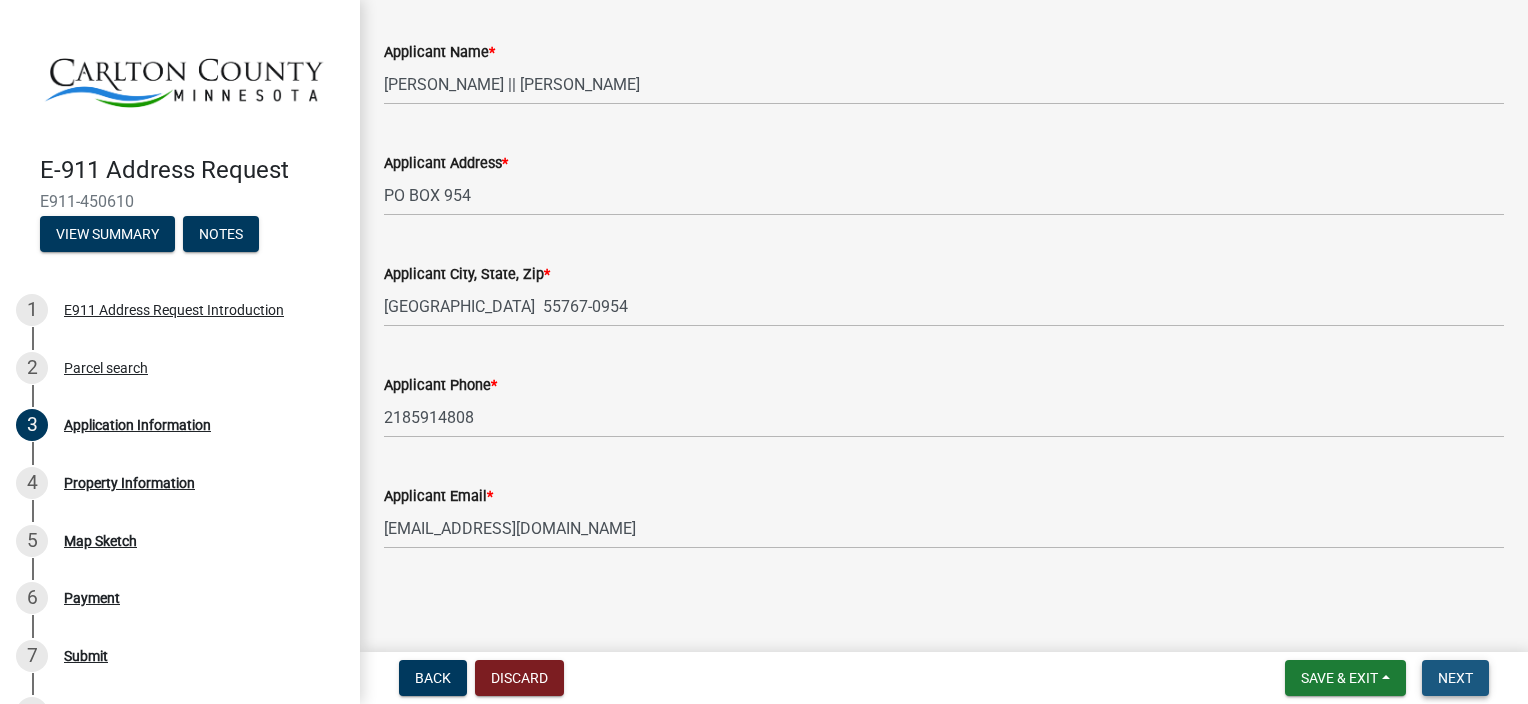 click on "Next" at bounding box center (1455, 678) 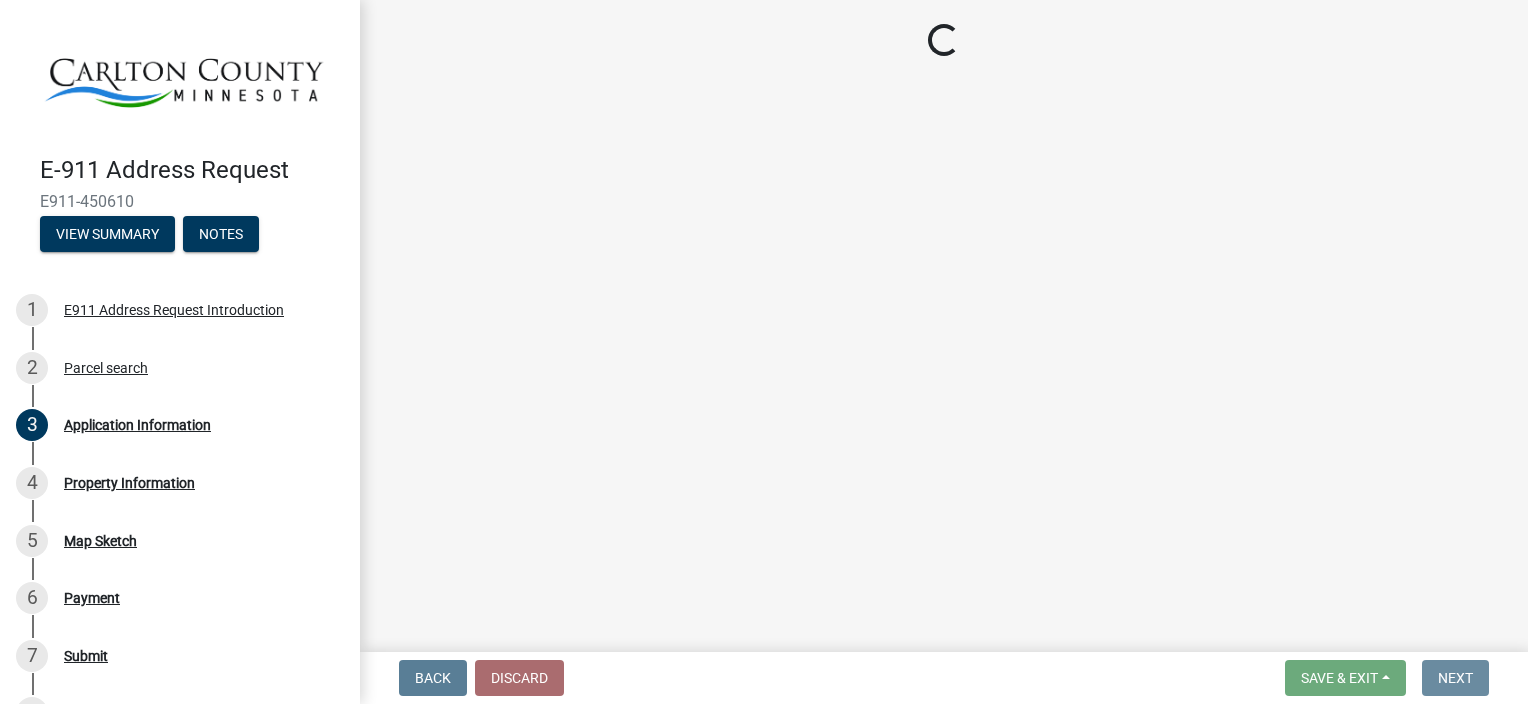 scroll, scrollTop: 0, scrollLeft: 0, axis: both 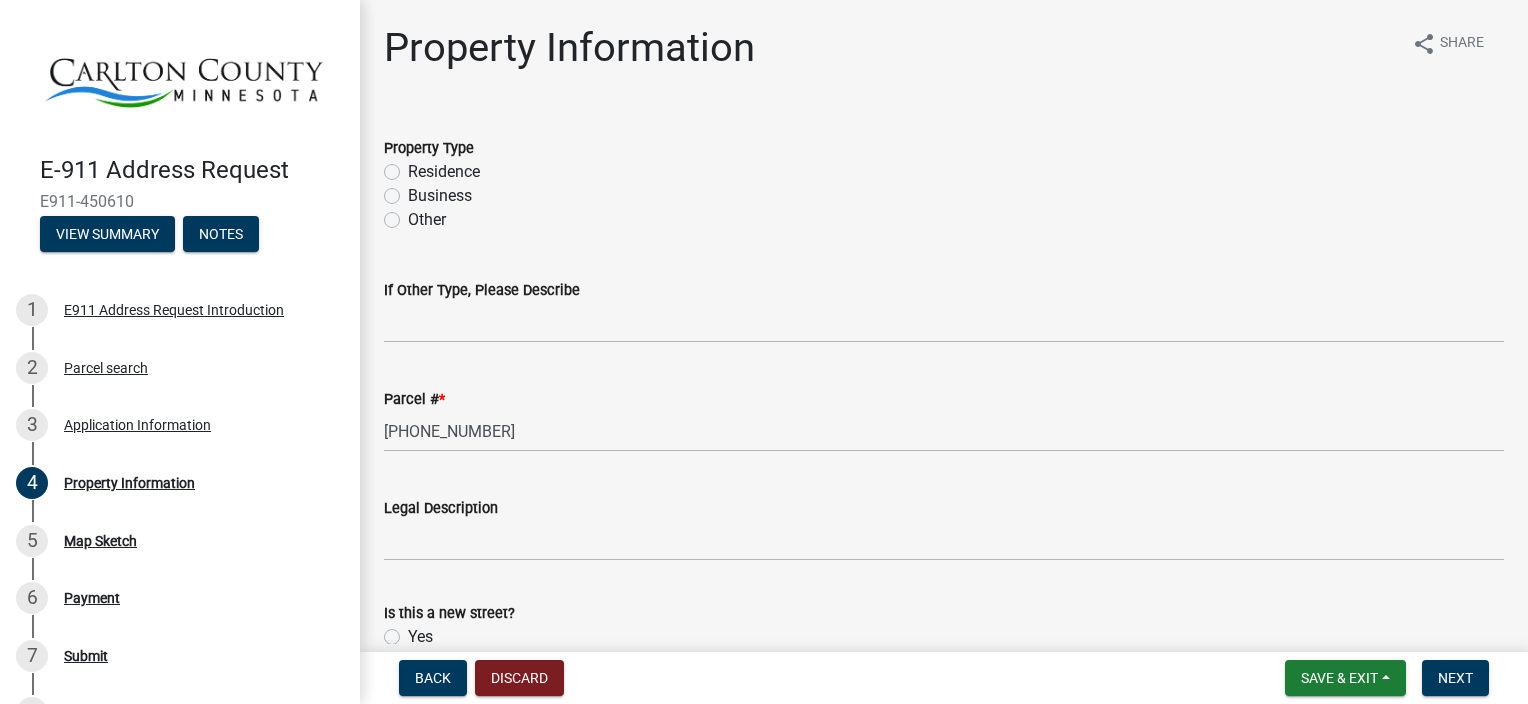 click on "Residence" 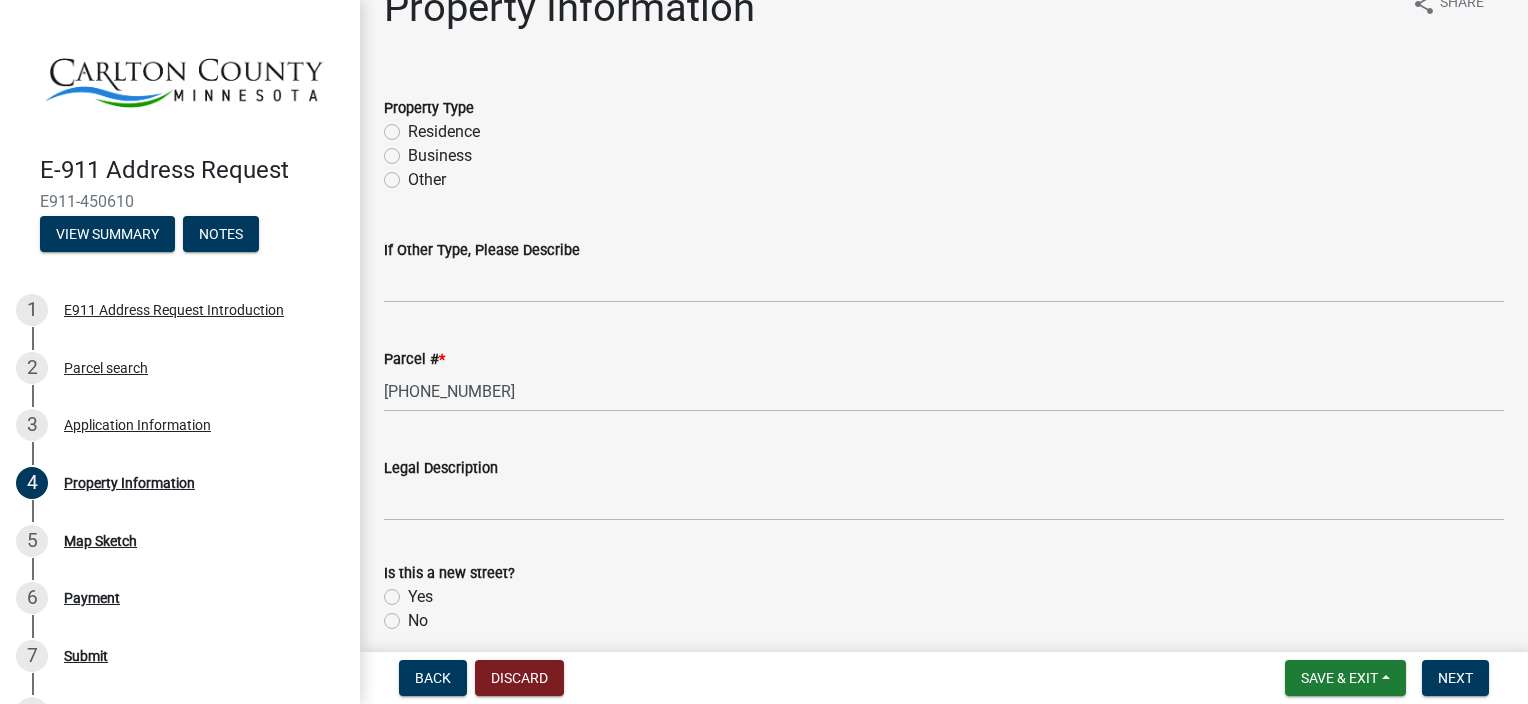 scroll, scrollTop: 80, scrollLeft: 0, axis: vertical 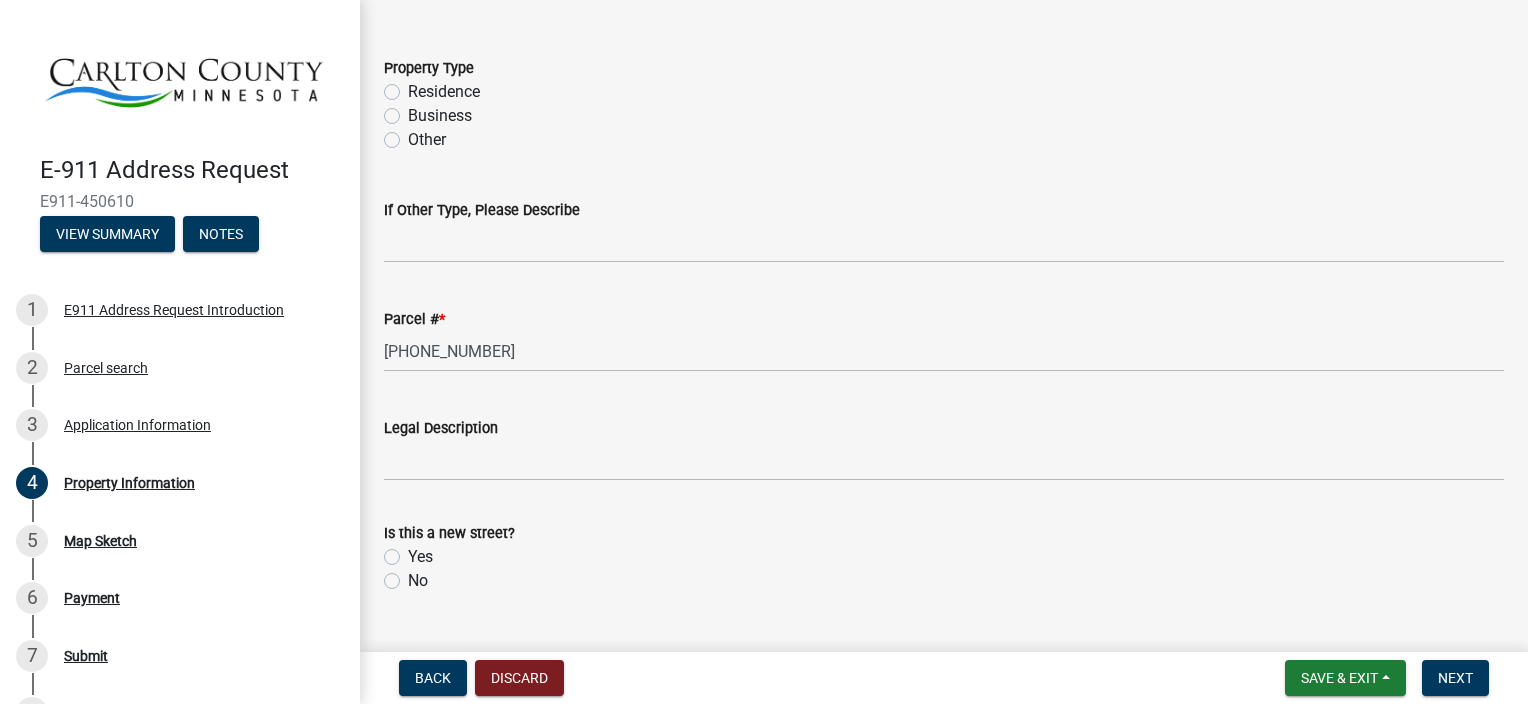 click on "No" 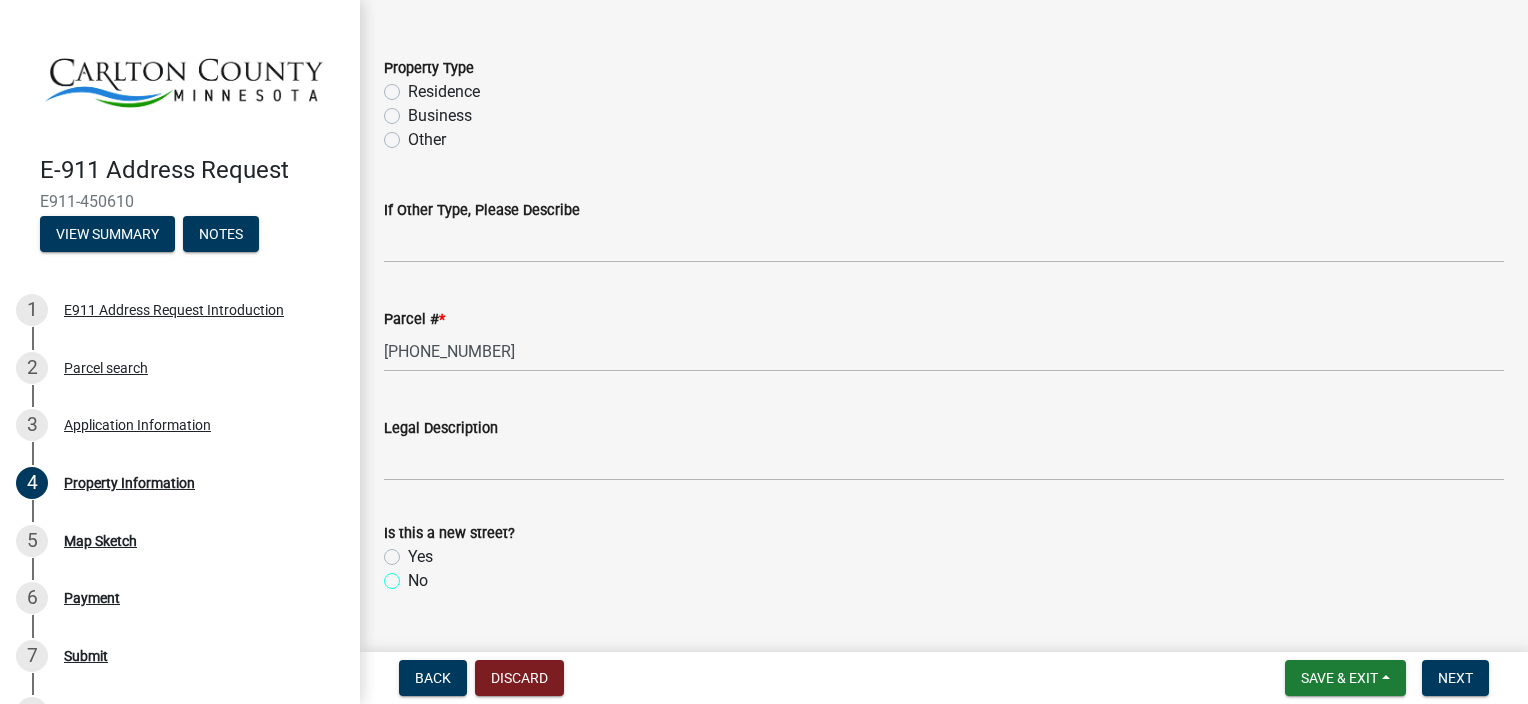 click on "No" at bounding box center [414, 575] 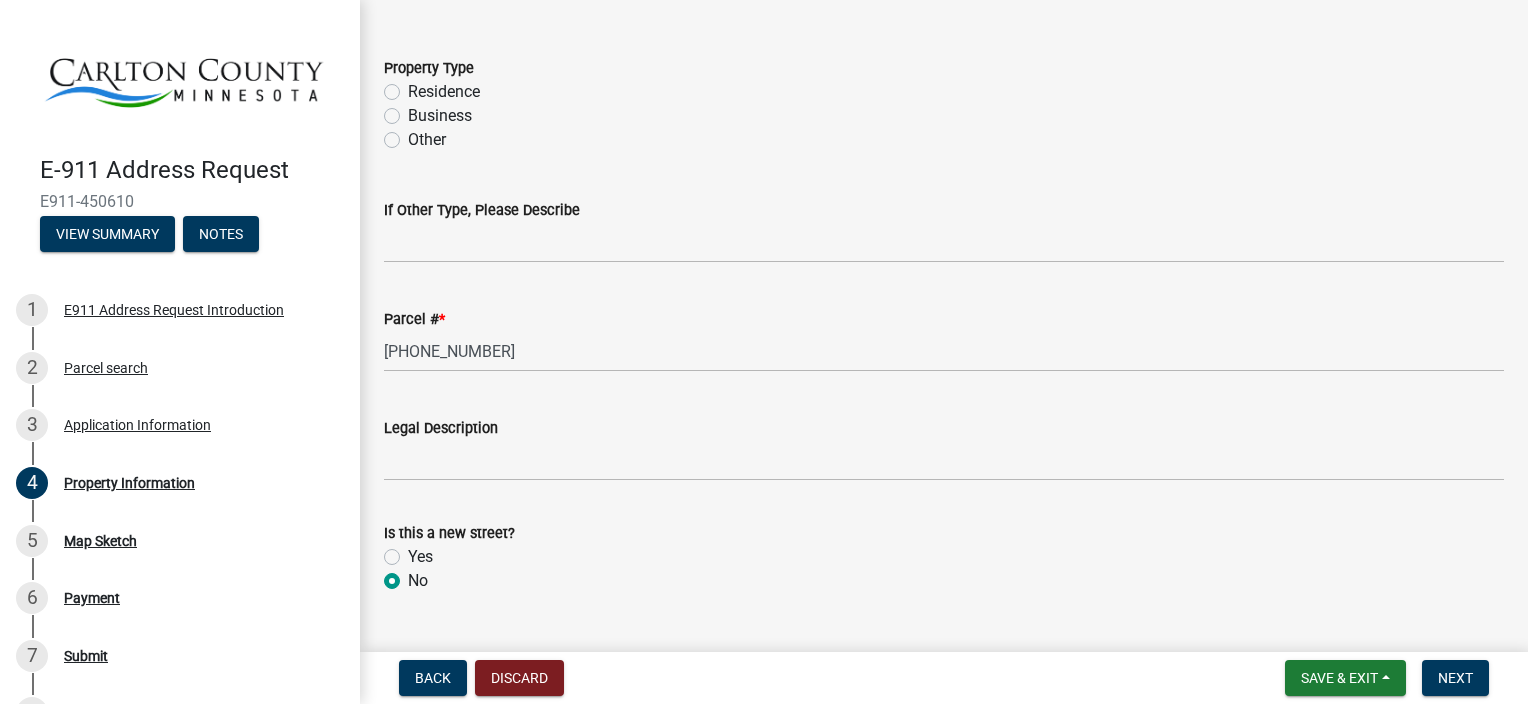 radio on "true" 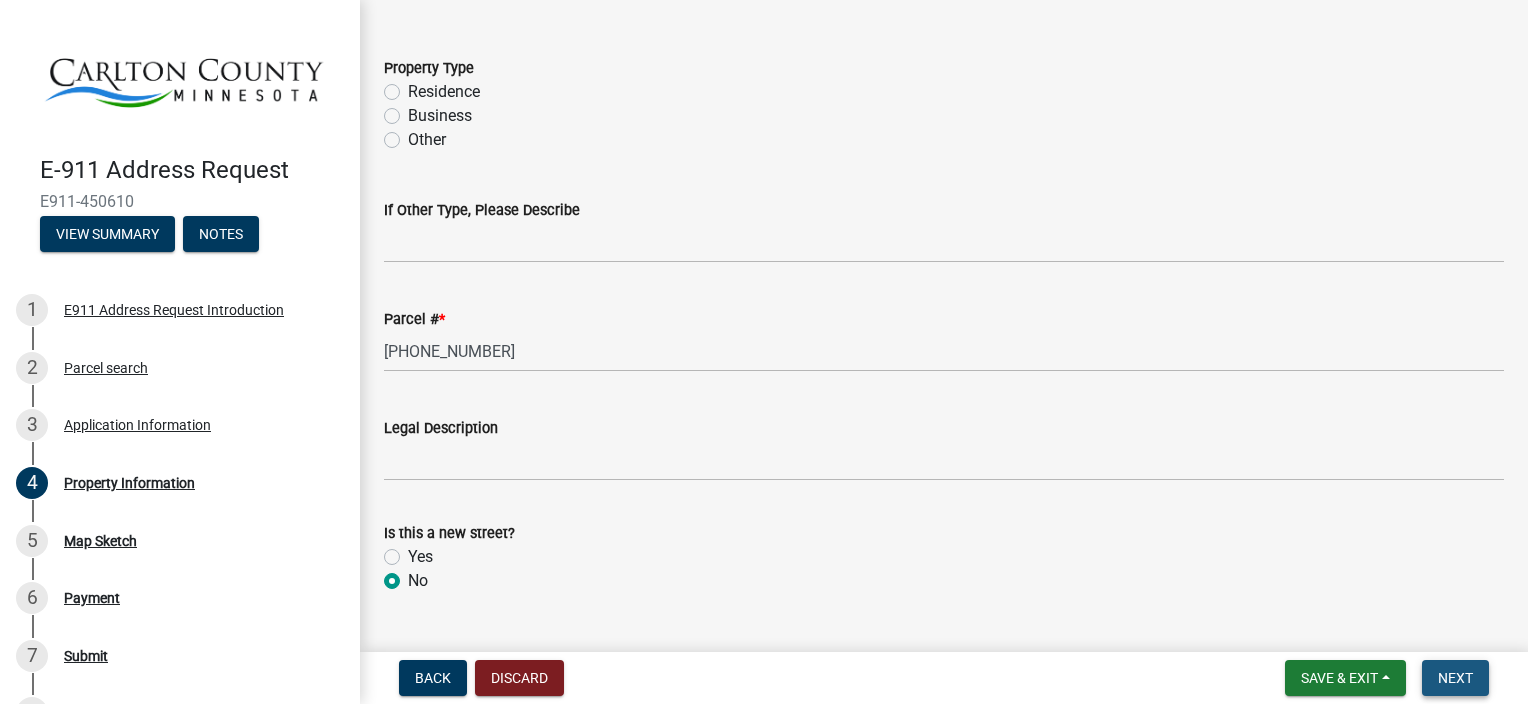click on "Next" at bounding box center [1455, 678] 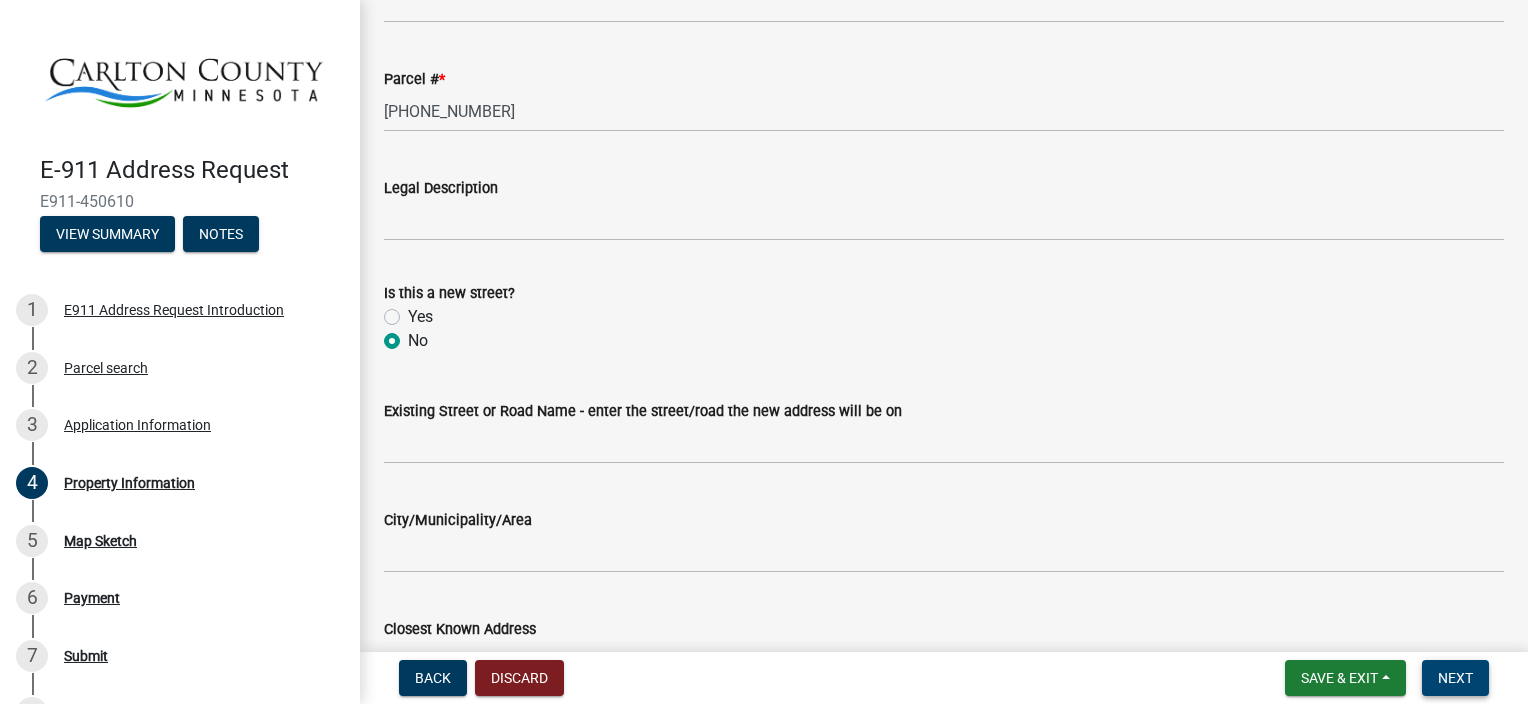 scroll, scrollTop: 360, scrollLeft: 0, axis: vertical 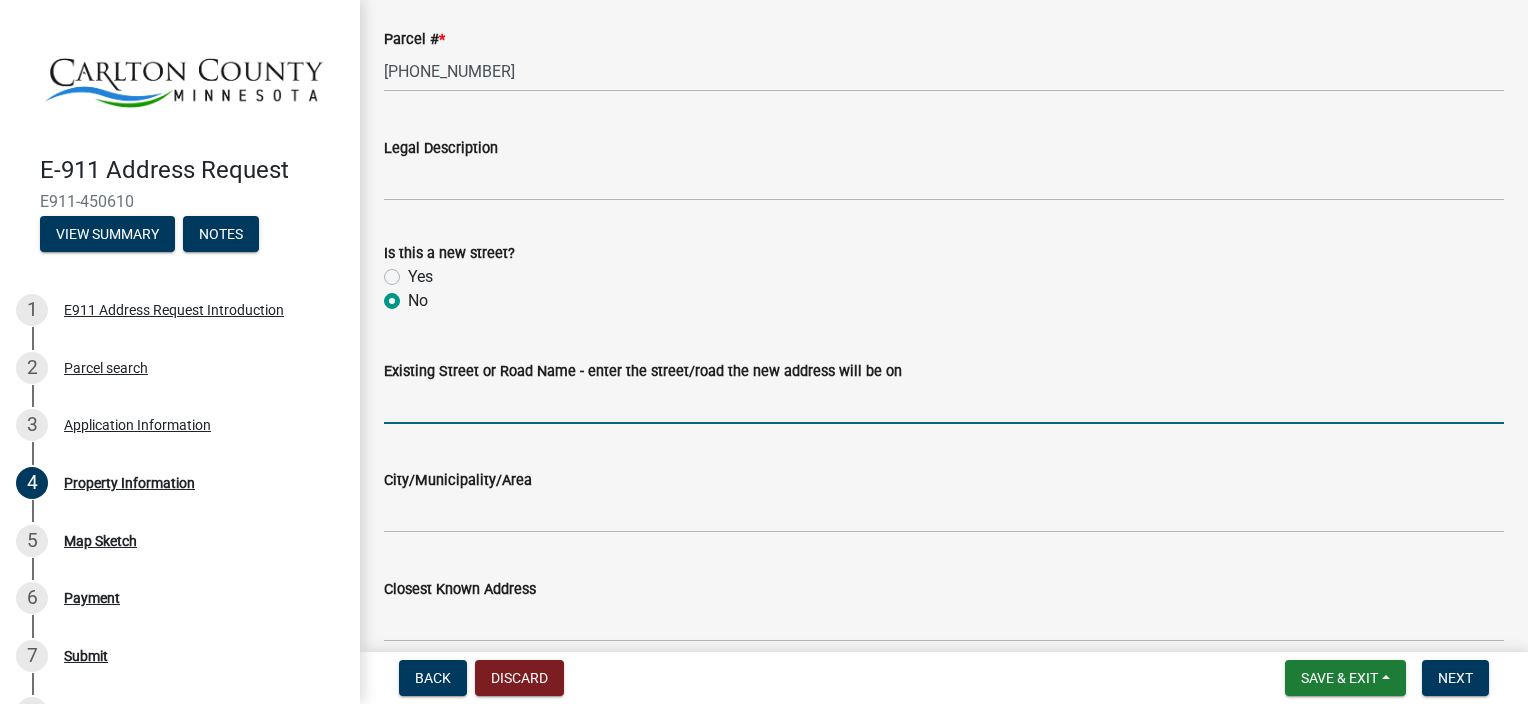 click on "Existing Street or Road Name - enter the street/road the new address will be on" at bounding box center [944, 403] 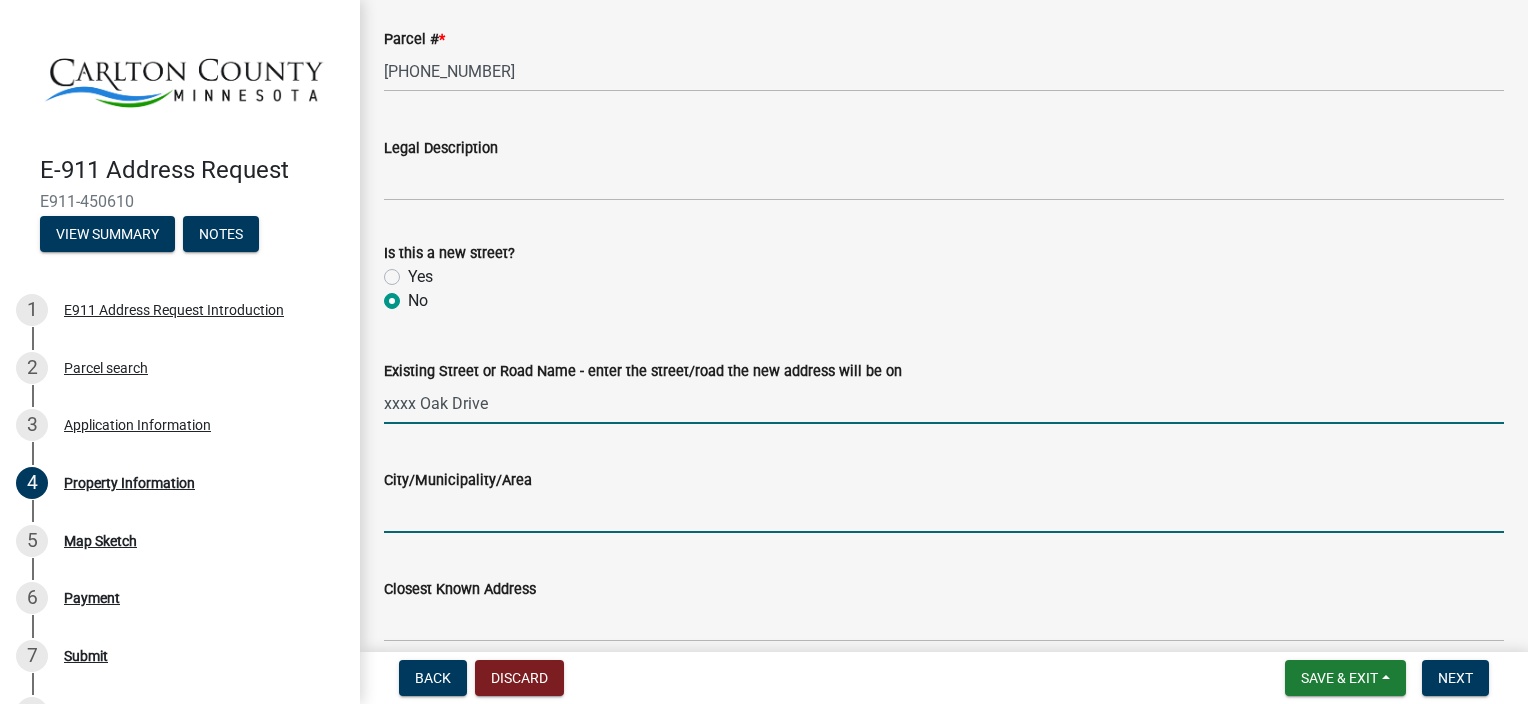 type on "[GEOGRAPHIC_DATA]" 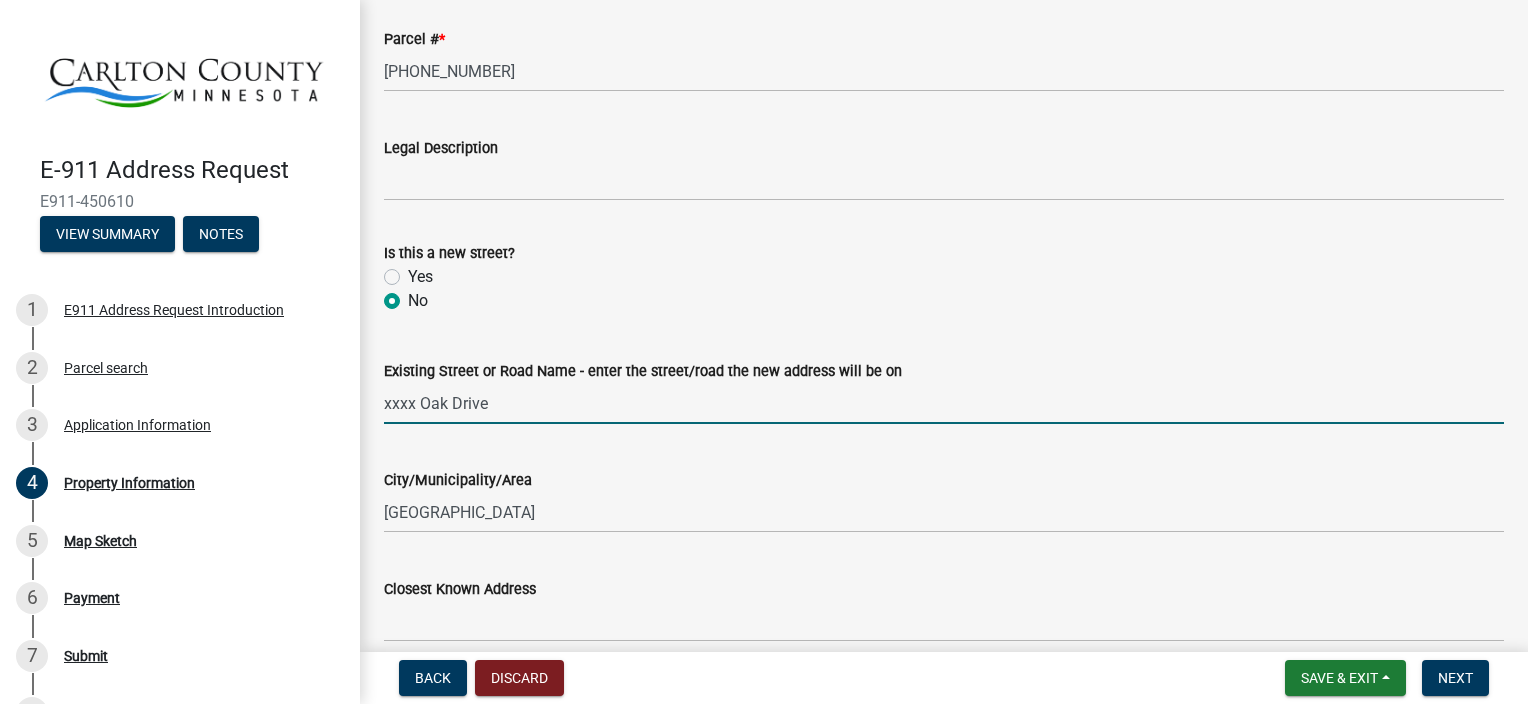 type on "[STREET_ADDRESS]" 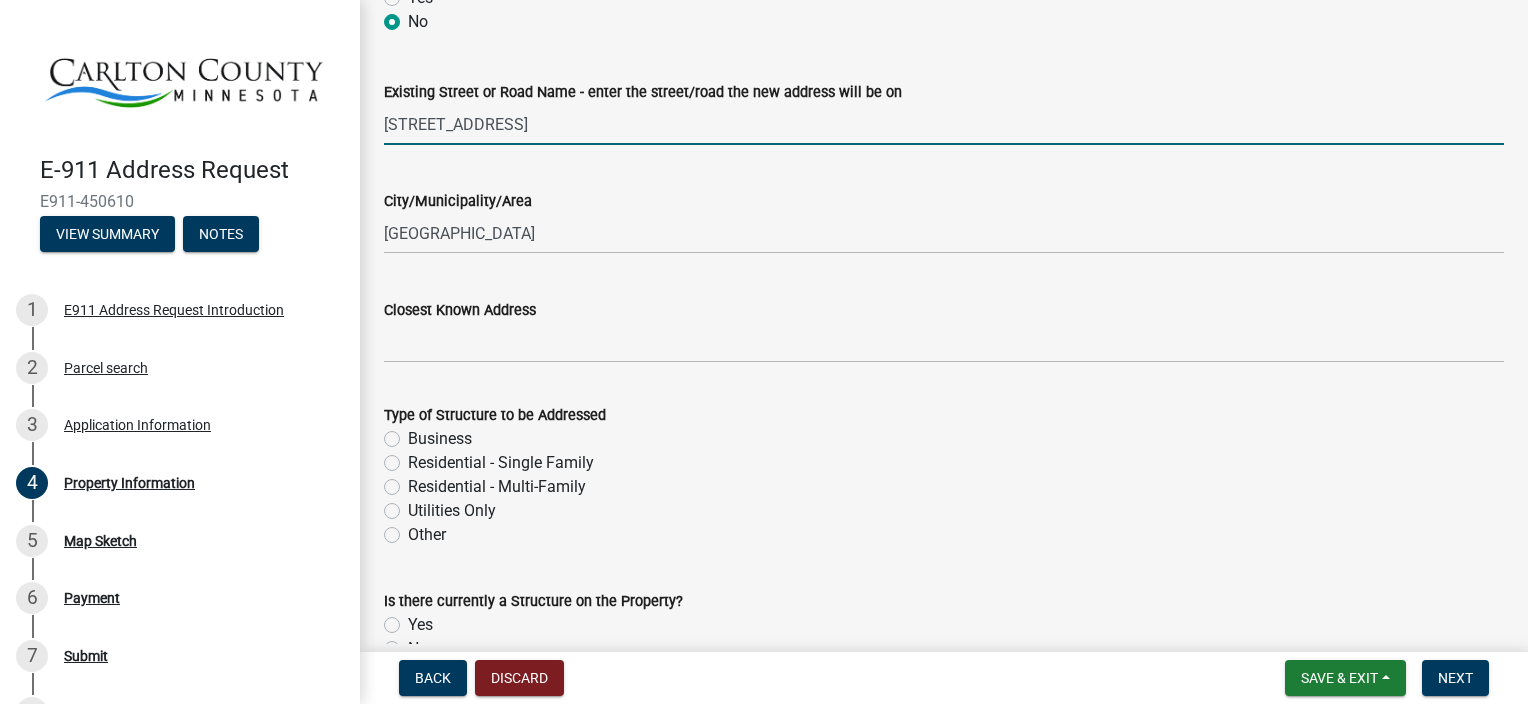 scroll, scrollTop: 640, scrollLeft: 0, axis: vertical 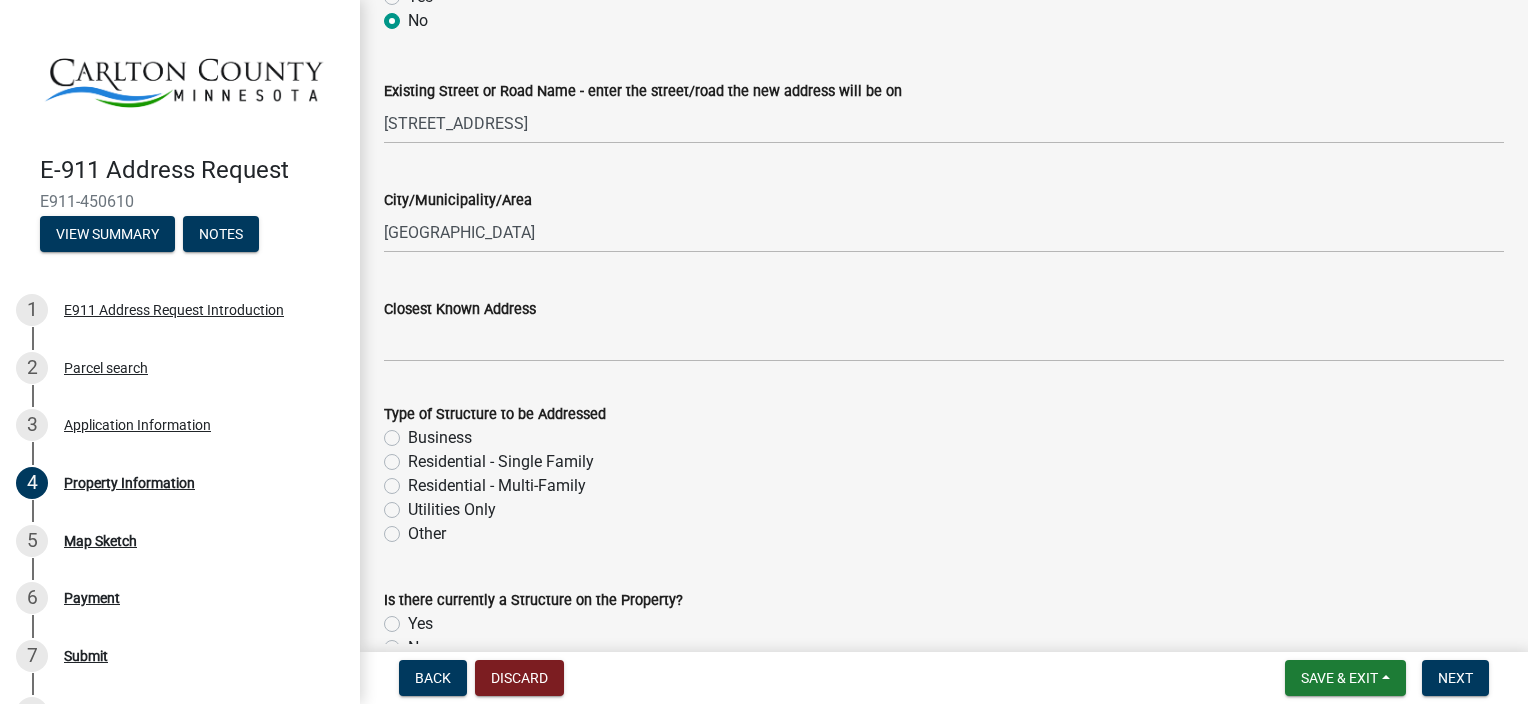 click on "Residential - Single Family" 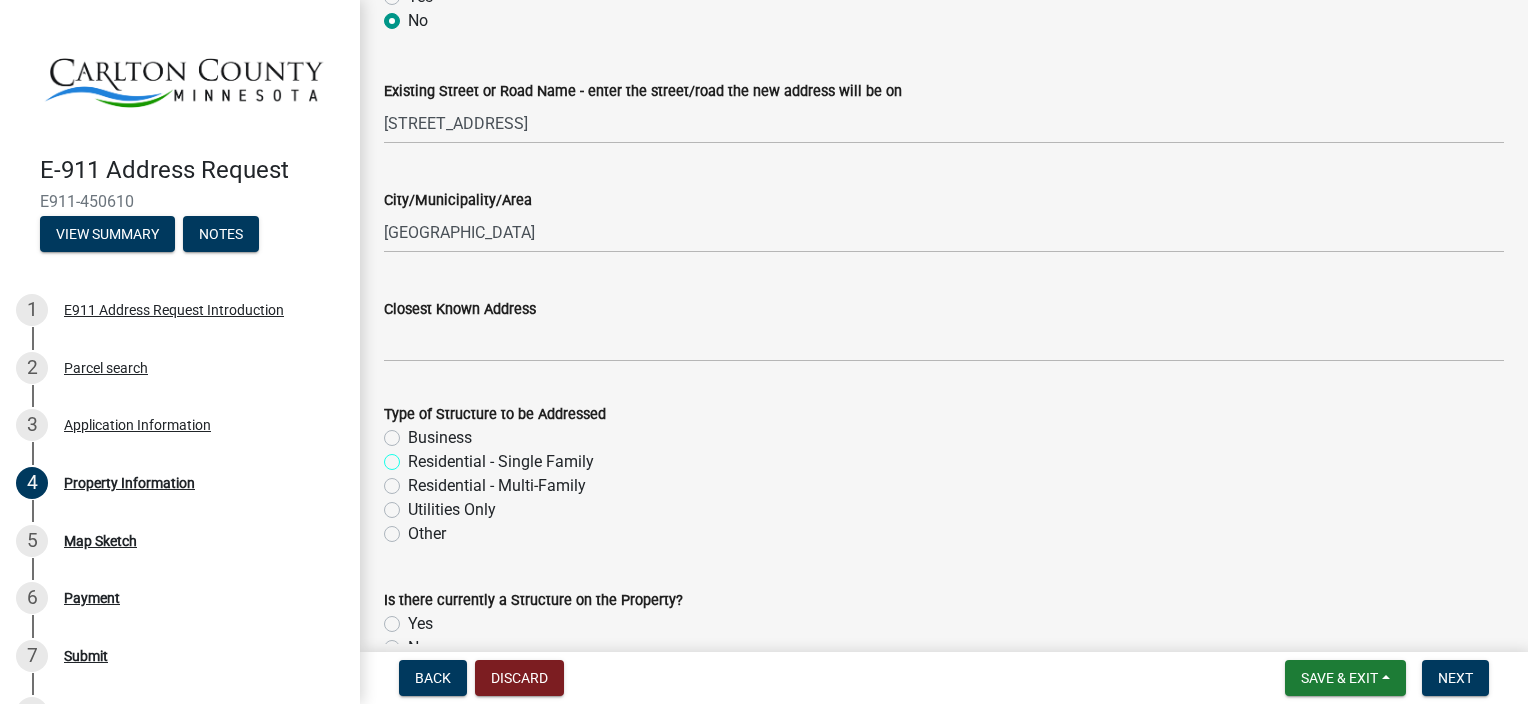 click on "Residential - Single Family" at bounding box center [414, 456] 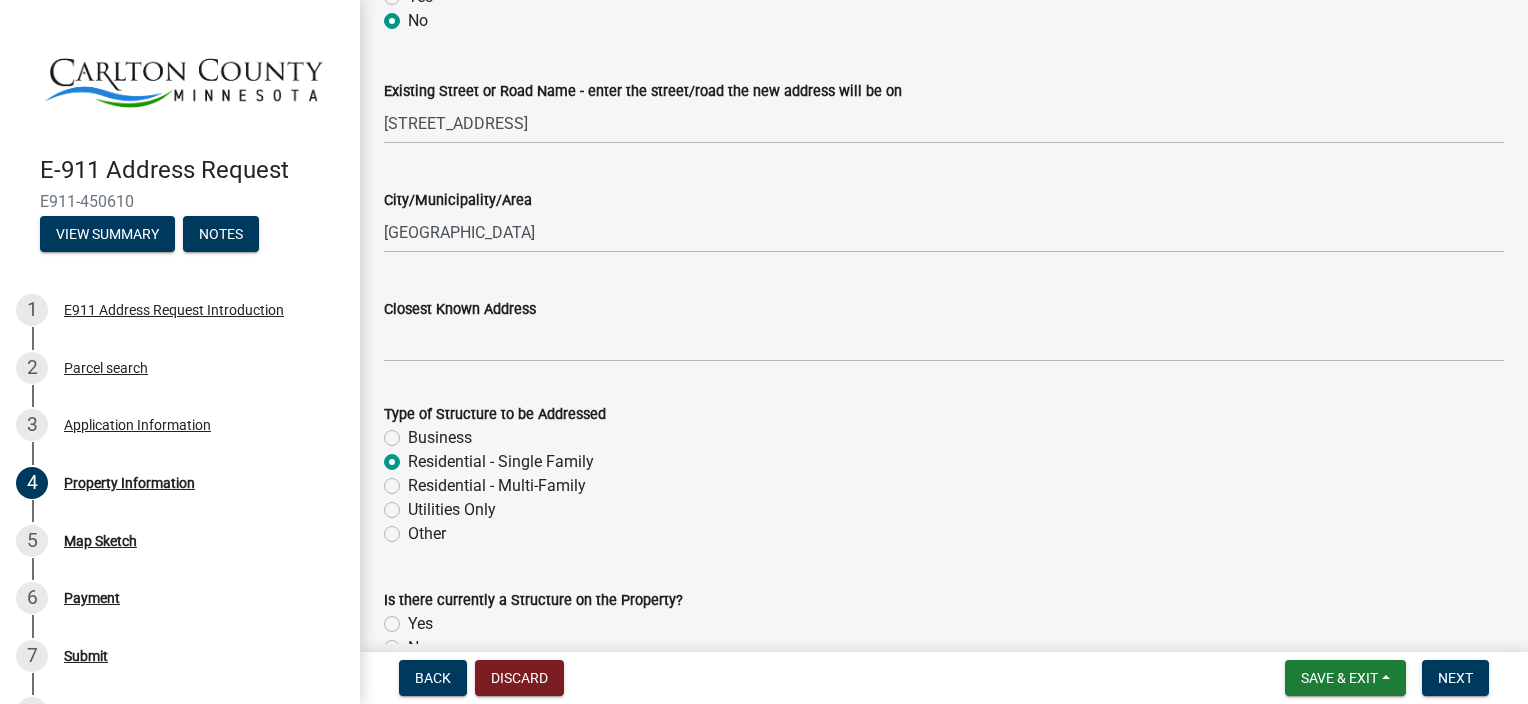 radio on "true" 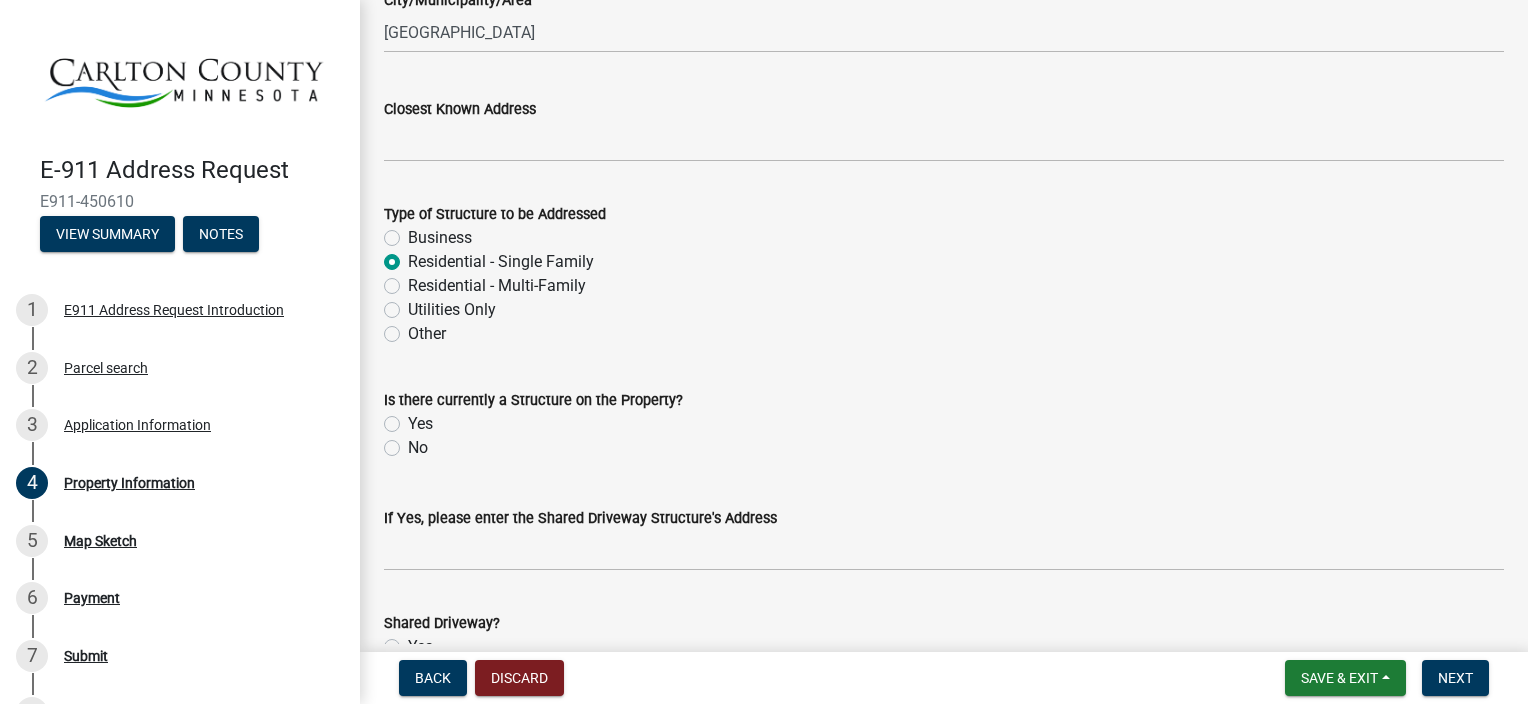 scroll, scrollTop: 880, scrollLeft: 0, axis: vertical 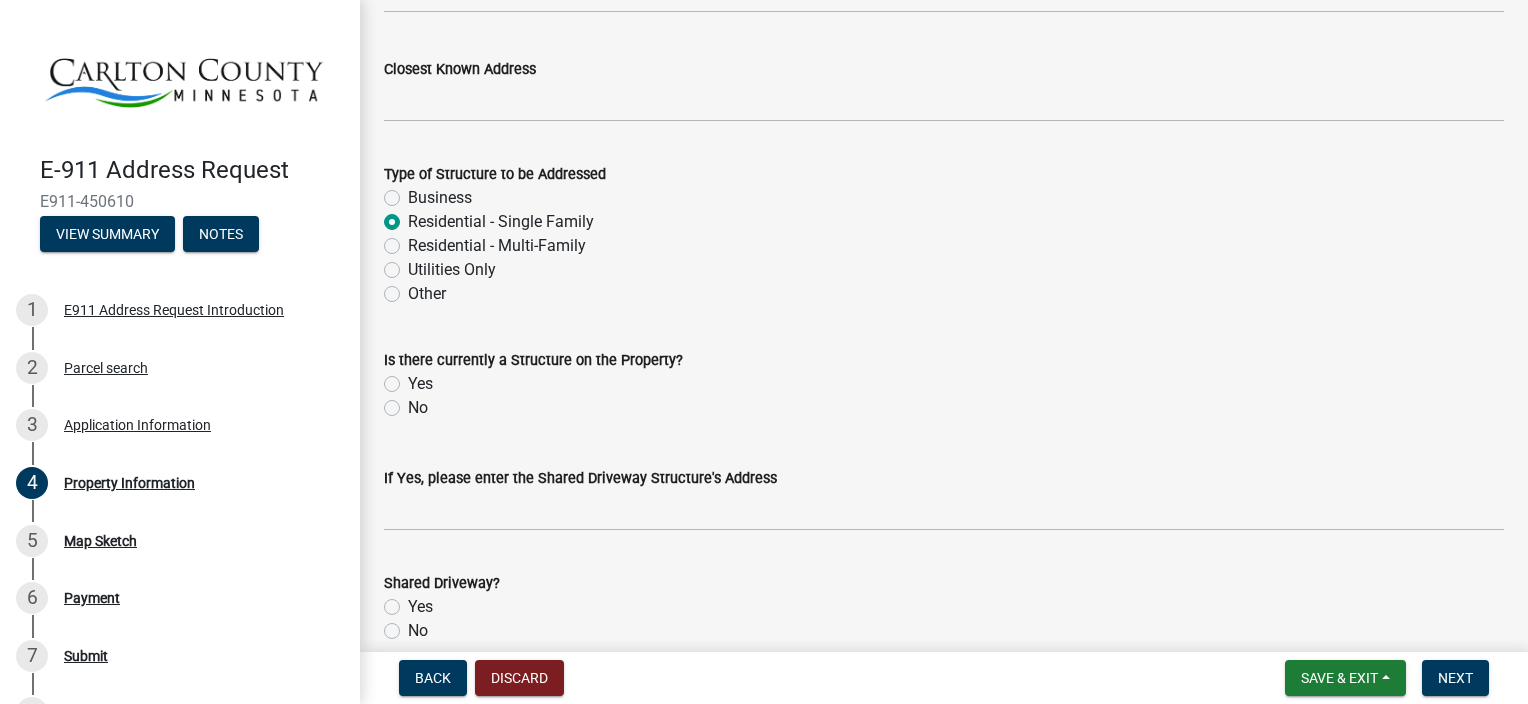 click on "No" 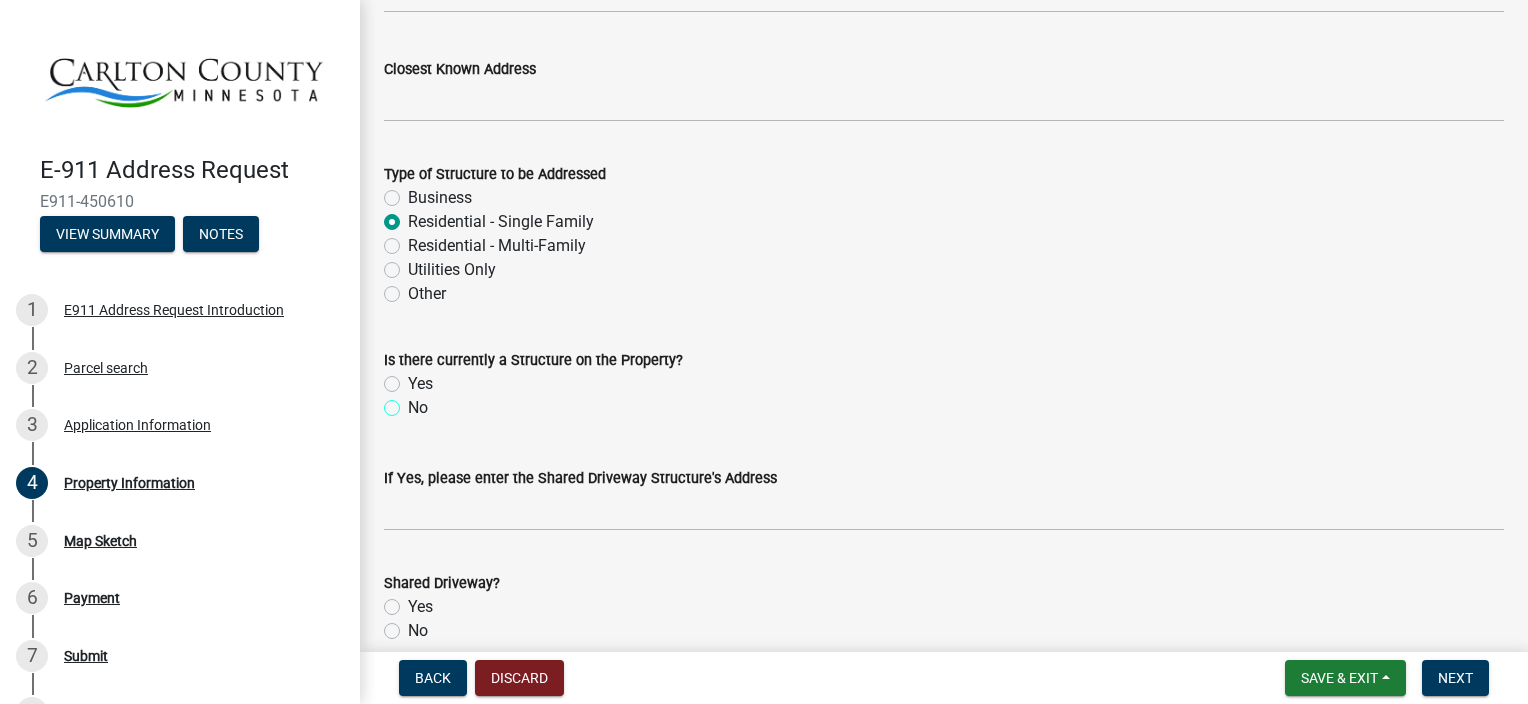 click on "No" at bounding box center (414, 402) 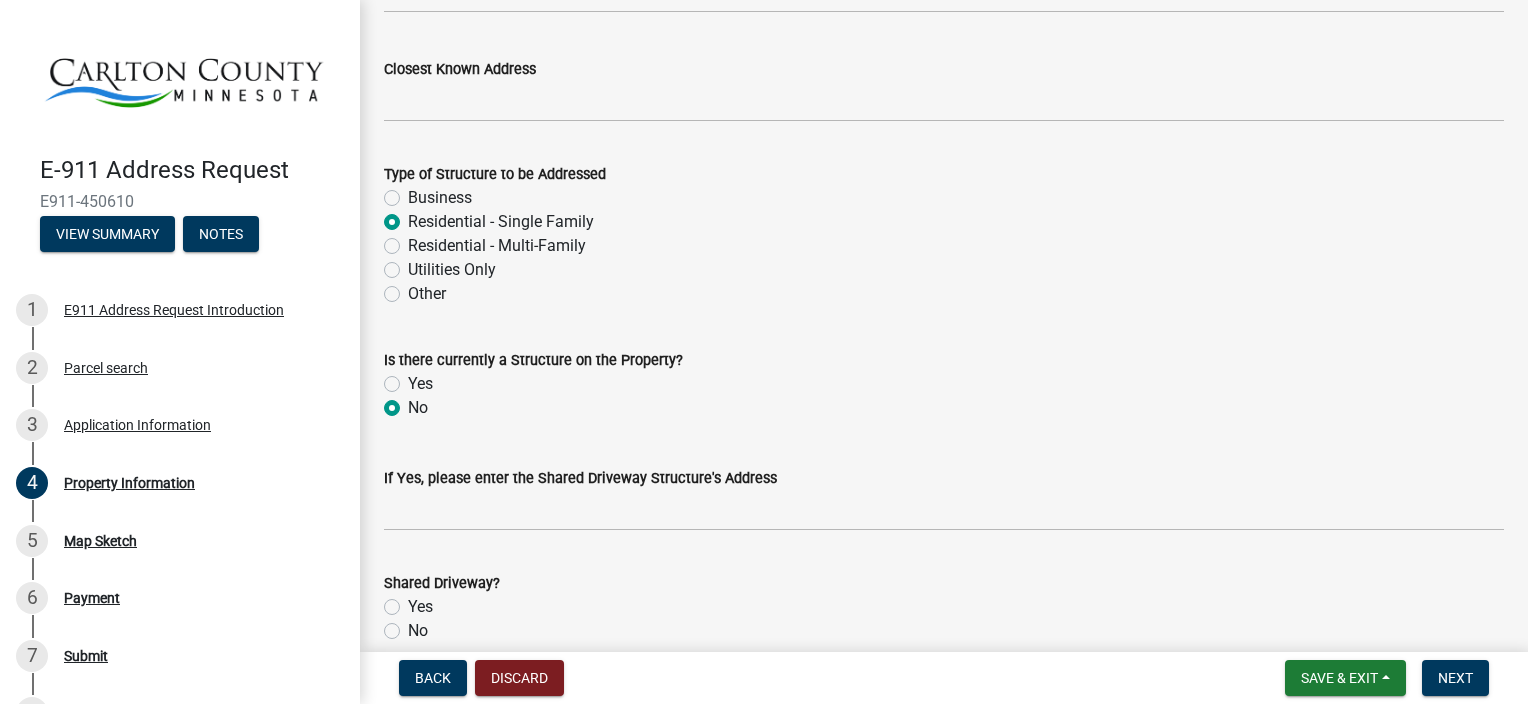 radio on "true" 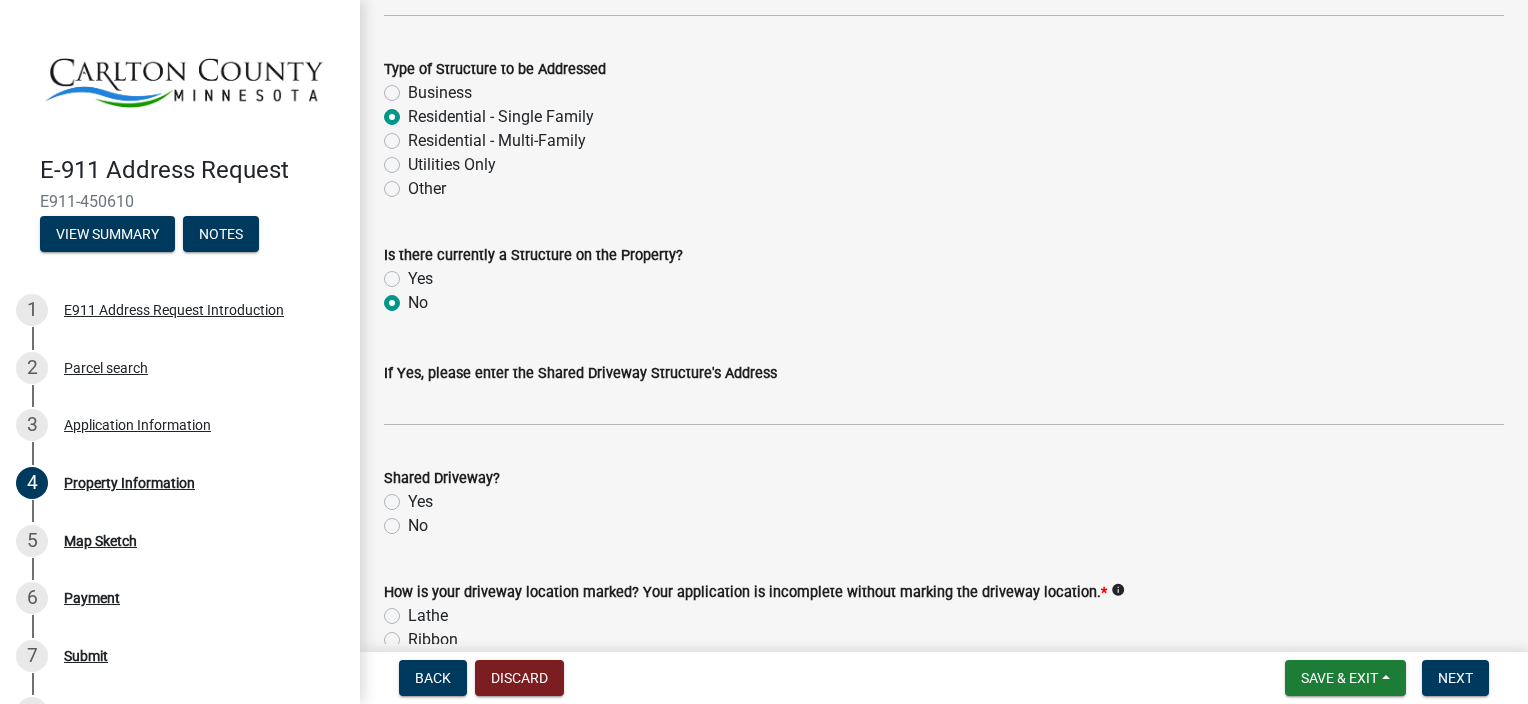 scroll, scrollTop: 1000, scrollLeft: 0, axis: vertical 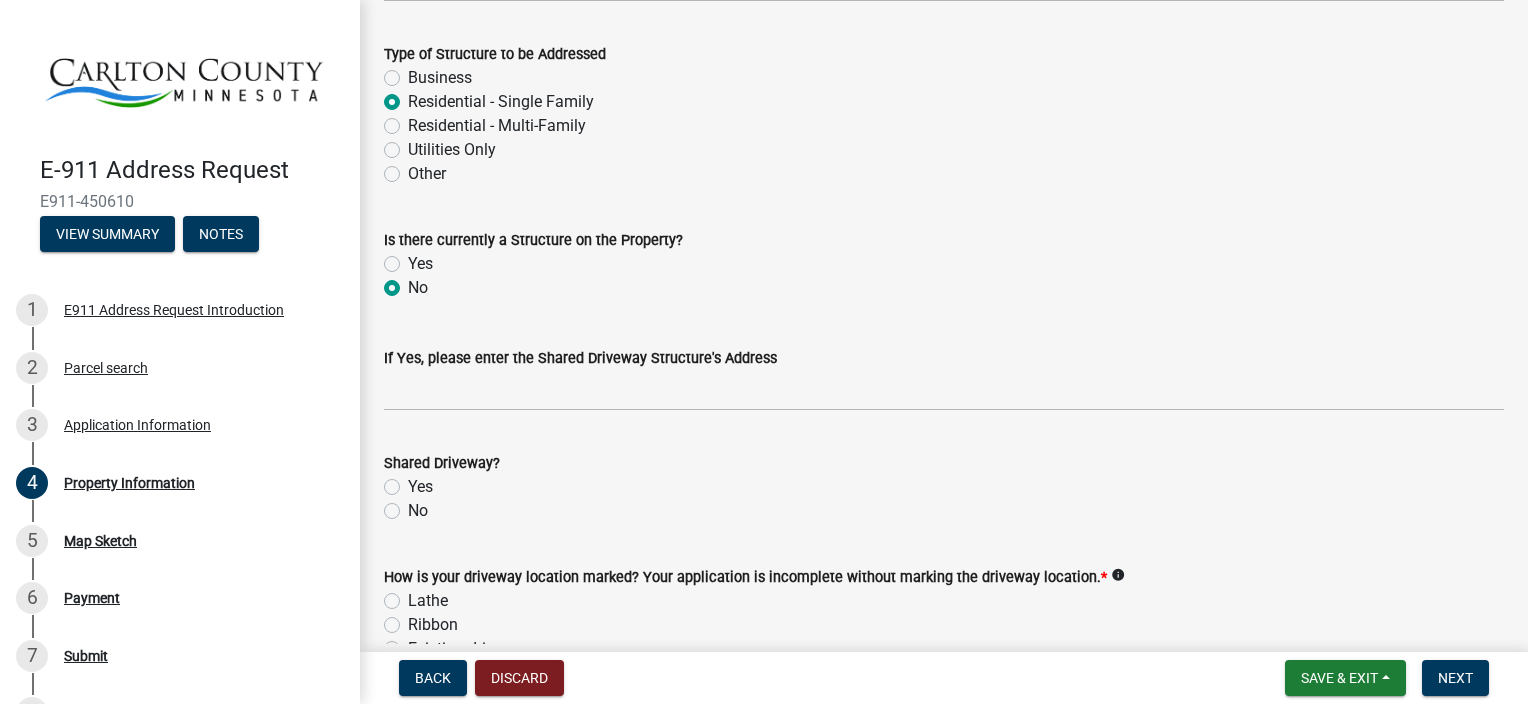 click on "No" 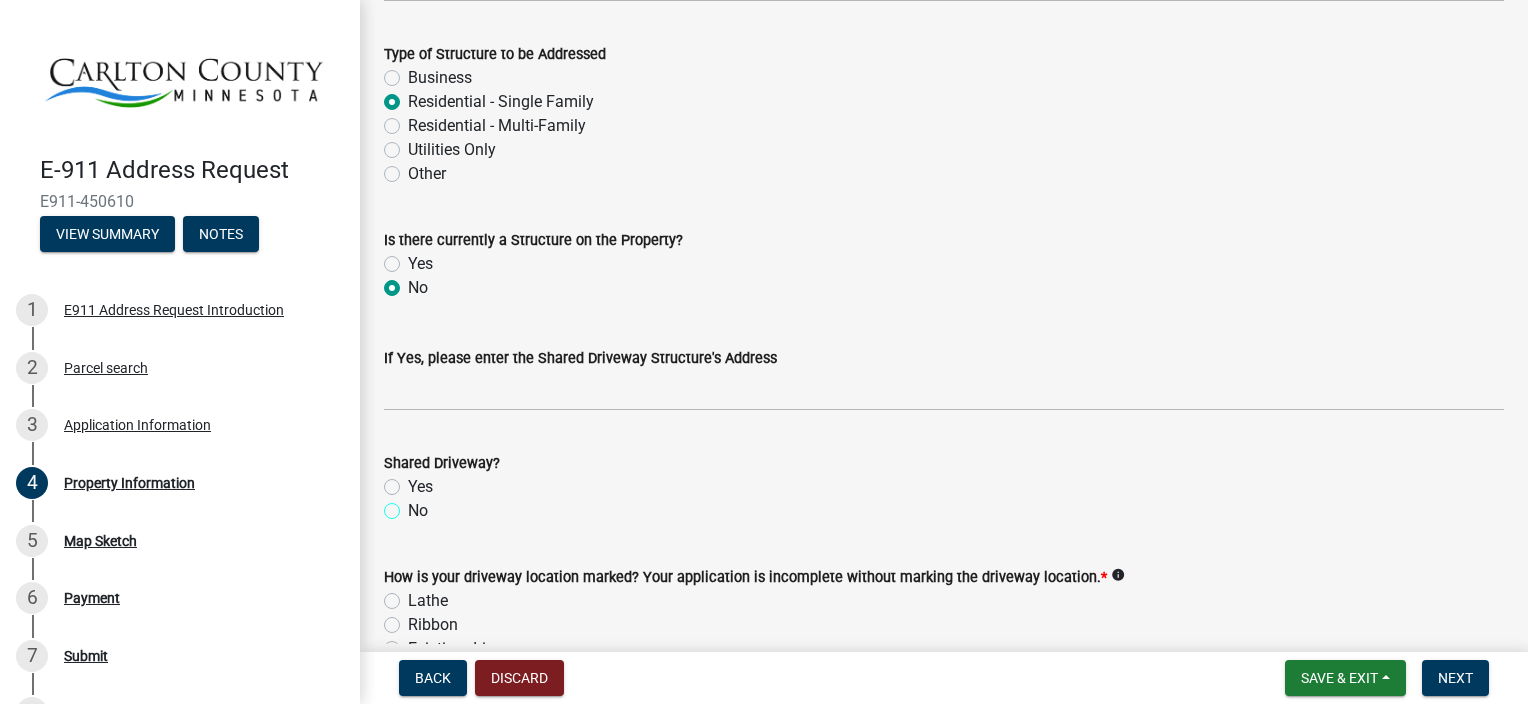 click on "No" at bounding box center [414, 505] 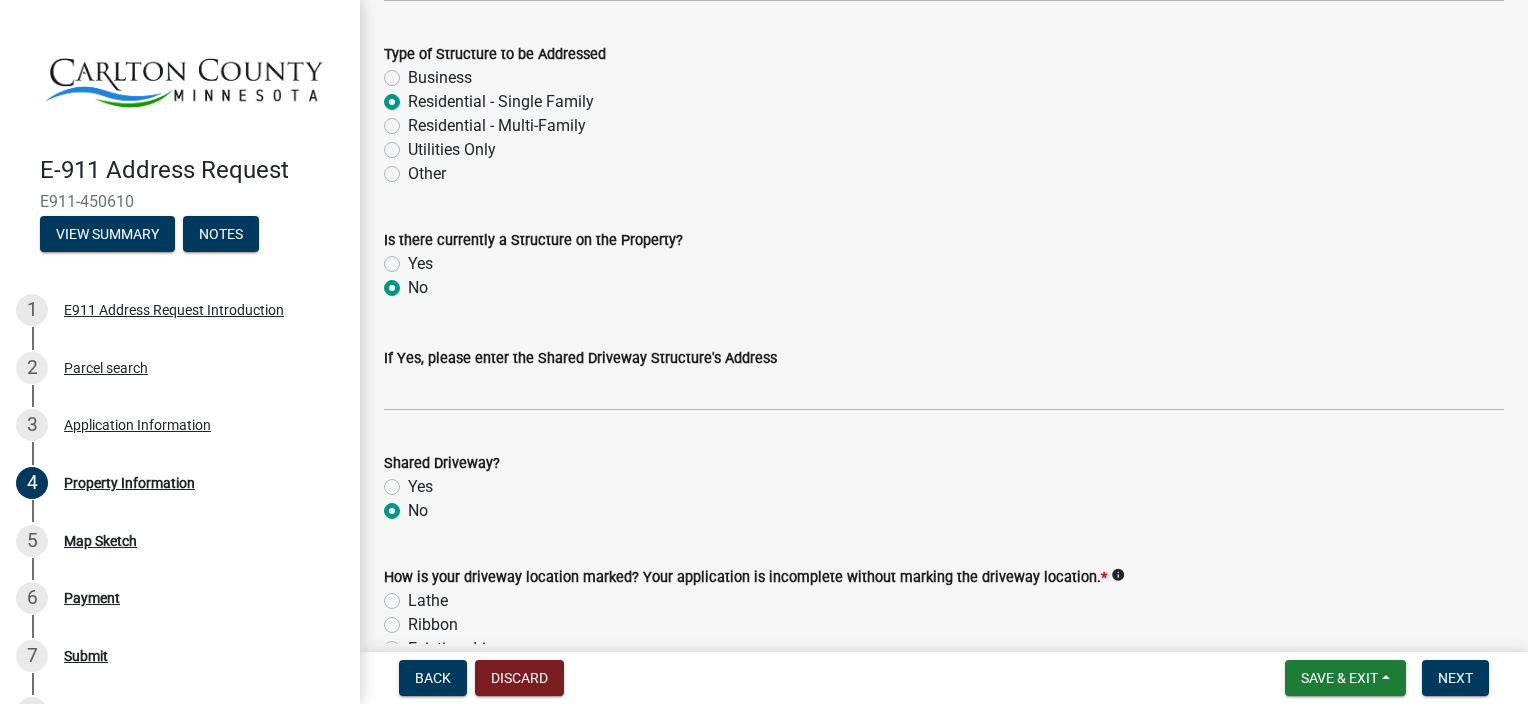 radio on "true" 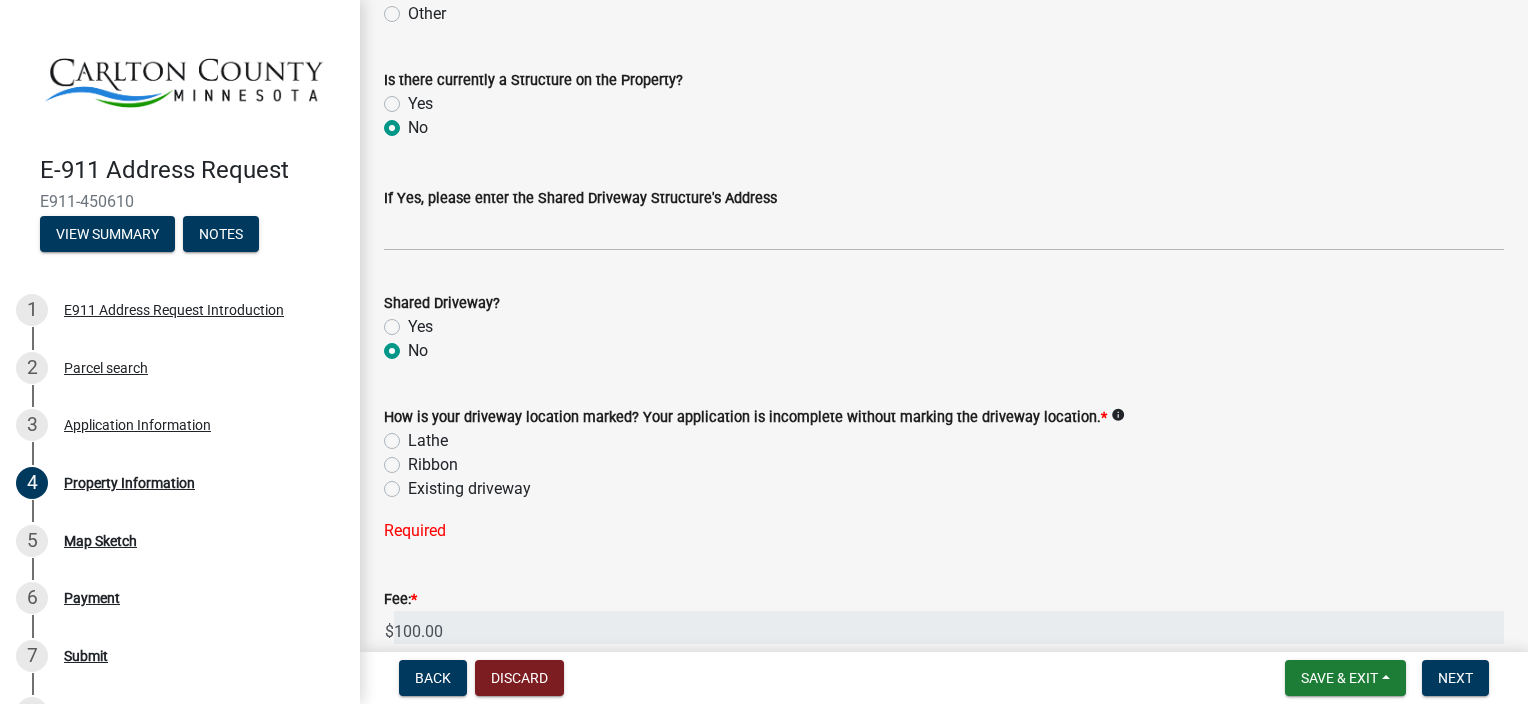 scroll, scrollTop: 1200, scrollLeft: 0, axis: vertical 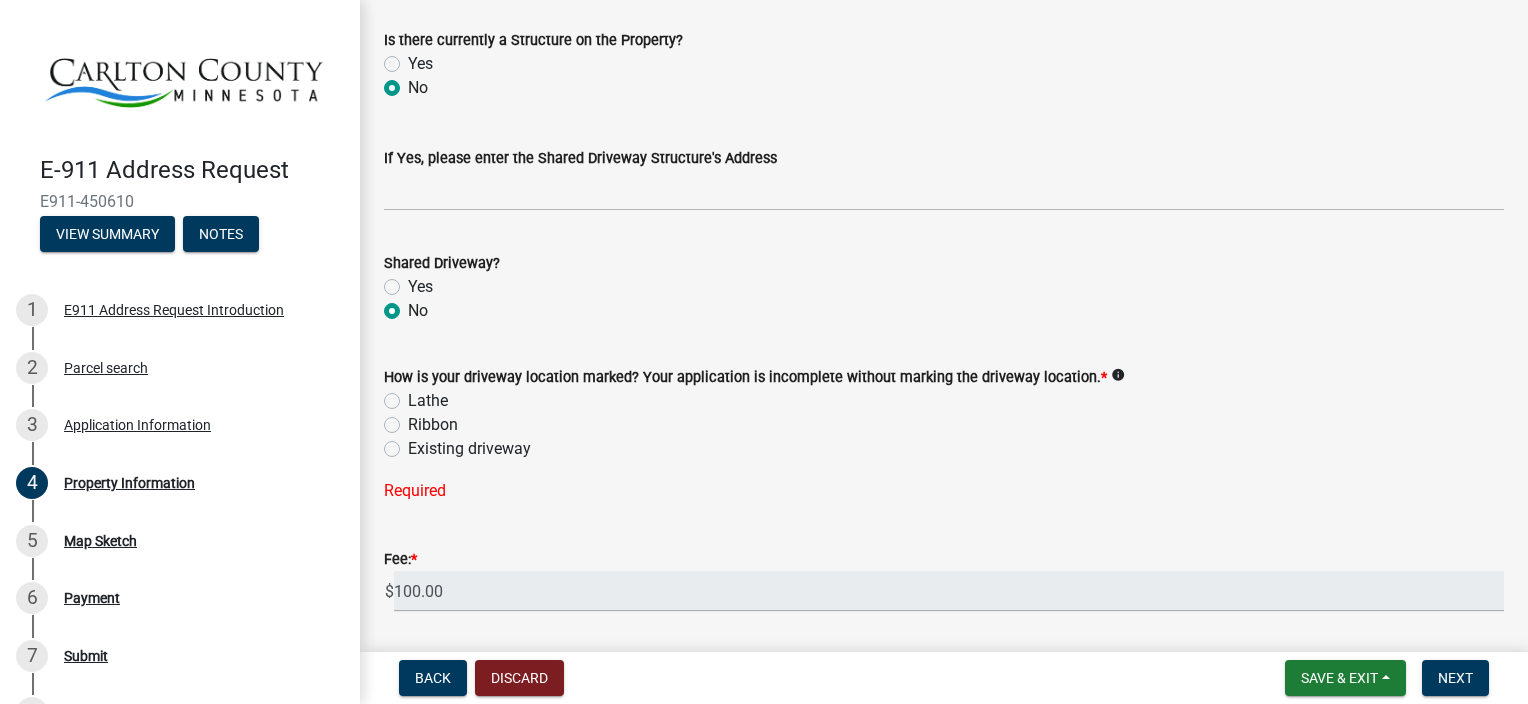 click on "Lathe" 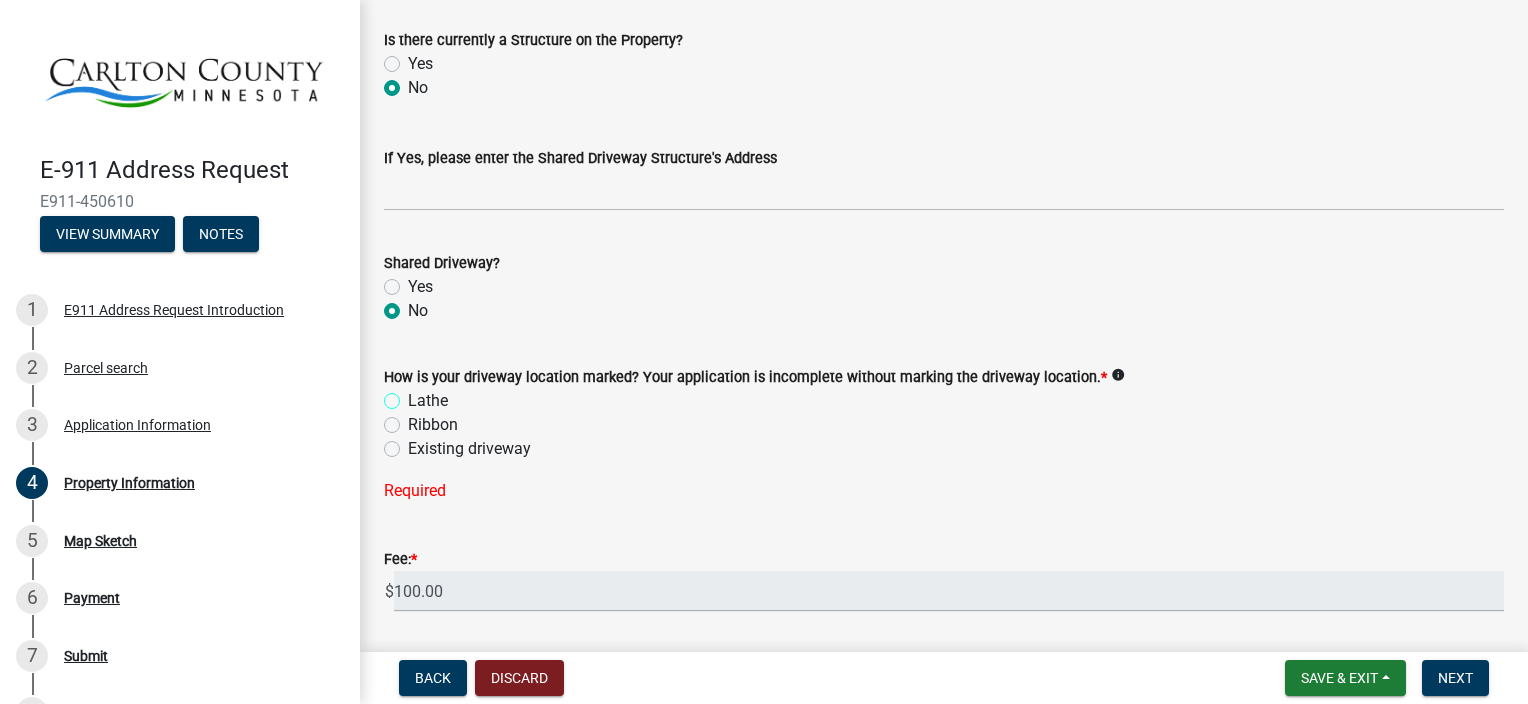 click on "Lathe" at bounding box center (414, 395) 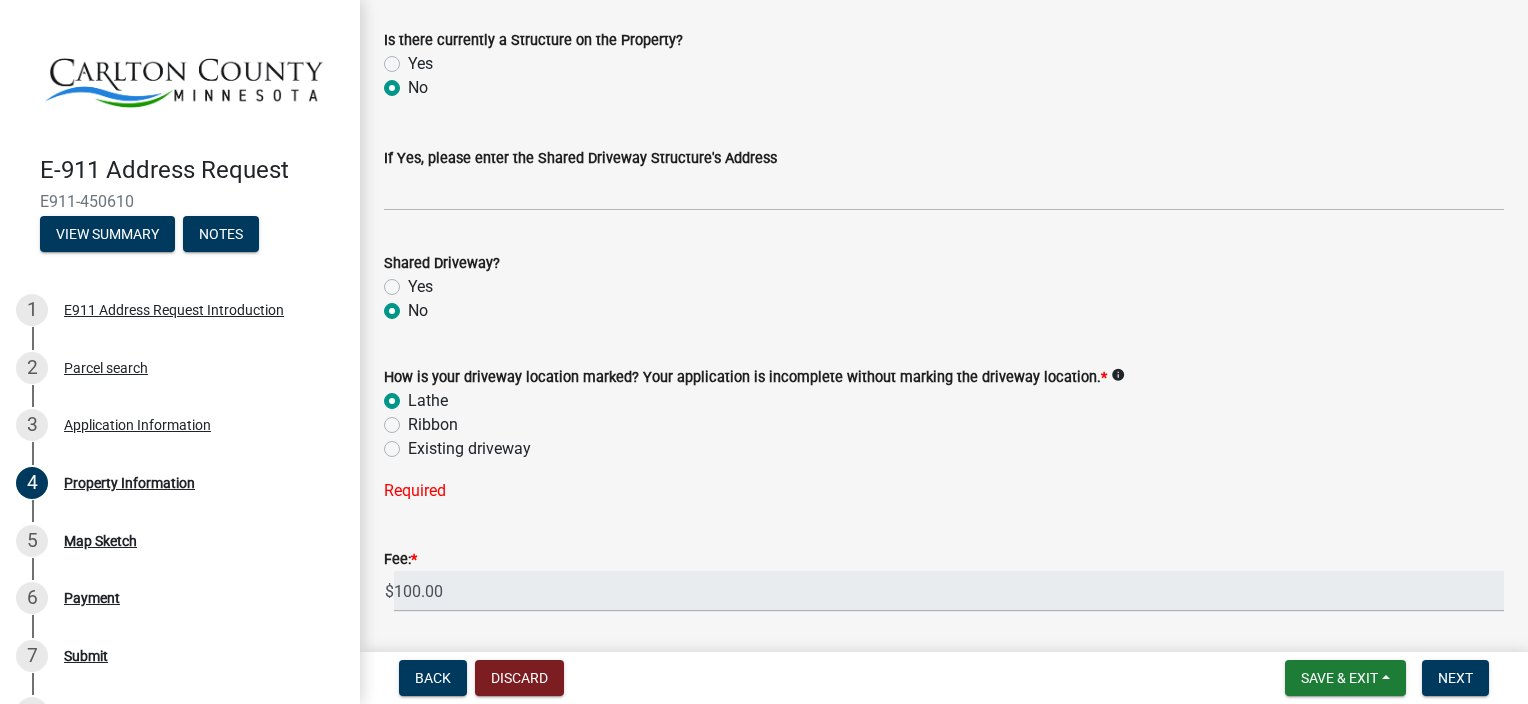 radio on "true" 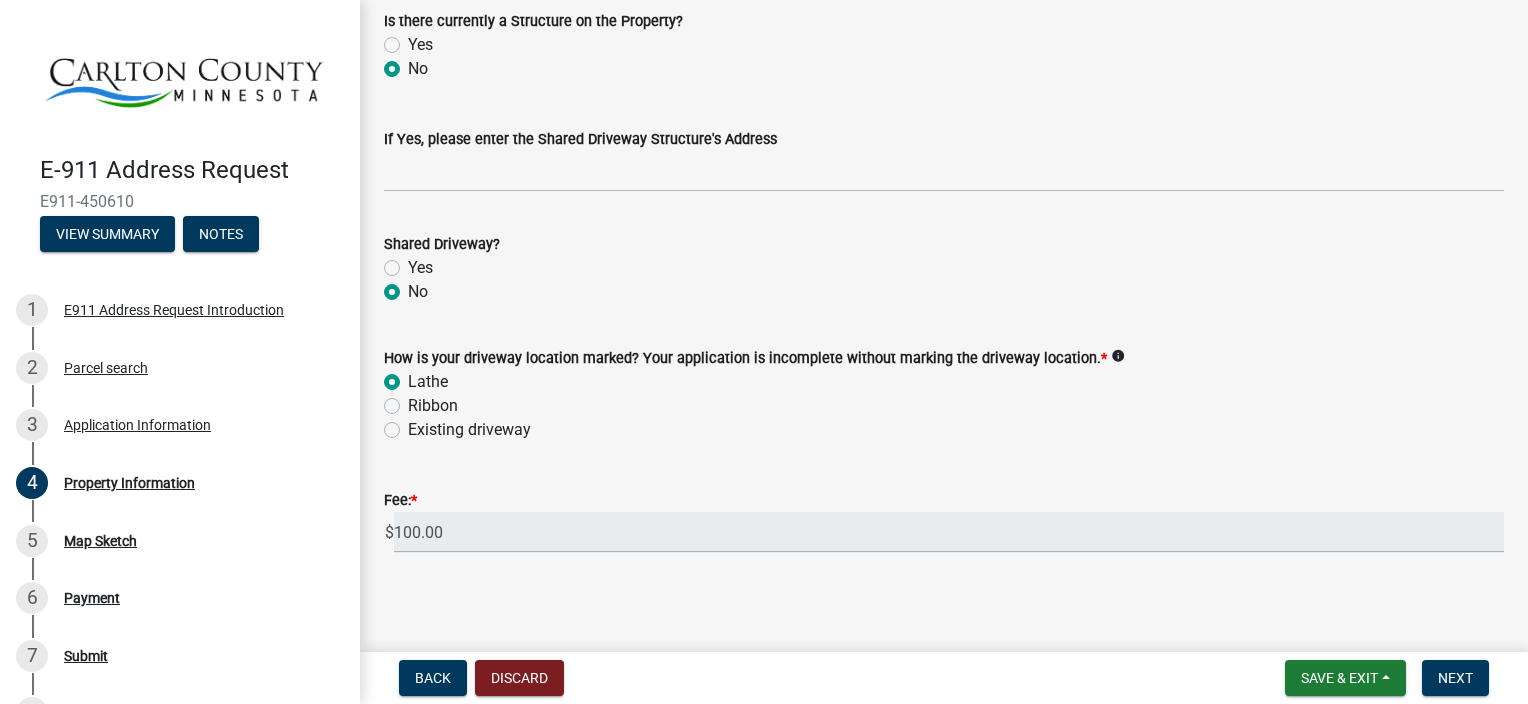 scroll, scrollTop: 1224, scrollLeft: 0, axis: vertical 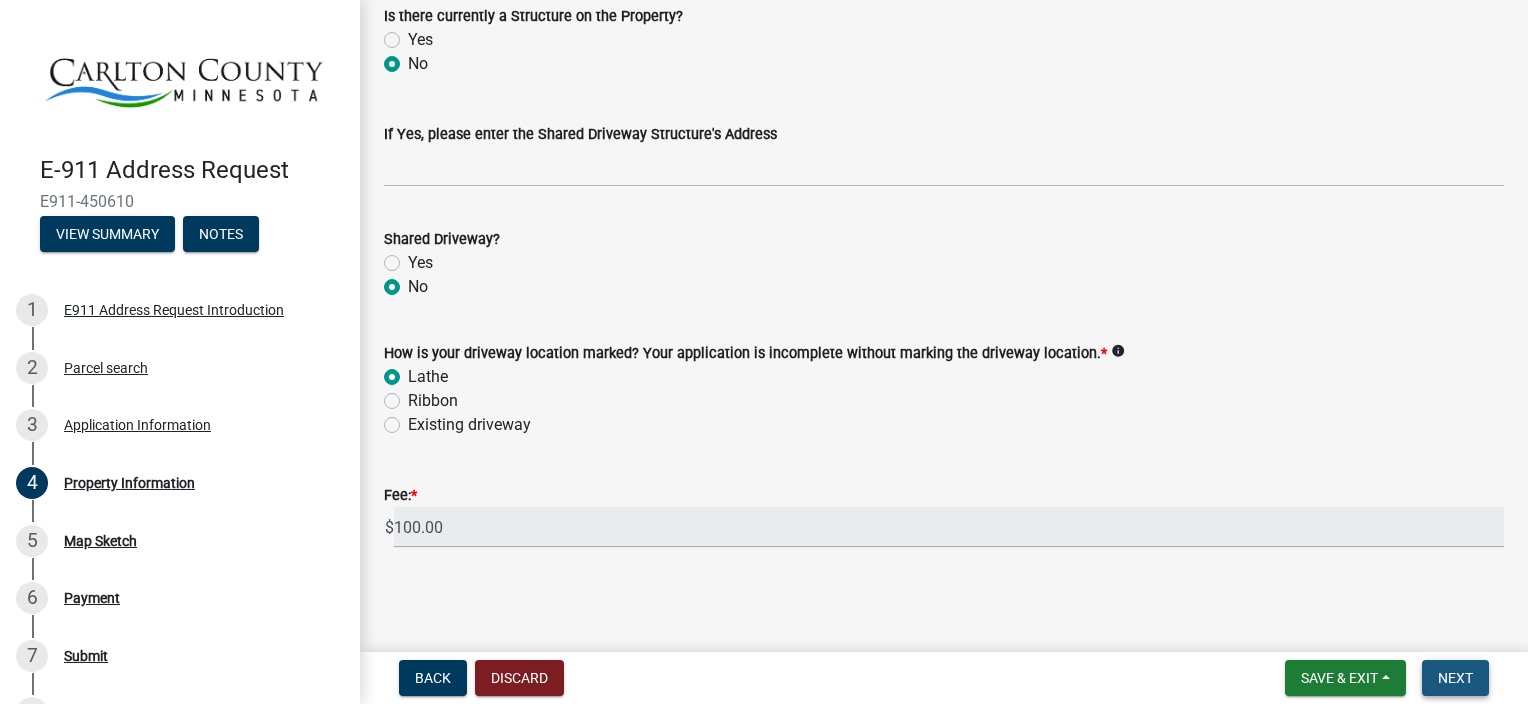 click on "Next" at bounding box center [1455, 678] 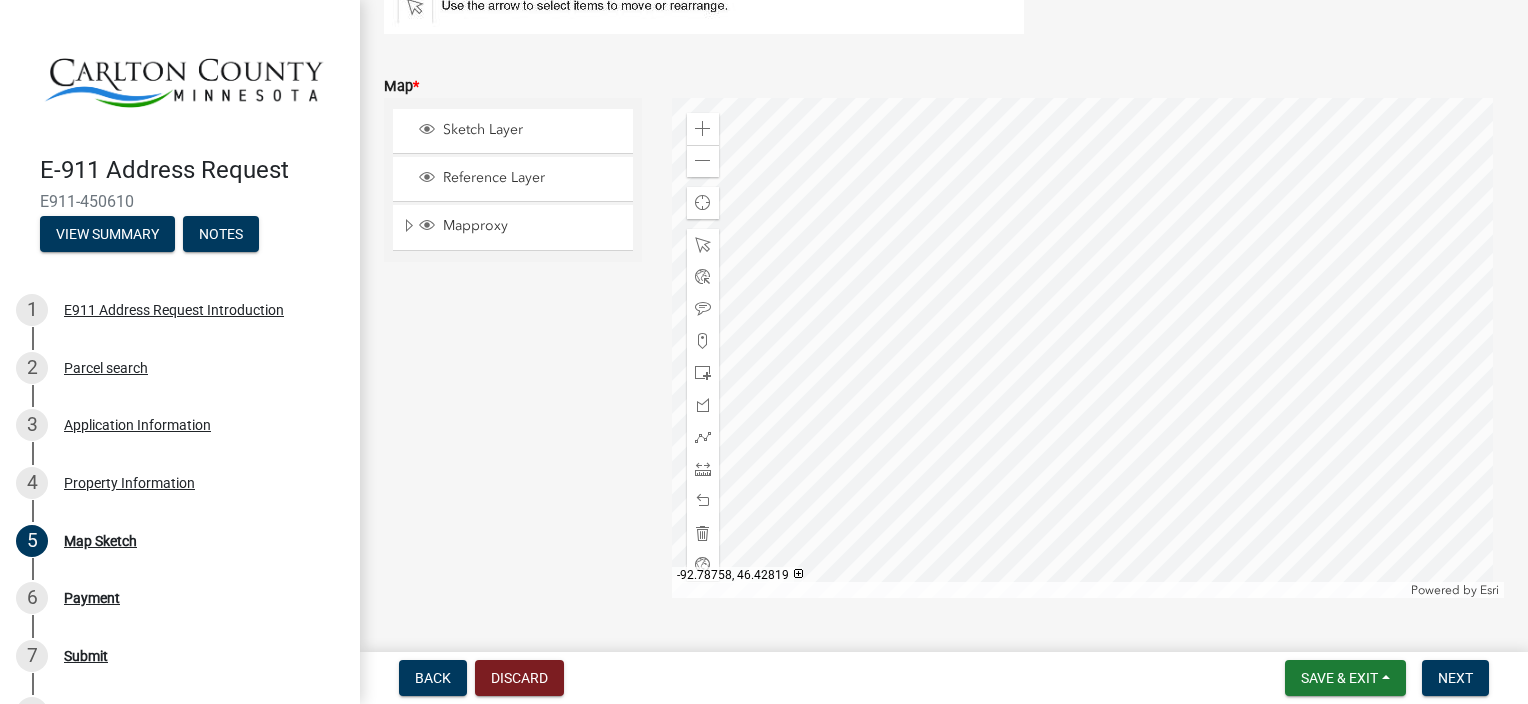 scroll, scrollTop: 340, scrollLeft: 0, axis: vertical 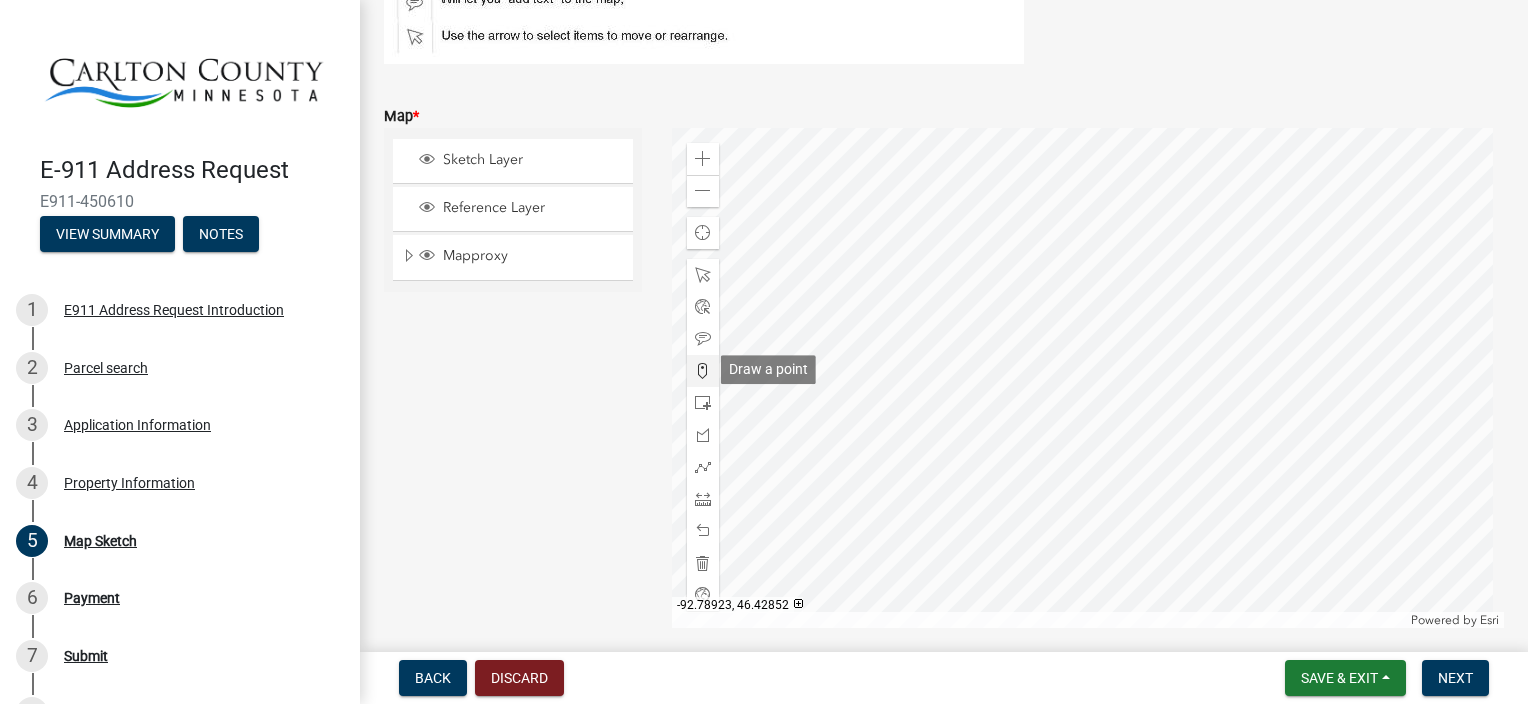 click 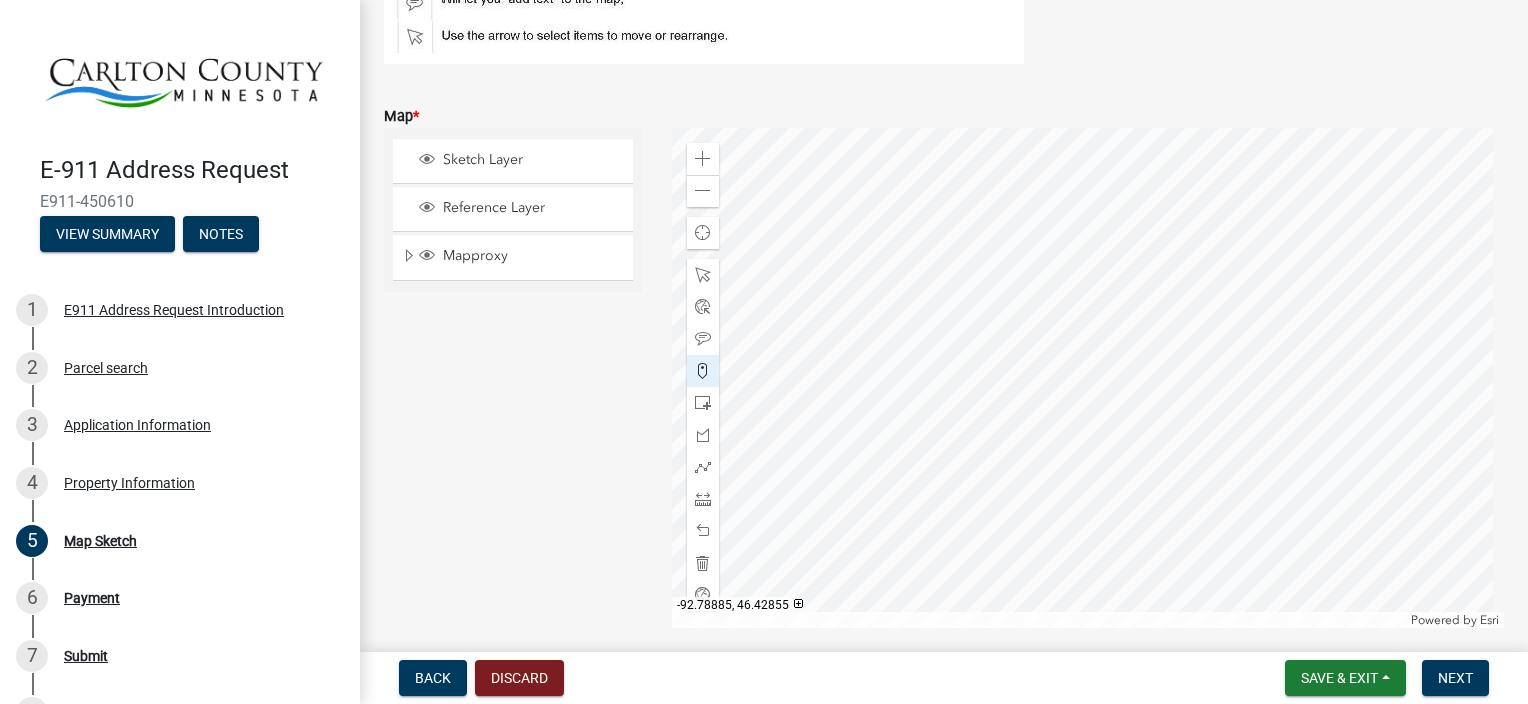 click 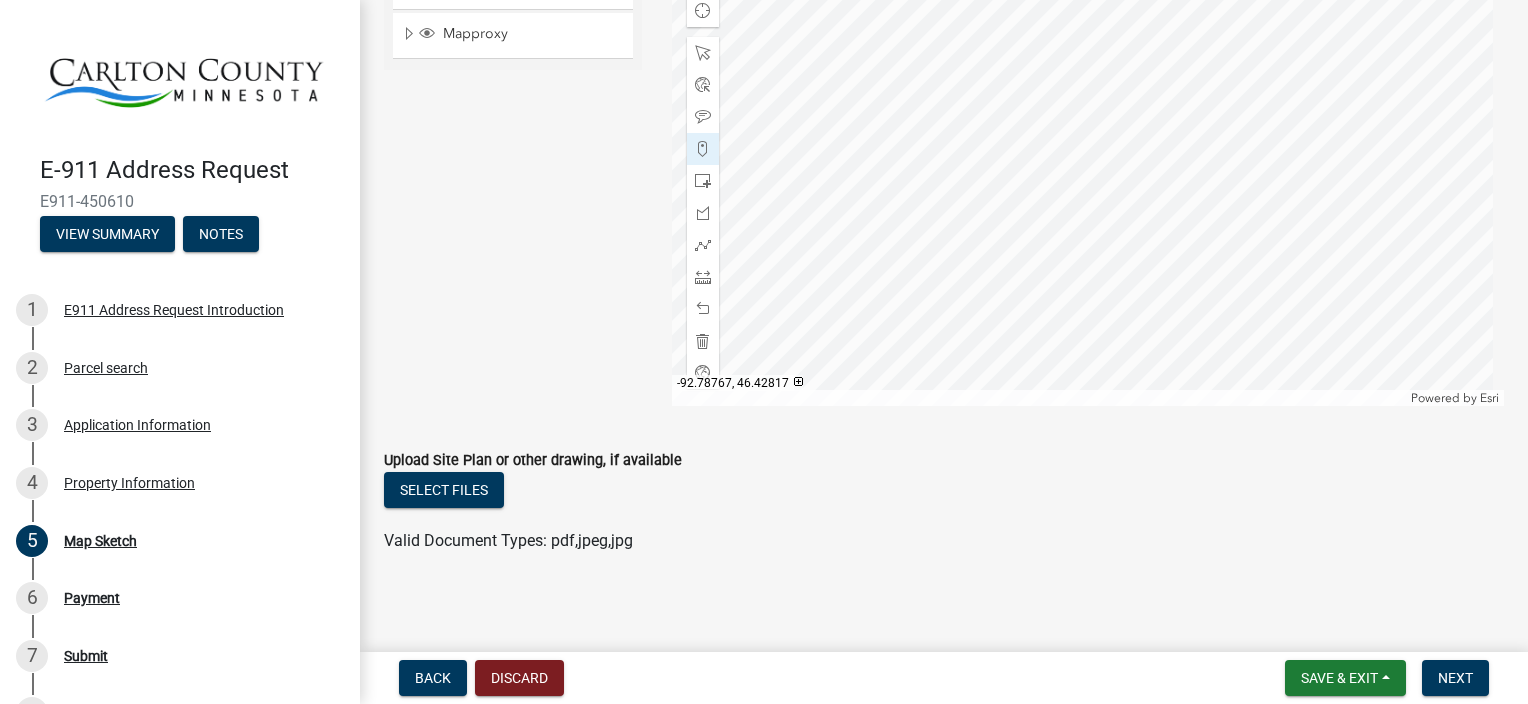 scroll, scrollTop: 567, scrollLeft: 0, axis: vertical 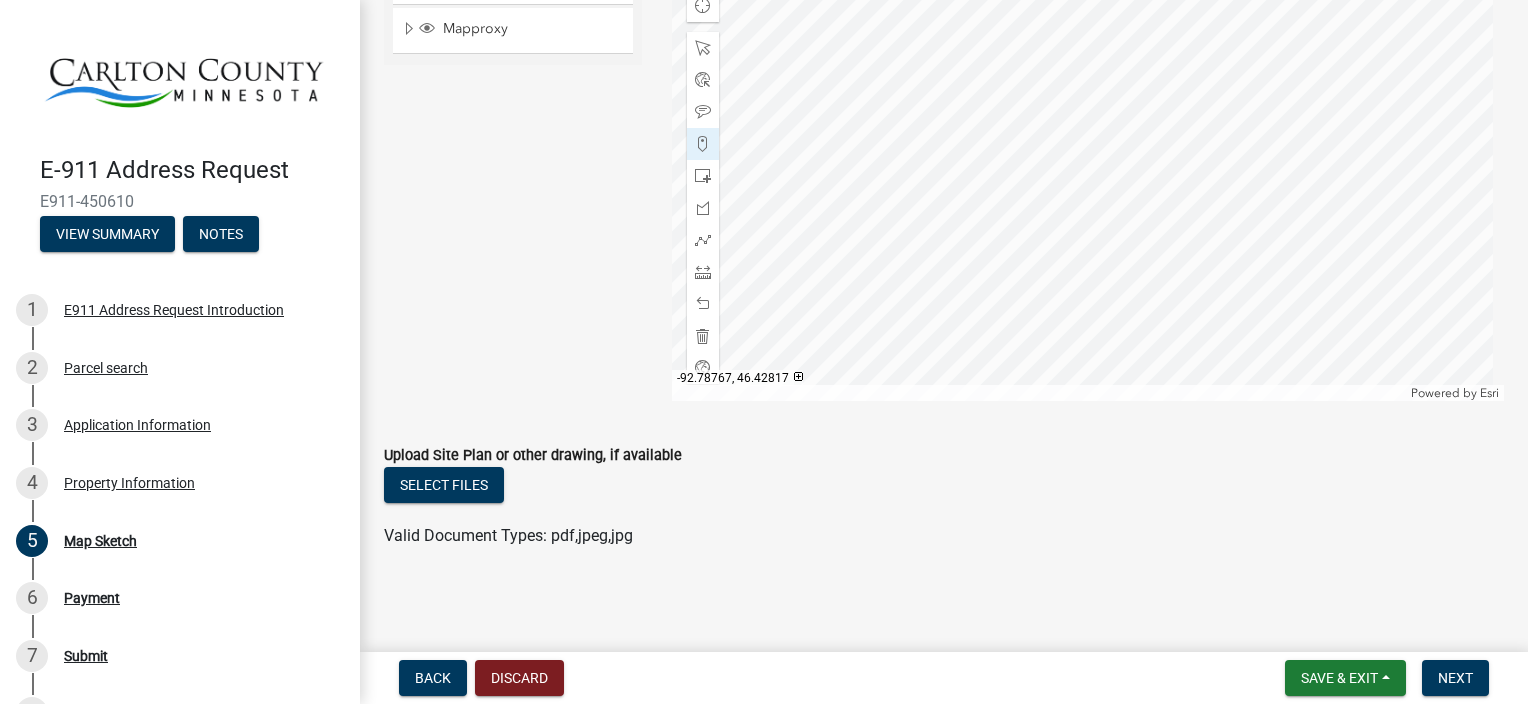 click on "Map Sketch share Share Use the DRAW POINT tool to mark an X at the location where the driveway intersects the road.  Map  * Sketch Layer Reference Layer Mapproxy Roads Streams and Rivers Subdivisions Lakes/Rivers Political Townships Sections Quarter Quarter Lots Blocks Parcels Parcel Numbers Commissioner Districts School Districts Wetlands Zoning [GEOGRAPHIC_DATA] [GEOGRAPHIC_DATA] Major Highways Corporate Limits Corporate Limits Low Level Corporate Limits High Level Counties 2024 Zoom in Zoom out Find my location Powered by   Esri [GEOGRAPHIC_DATA] Loading...  Upload Site Plan or other drawing, if available   Select files  Valid Document Types: pdf,jpeg,jpg" 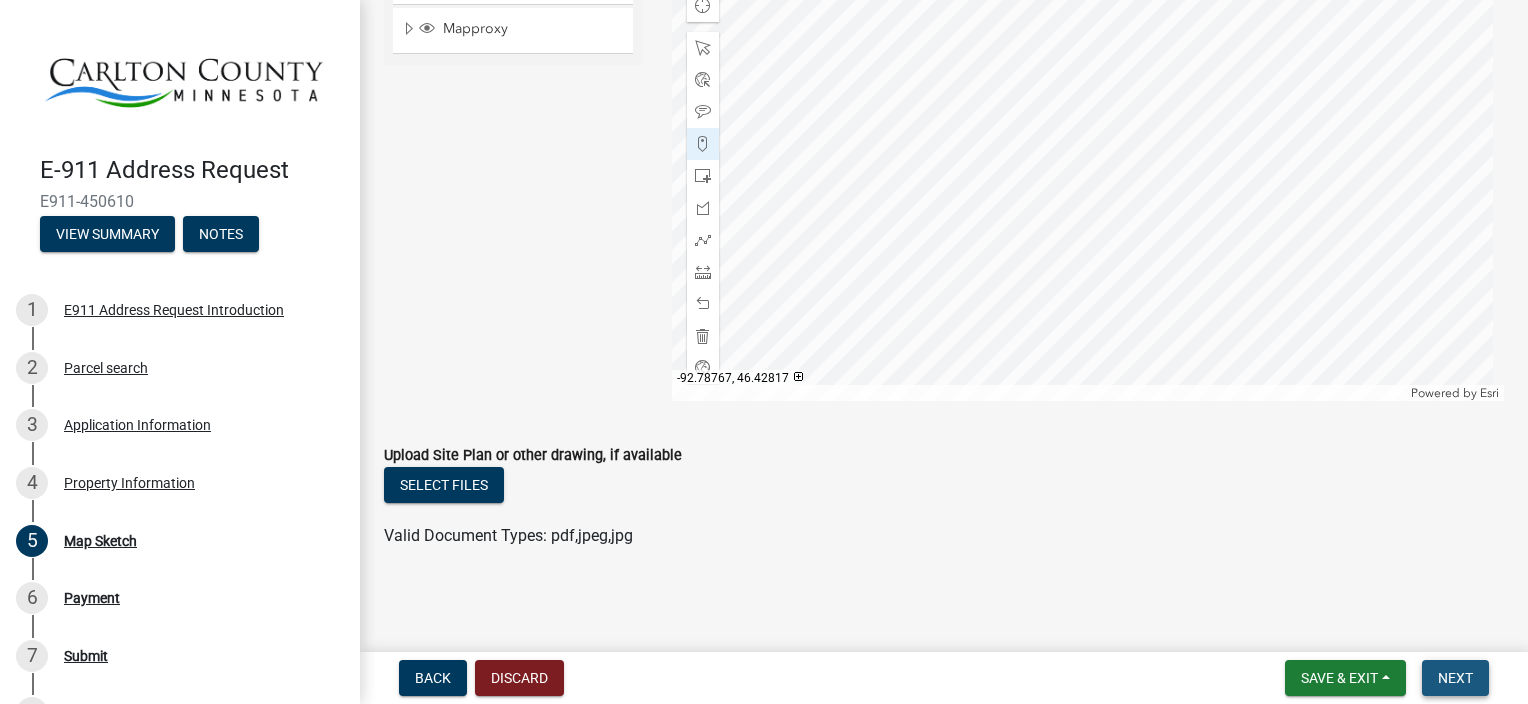 click on "Next" at bounding box center [1455, 678] 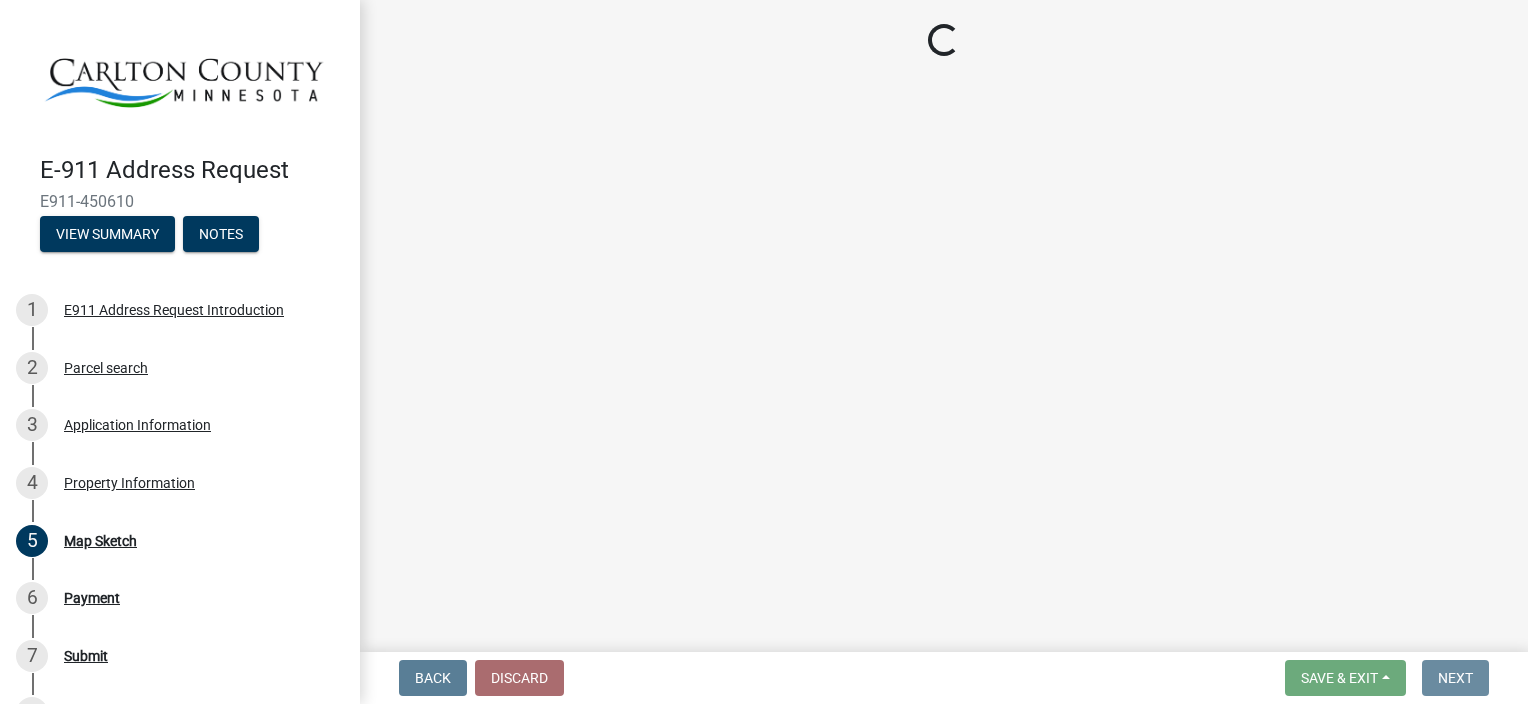scroll, scrollTop: 0, scrollLeft: 0, axis: both 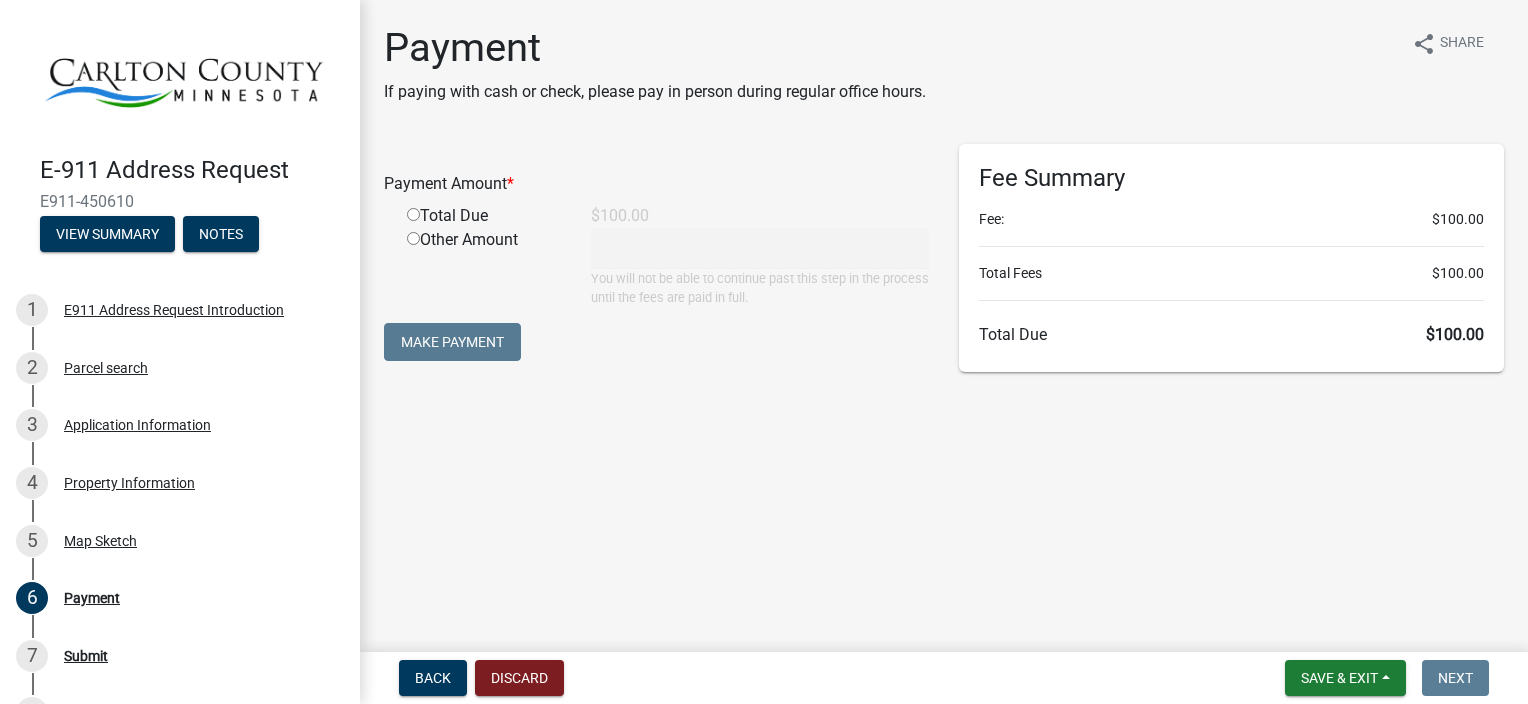 click on "Total Due" 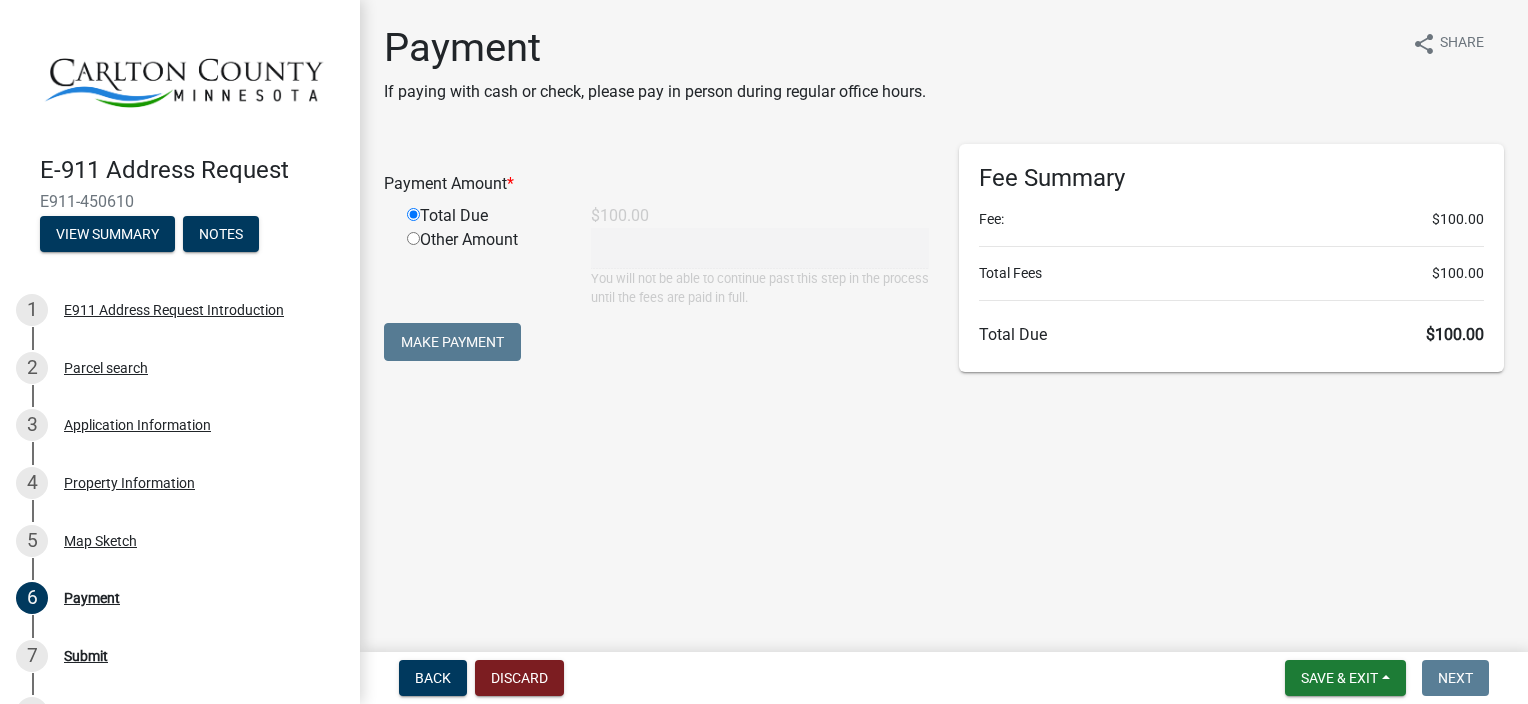 type on "100" 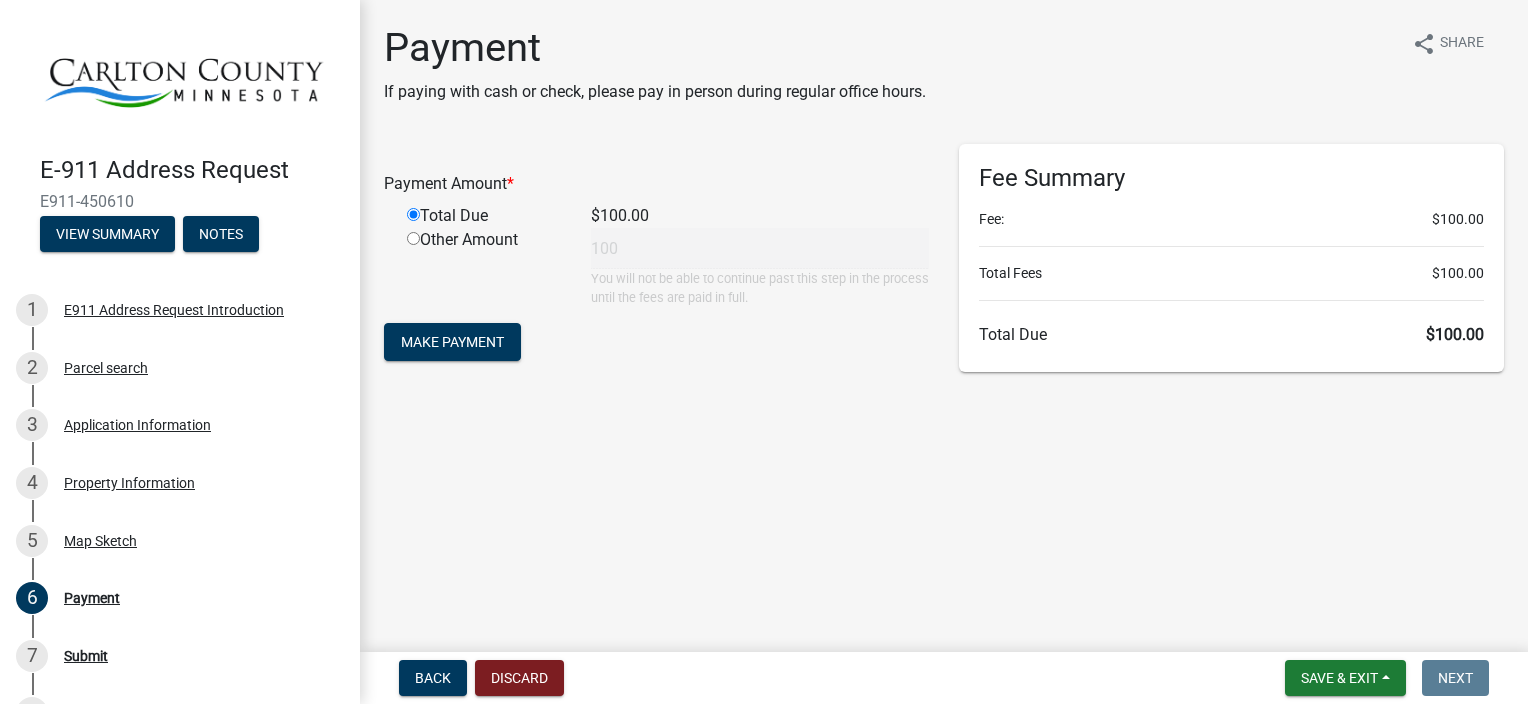 click on "Payment Amount  *  Total Due   $100.00   Other Amount  100  You will not be able to continue past this step in the process until the fees are paid in full.   Make Payment" 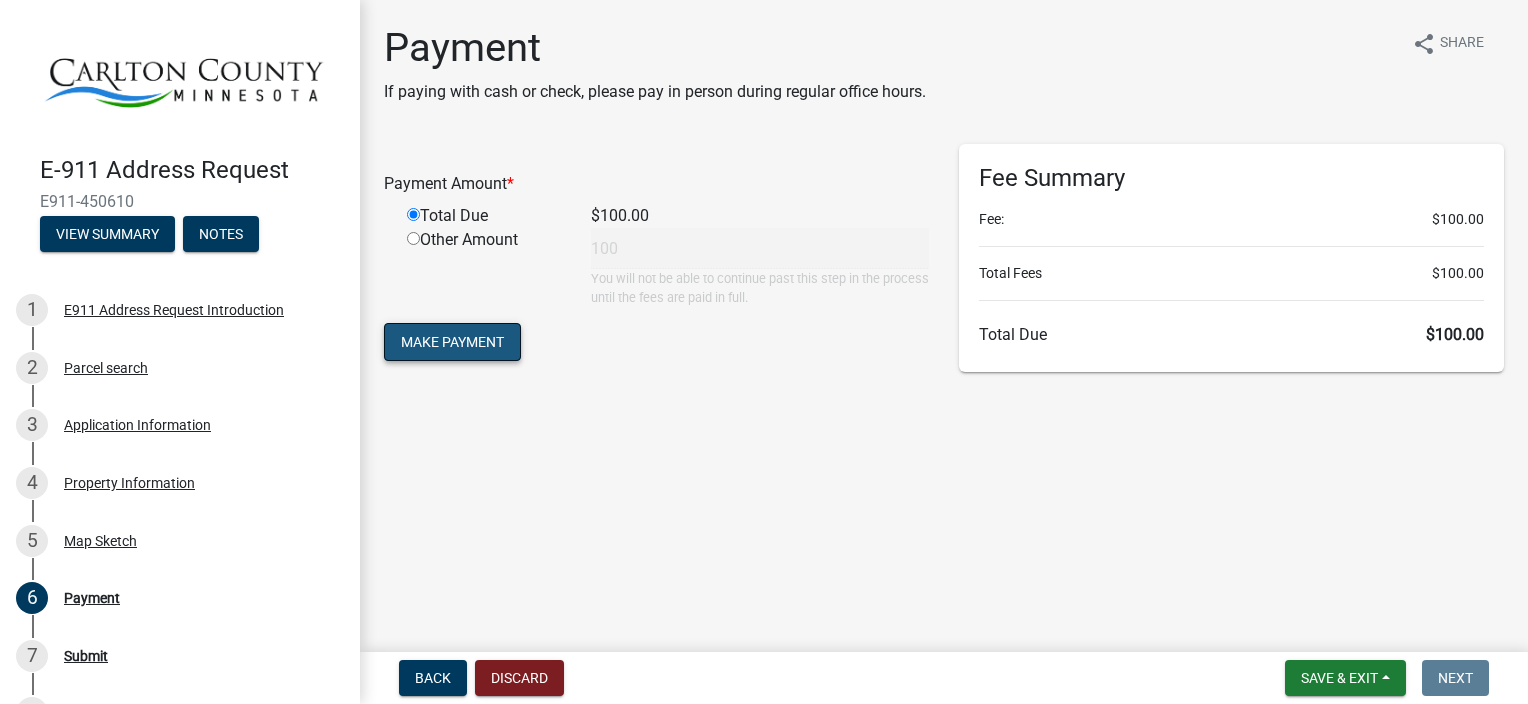 click on "Make Payment" at bounding box center (452, 342) 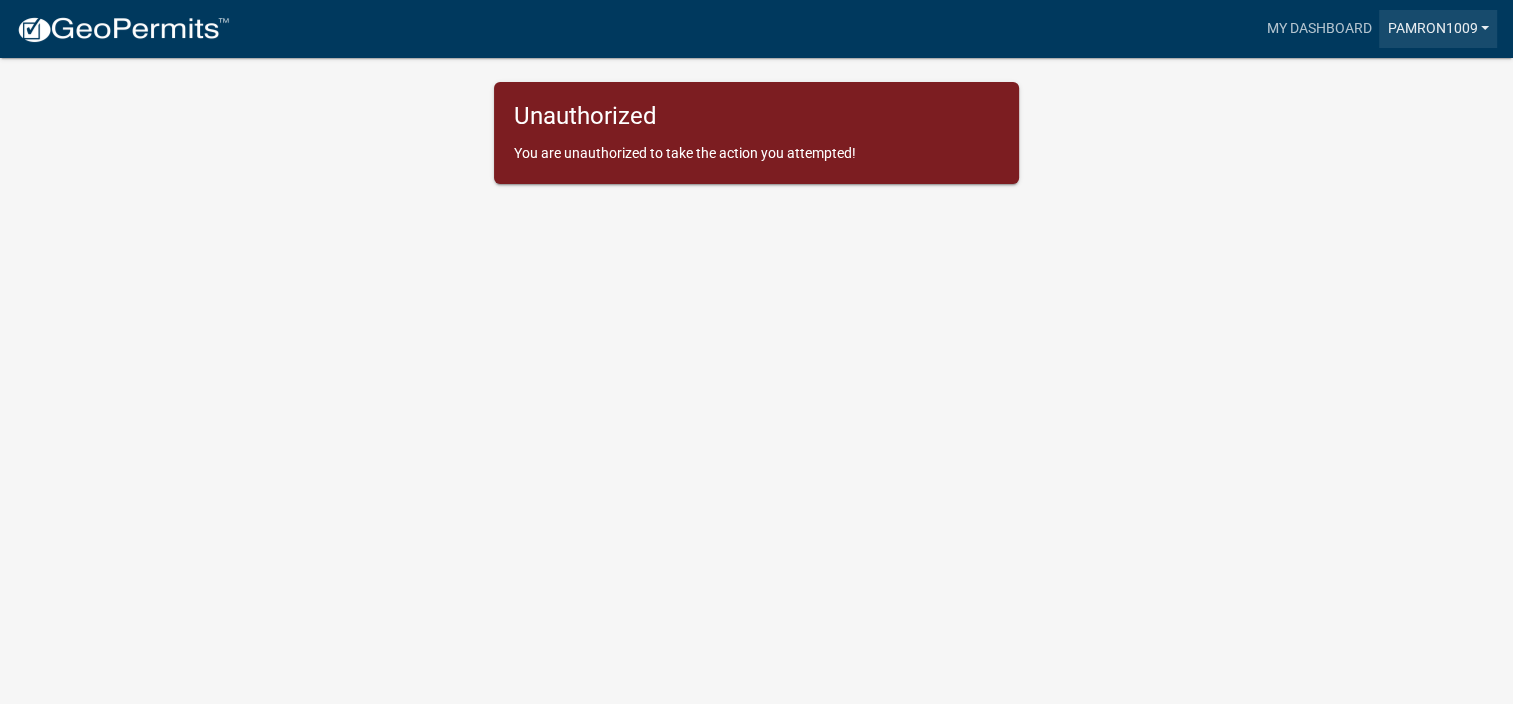 click on "pamron1009" at bounding box center [1438, 29] 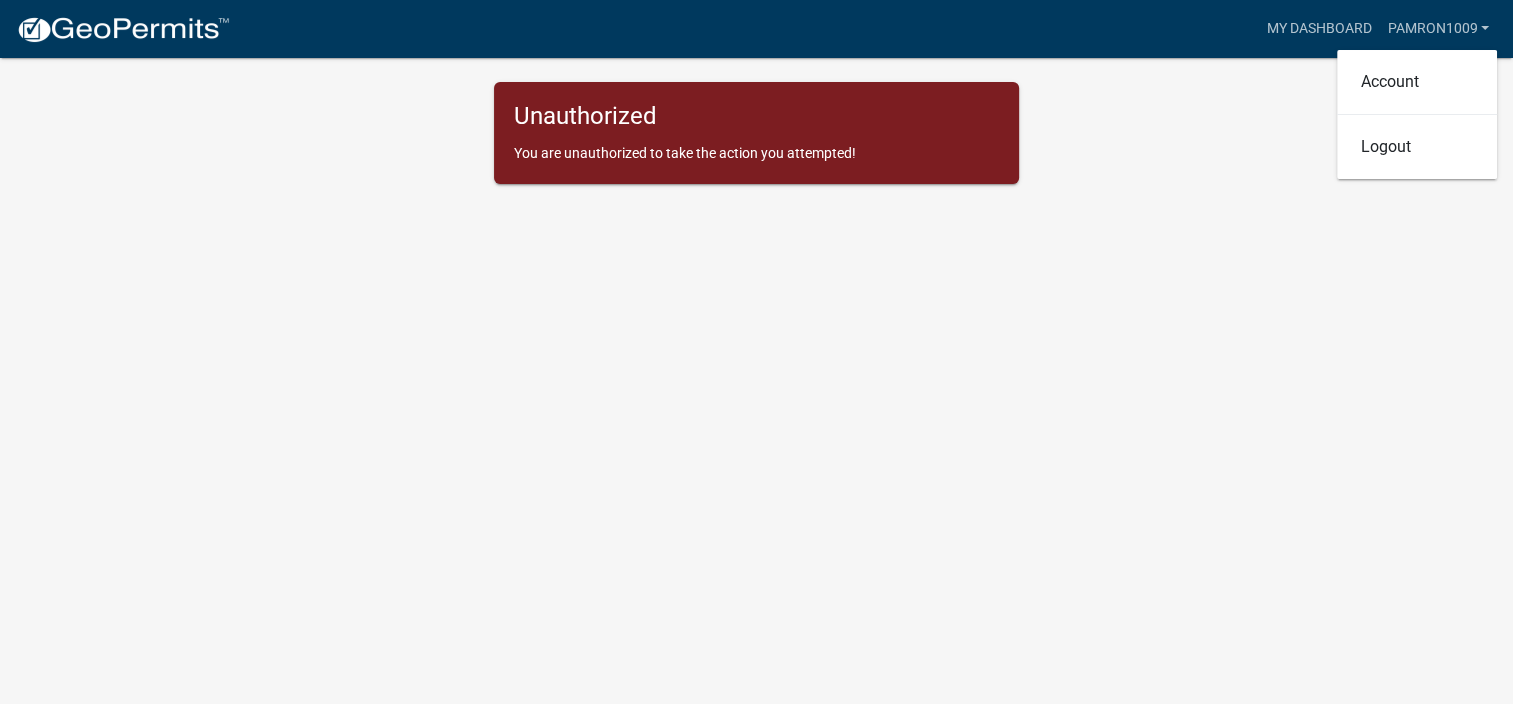 click on "Internet Explorer does NOT work with GeoPermits. Get a new browser for
more security, speed and to use this site.
Update your browser
Toggle drawer menu more_horiz  My Dashboard   pamron1009  Account Logout Unauthorized  You are unauthorized to take the action you attempted!" at bounding box center [756, 376] 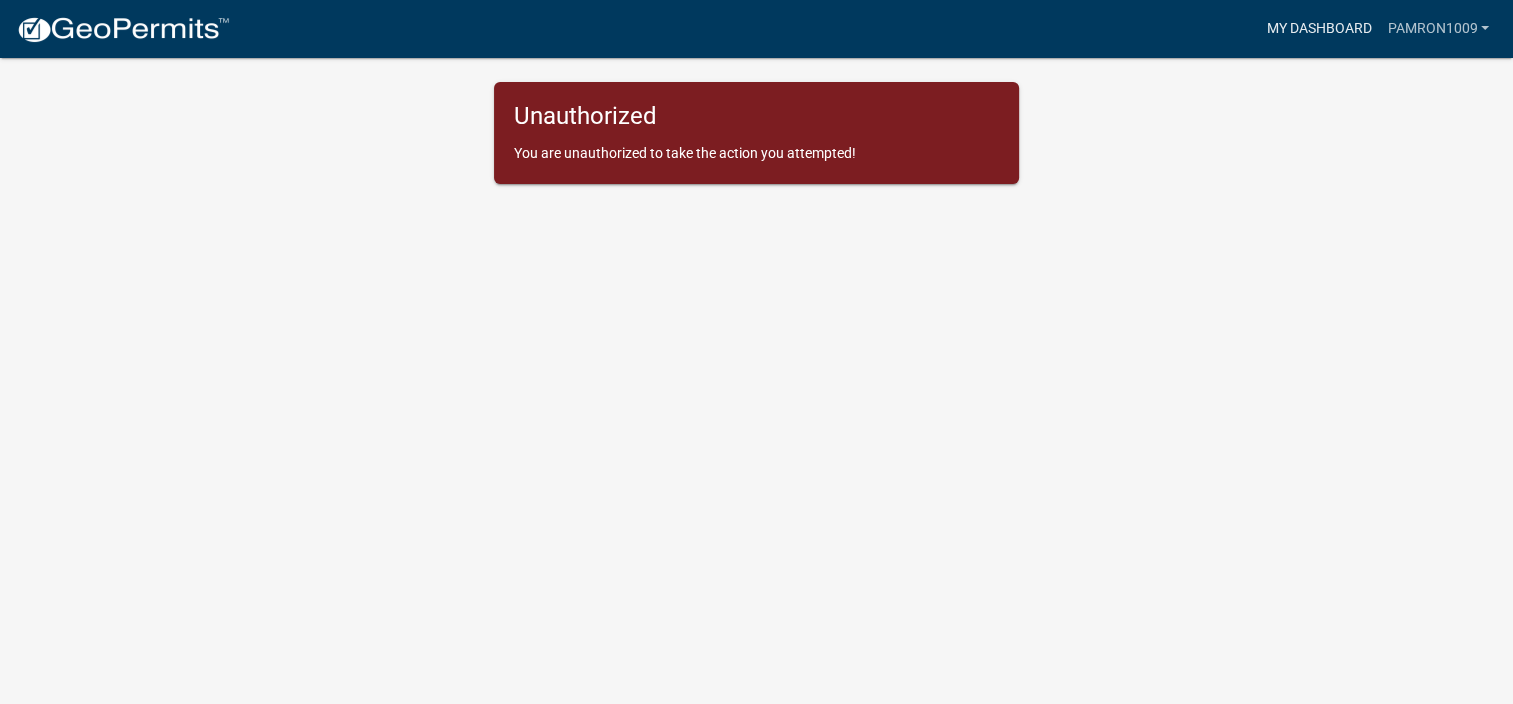 click on "My Dashboard" at bounding box center (1318, 29) 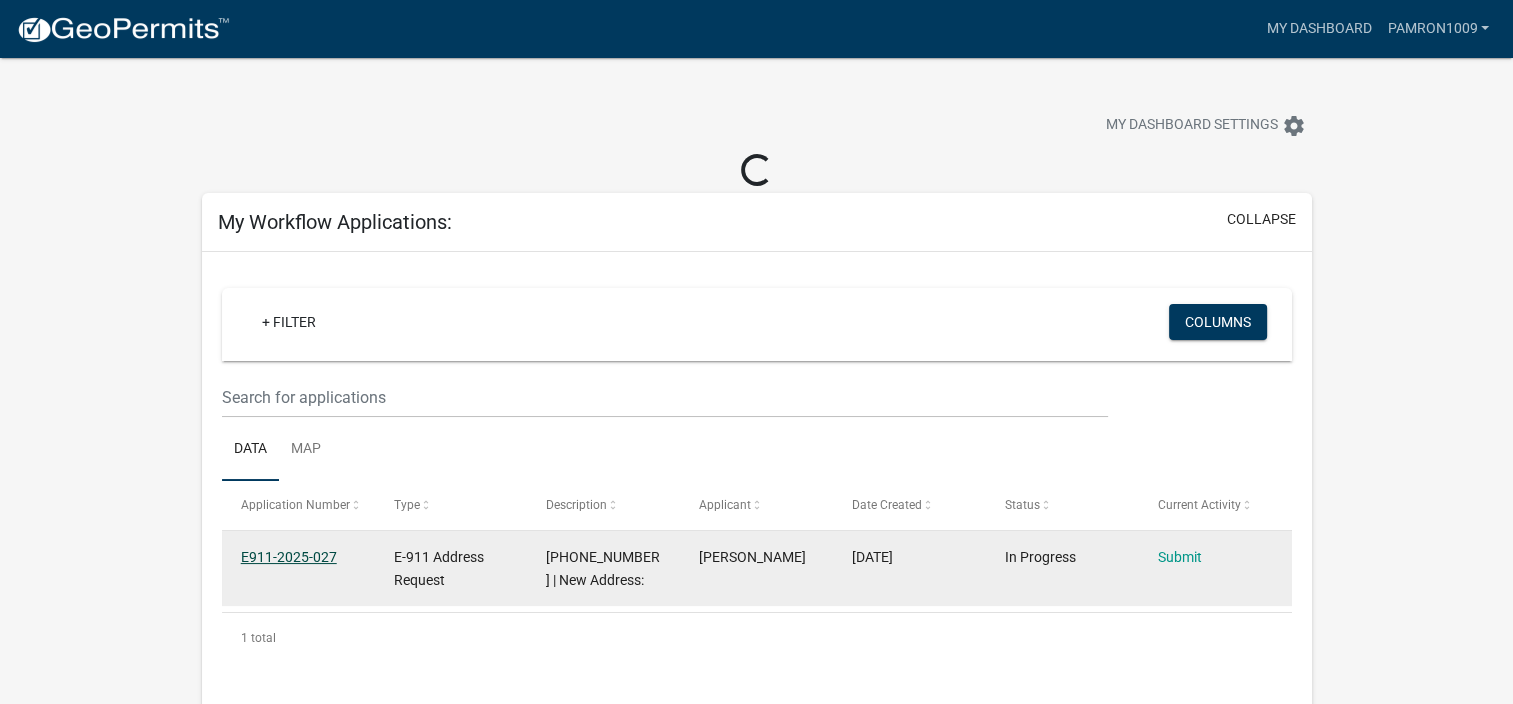 click on "E911-2025-027" 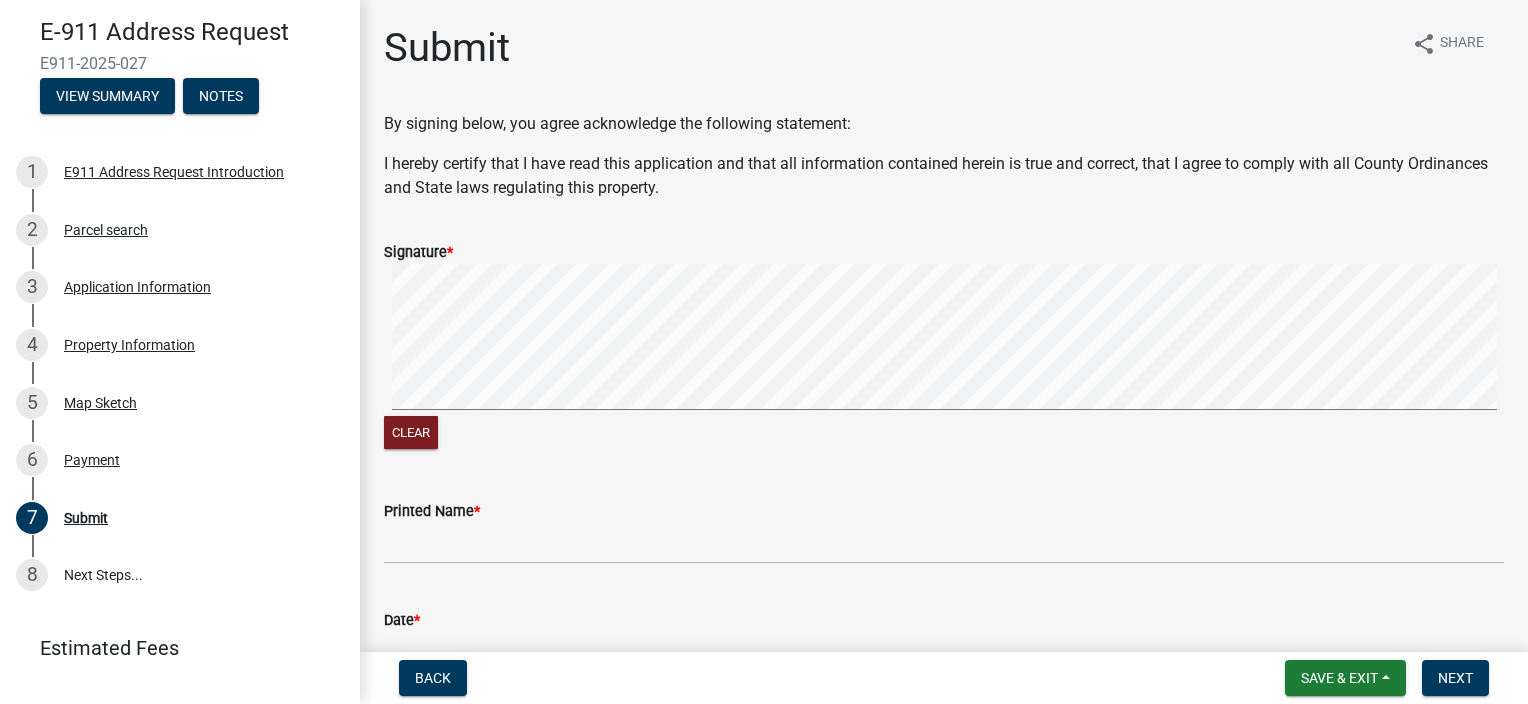scroll, scrollTop: 140, scrollLeft: 0, axis: vertical 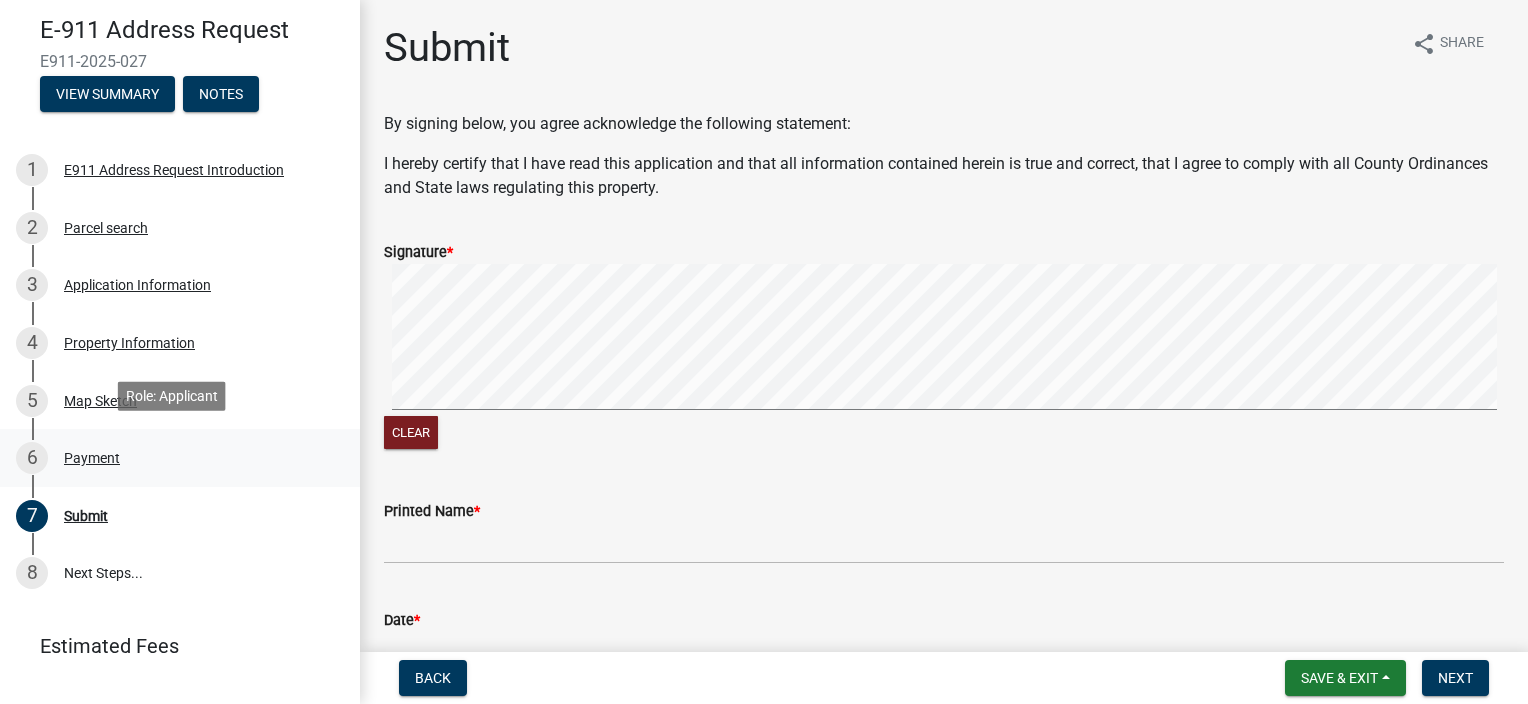 click on "Payment" at bounding box center (92, 458) 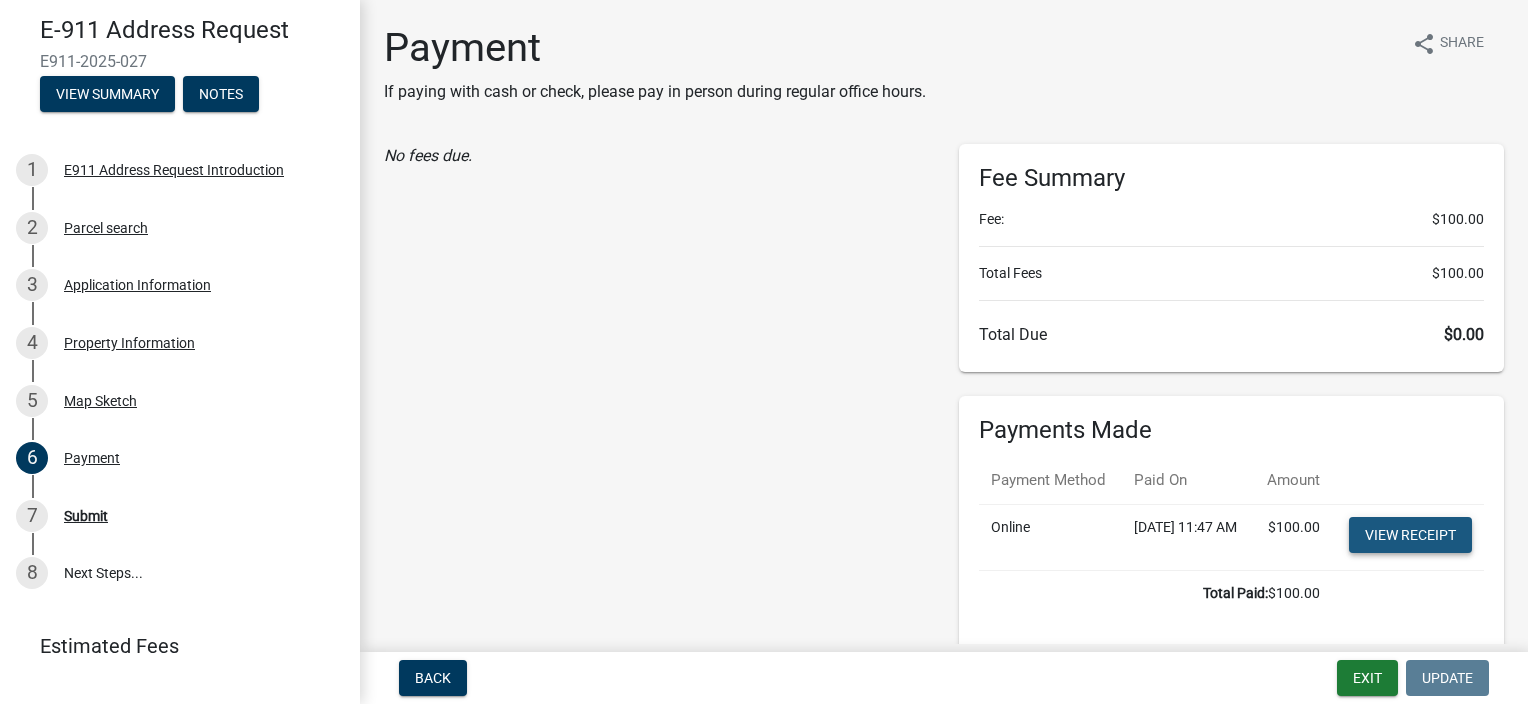 click on "View receipt" 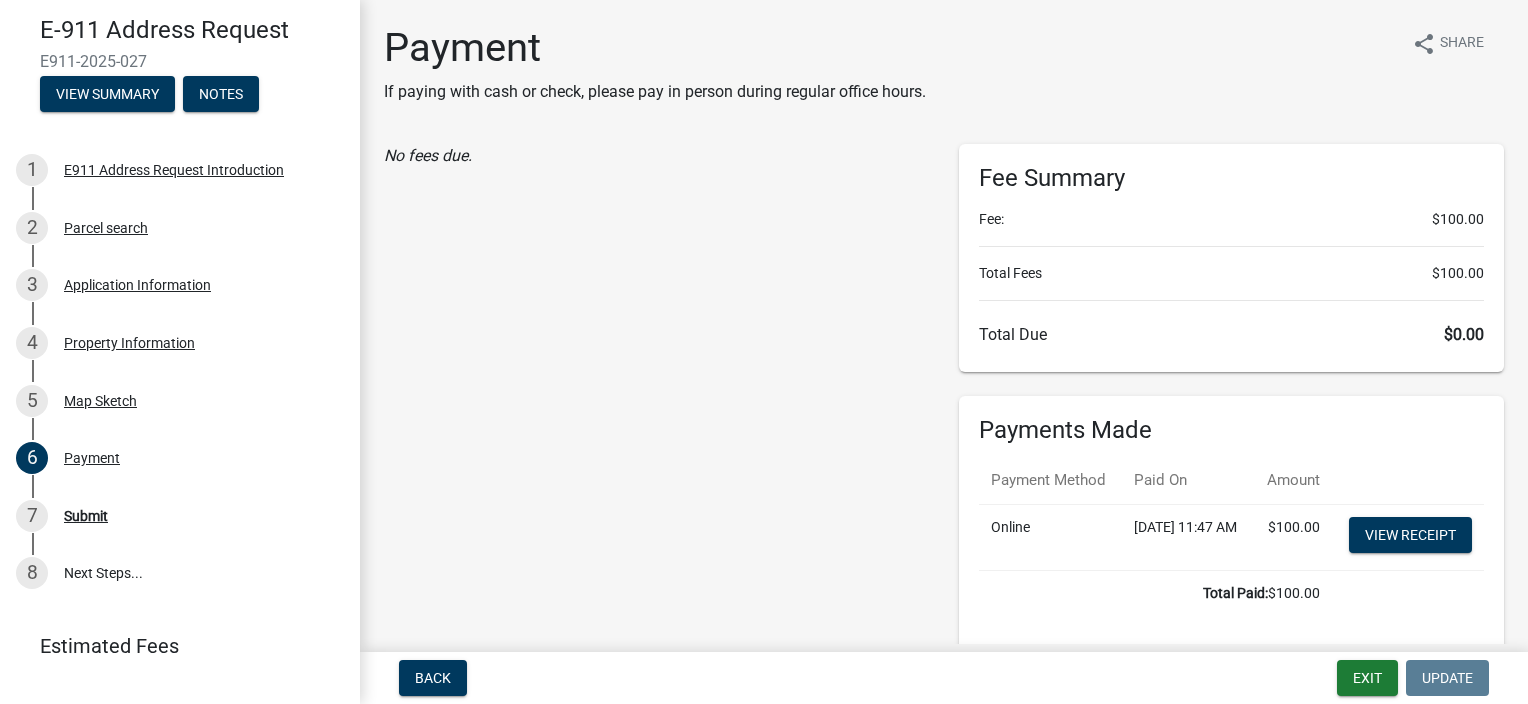 click on "E-911 Address Request  E911-2025-027   View Summary   Notes   1     E911 Address Request Introduction   2     Parcel search   3     Application Information   4     Property Information   5     Map Sketch   6     Payment   7     Submit   8   Next Steps...  Estimated Fees Fee: $100.00 Estimated Total $100.00 Payment If paying with cash or check, please pay in person during regular office hours. share Share No fees due. Fee Summary  Fee:  $100.00  Total Fees   $100.00   Total Due   $0.00   Payments Made  Payment Method Paid On Amount Online [DATE] 11:47 AM $100.00  View receipt  Total Paid:    $100.00" 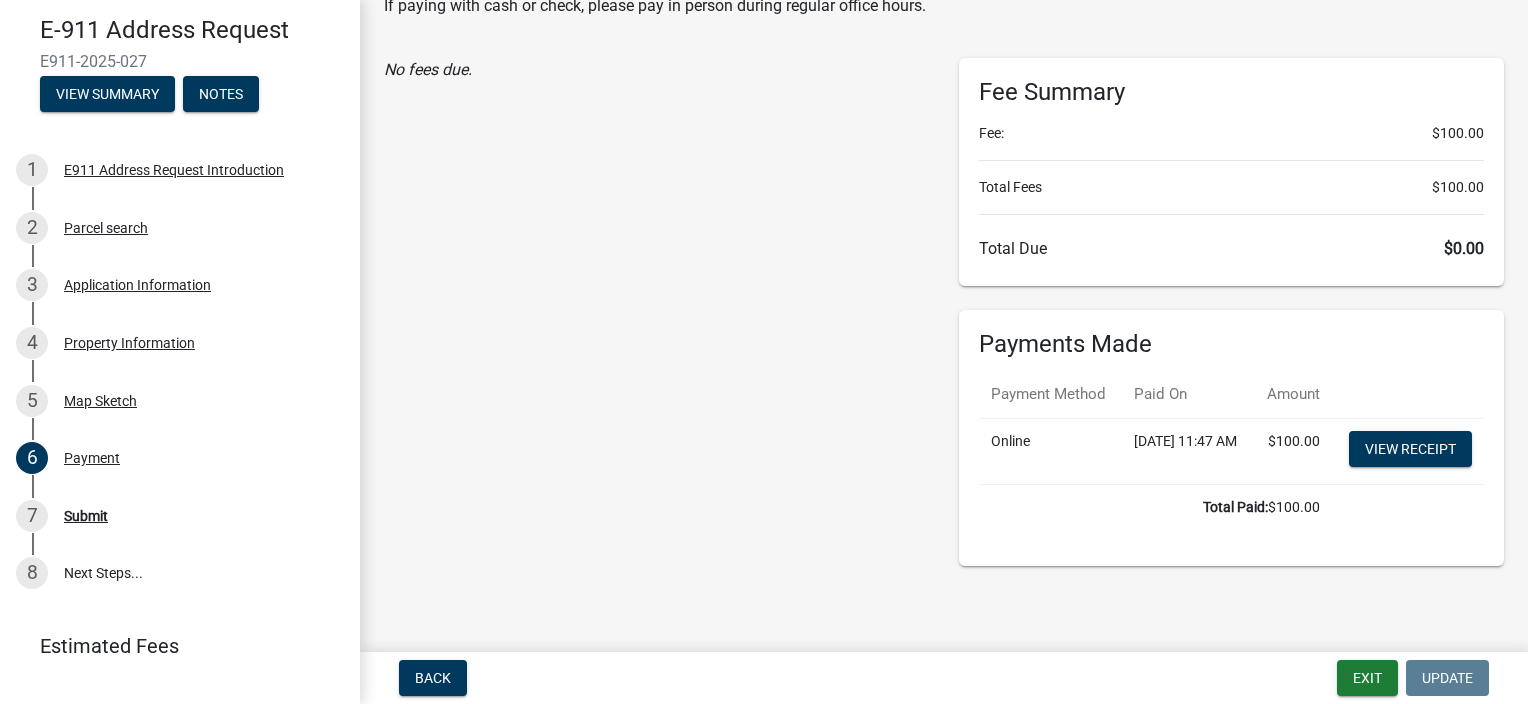 scroll, scrollTop: 128, scrollLeft: 0, axis: vertical 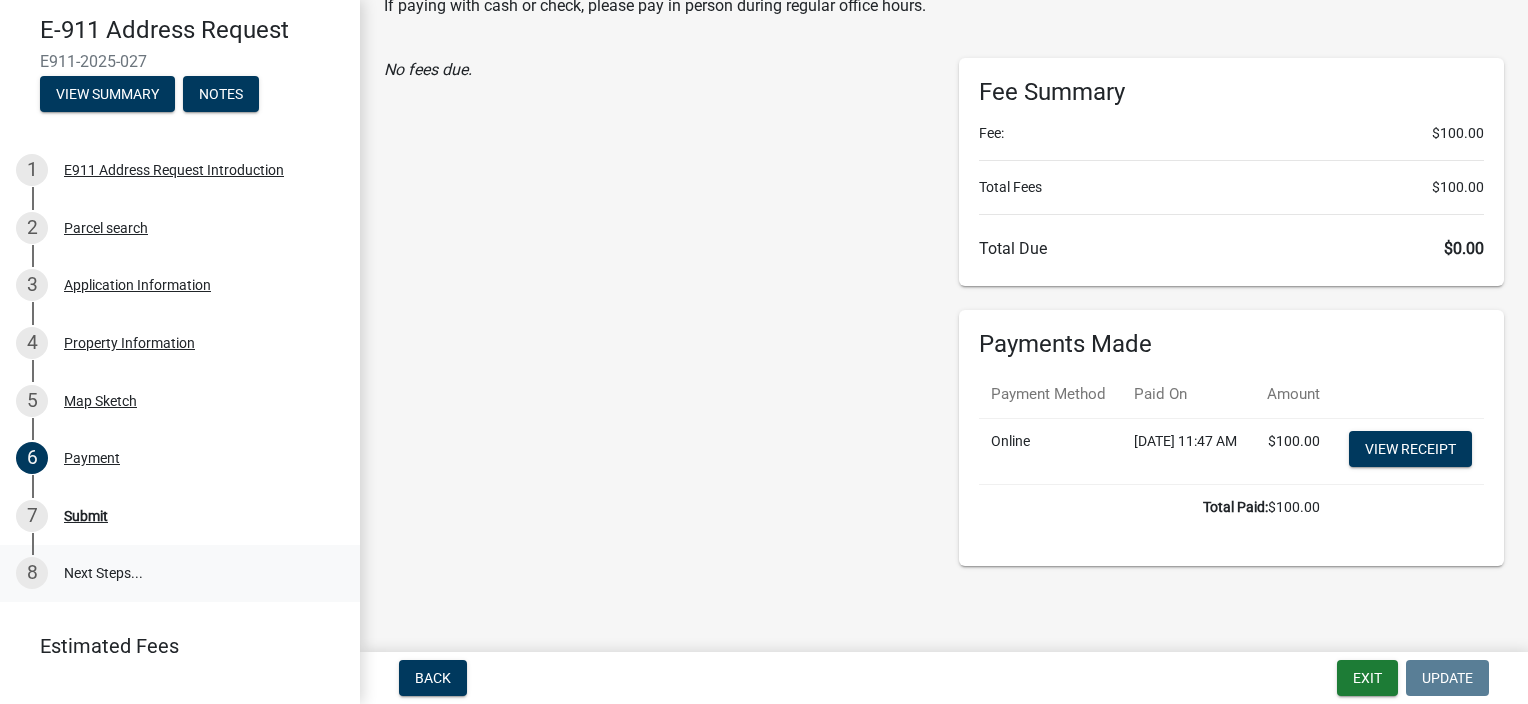 click on "8   Next Steps..." at bounding box center (180, 574) 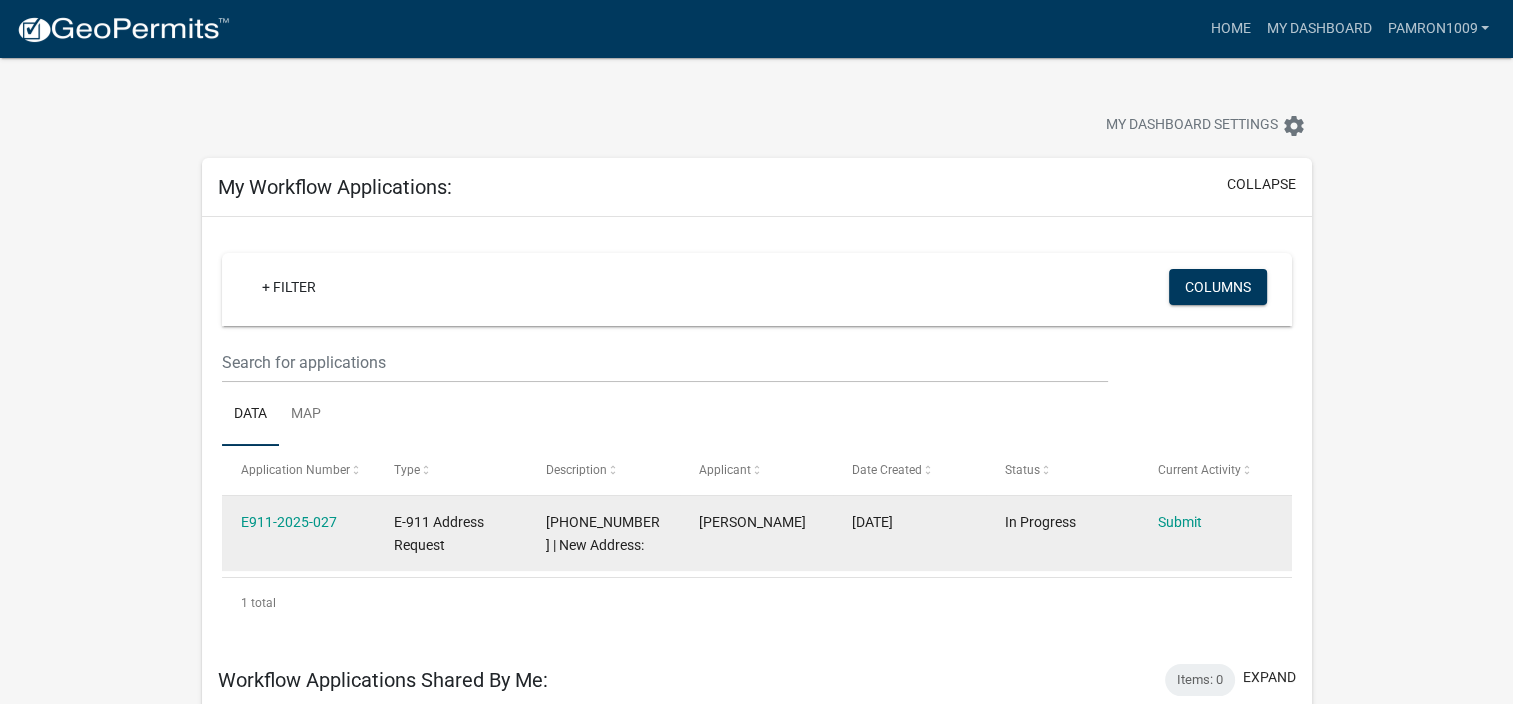 click on "E-911 Address Request" 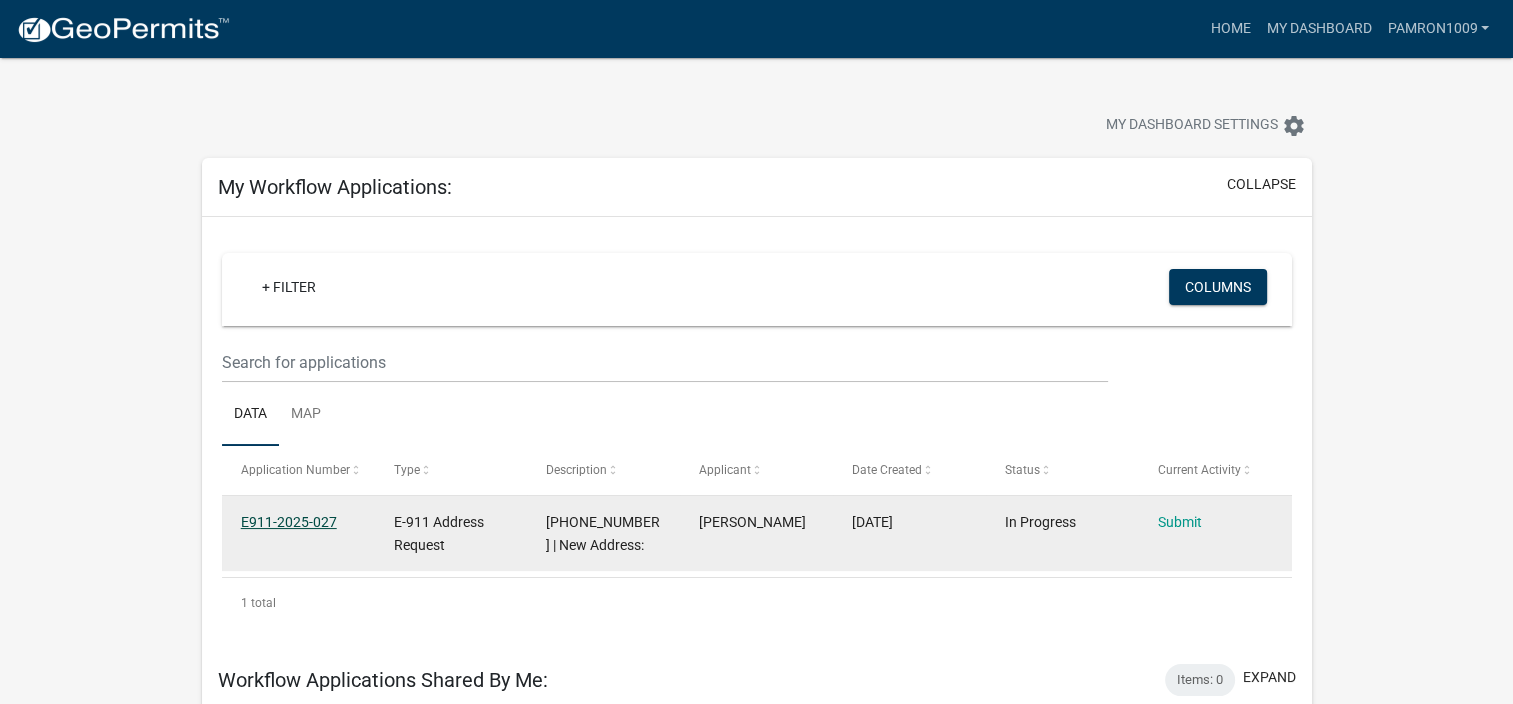 click on "E911-2025-027" 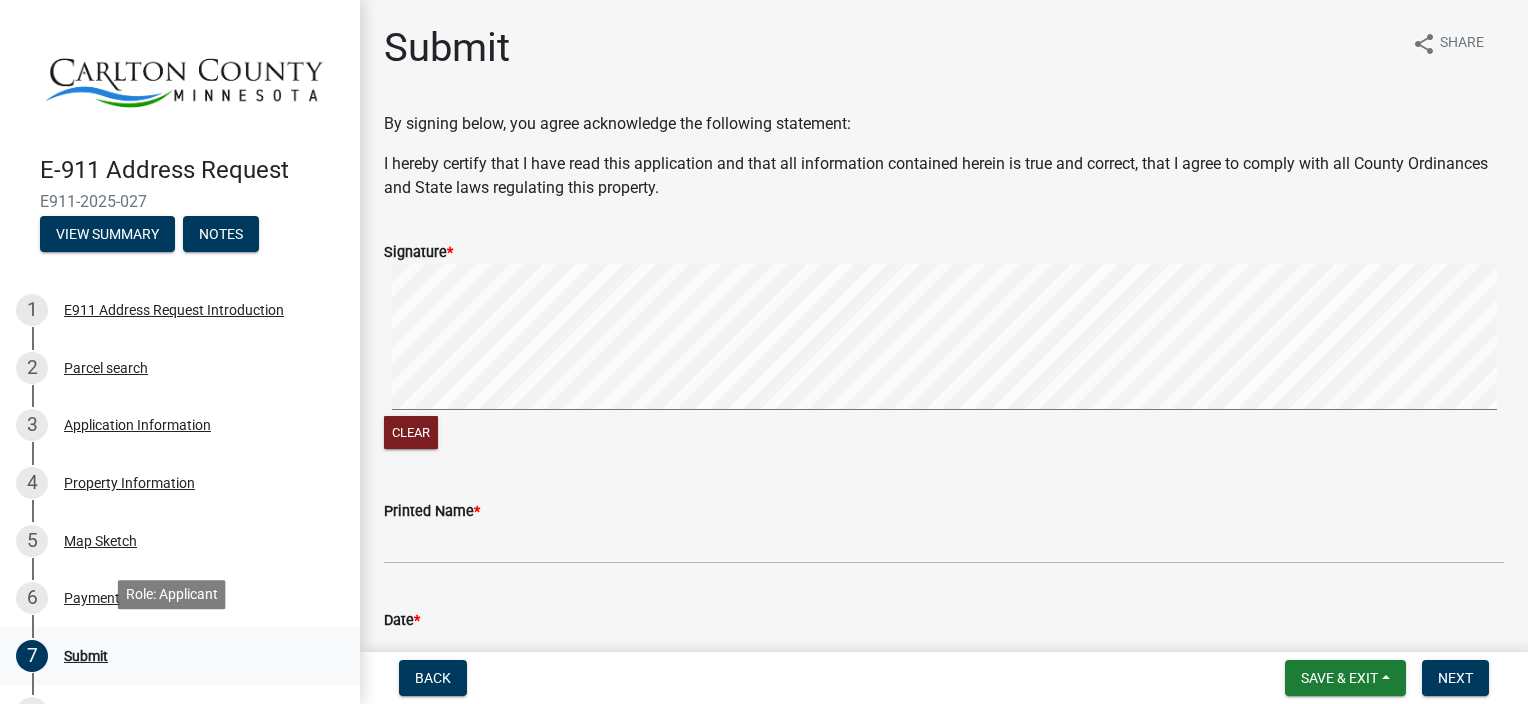 click on "Submit" at bounding box center [86, 656] 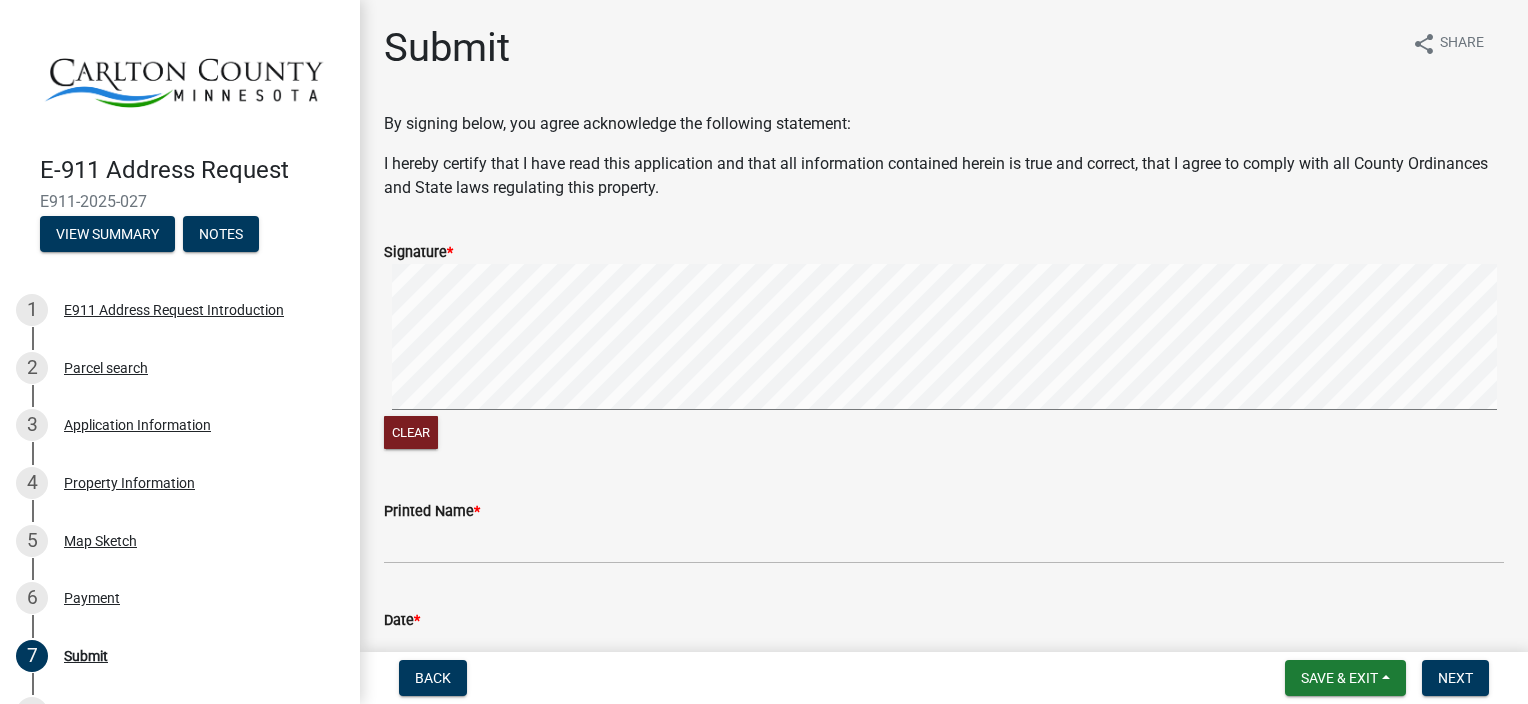 click on "Signature  *  Clear" 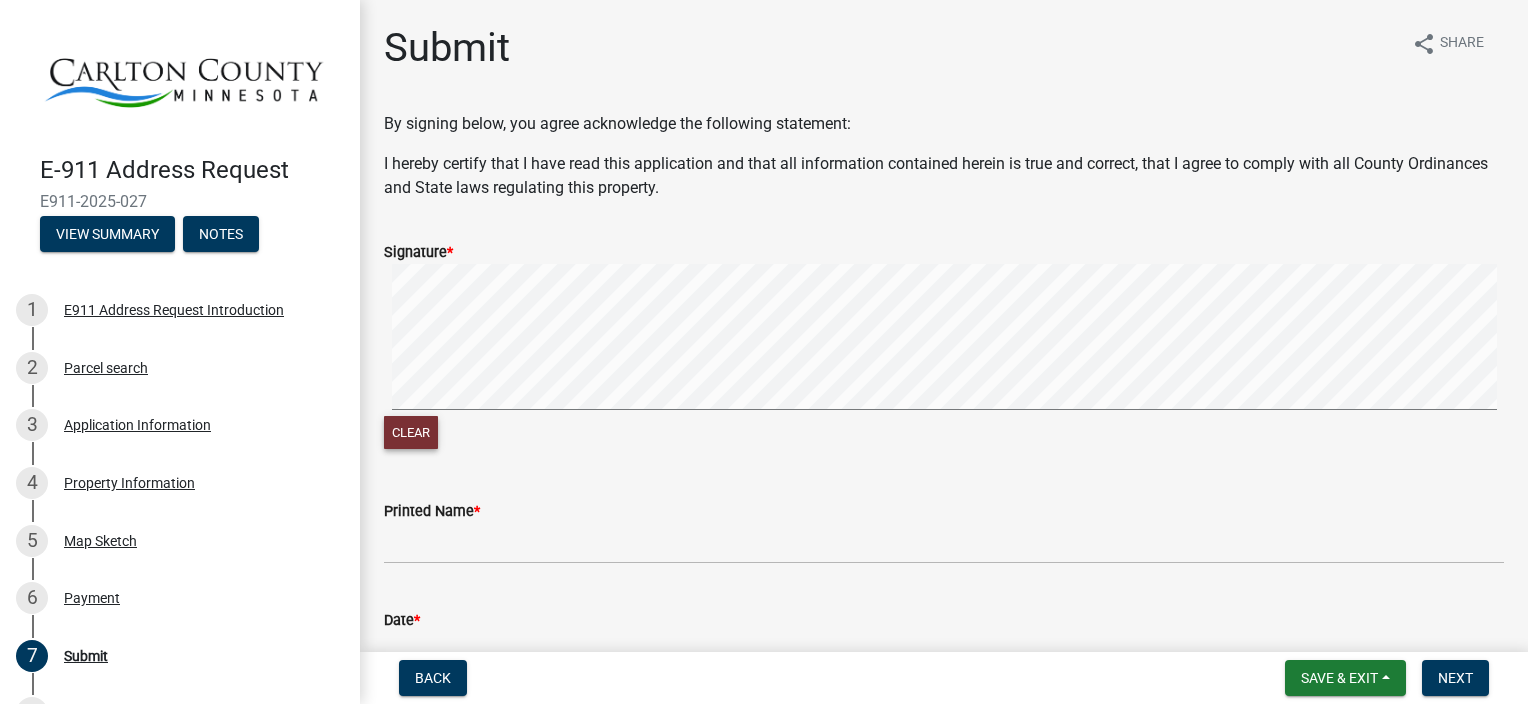 click on "Clear" 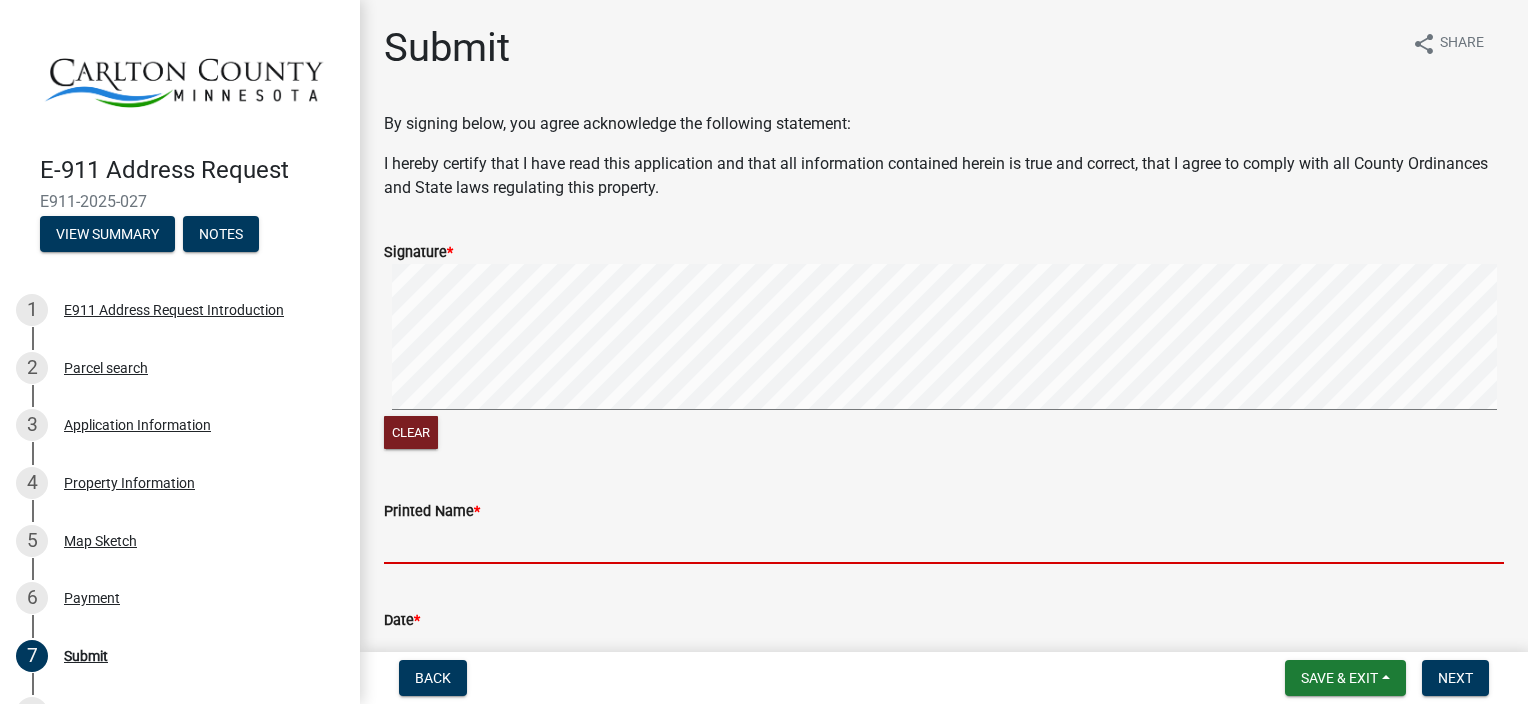 click on "Printed Name  *" at bounding box center (944, 543) 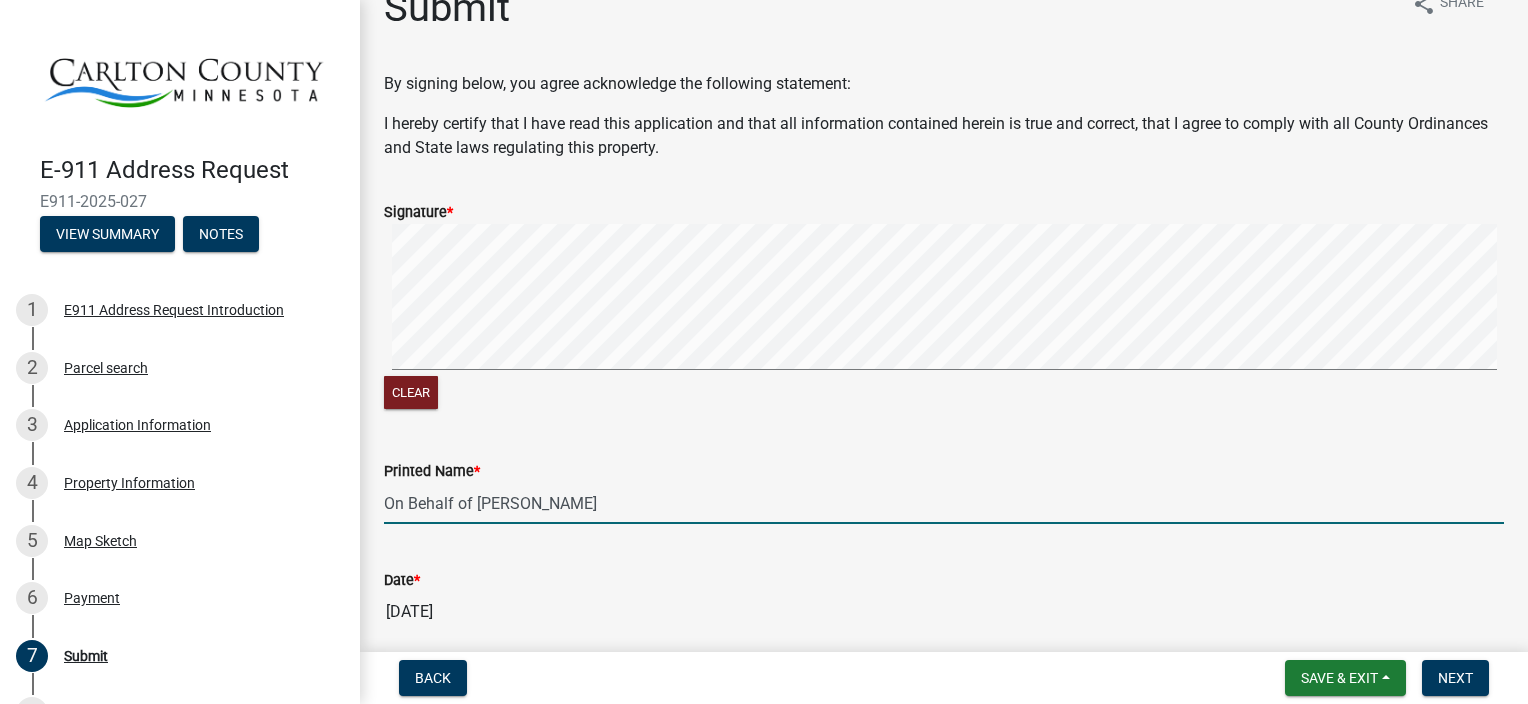 scroll, scrollTop: 80, scrollLeft: 0, axis: vertical 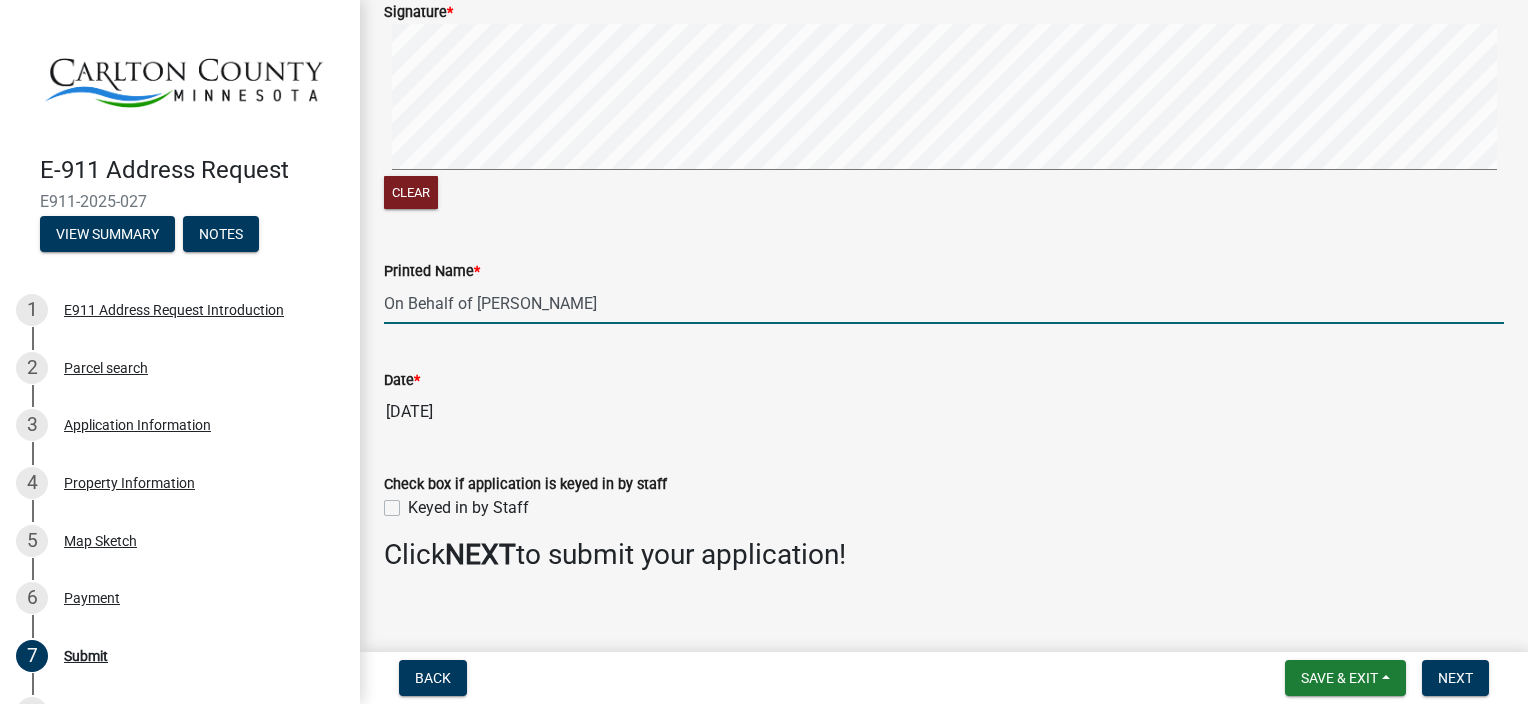 type on "On Behalf of [PERSON_NAME]" 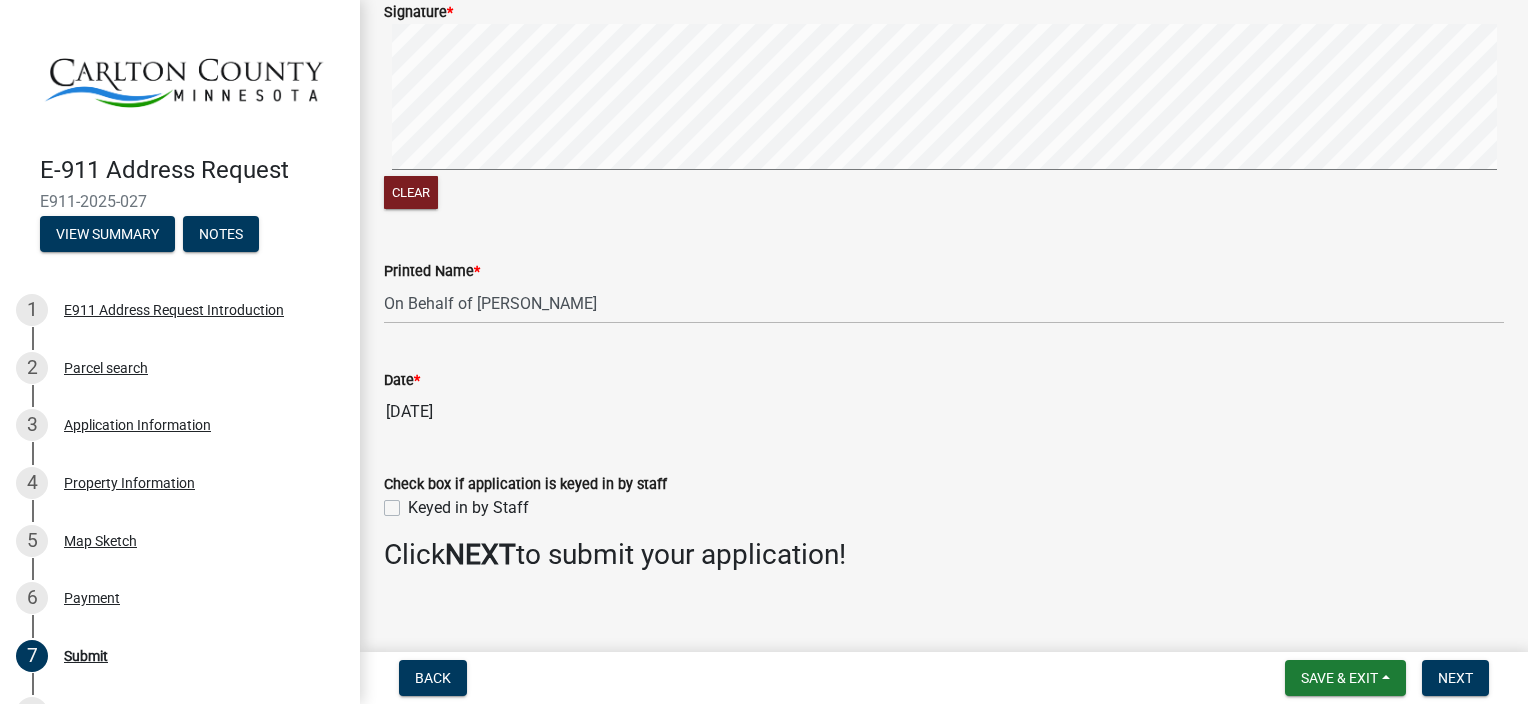 click on "Keyed in by Staff" 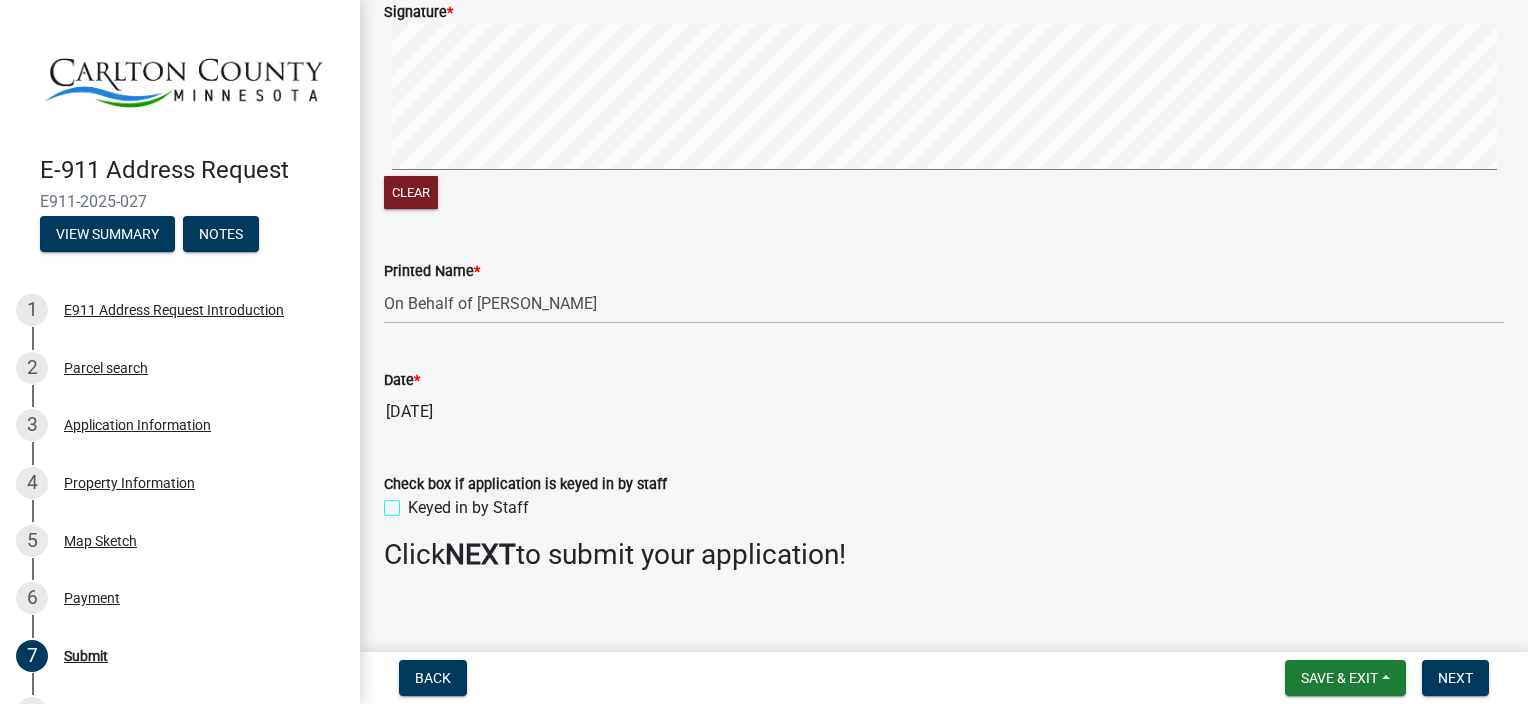 click on "Keyed in by Staff" at bounding box center (414, 502) 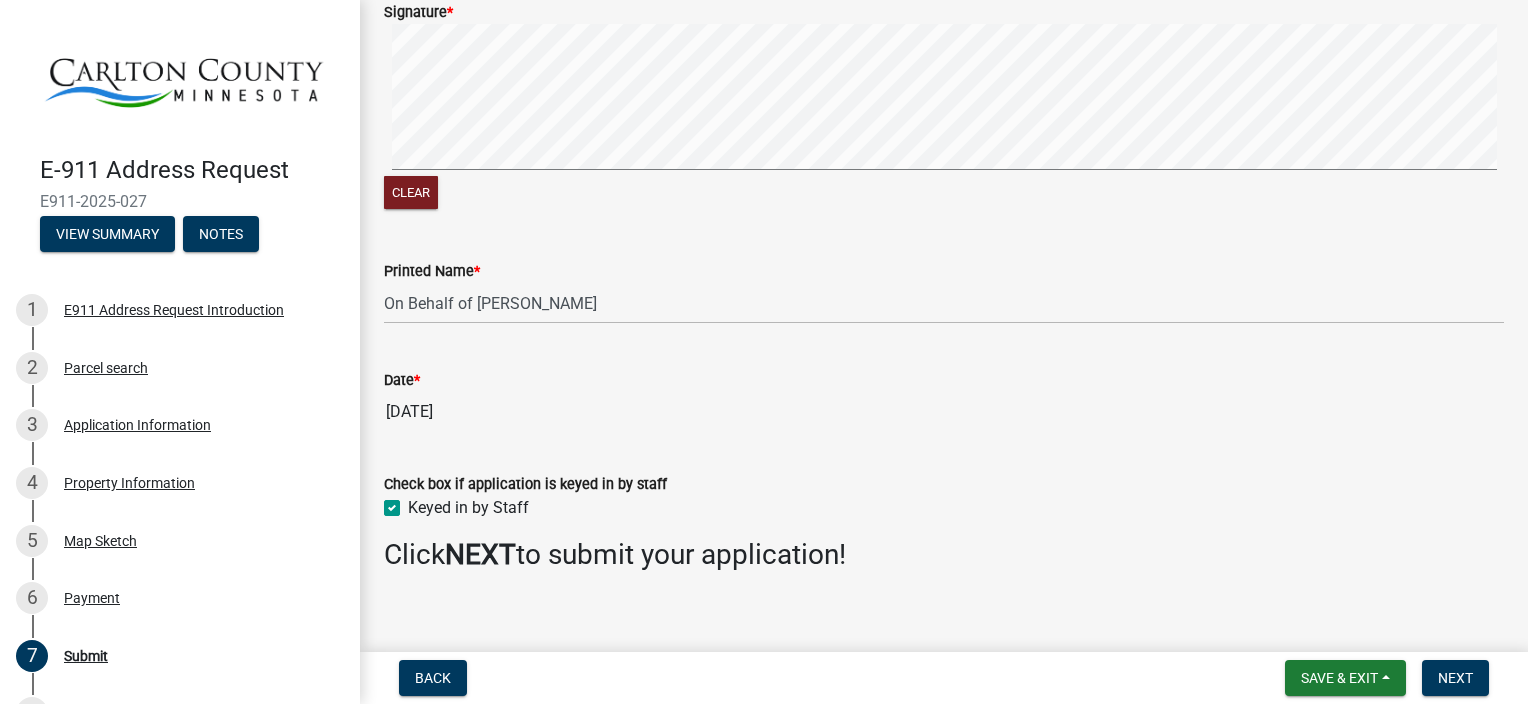 checkbox on "true" 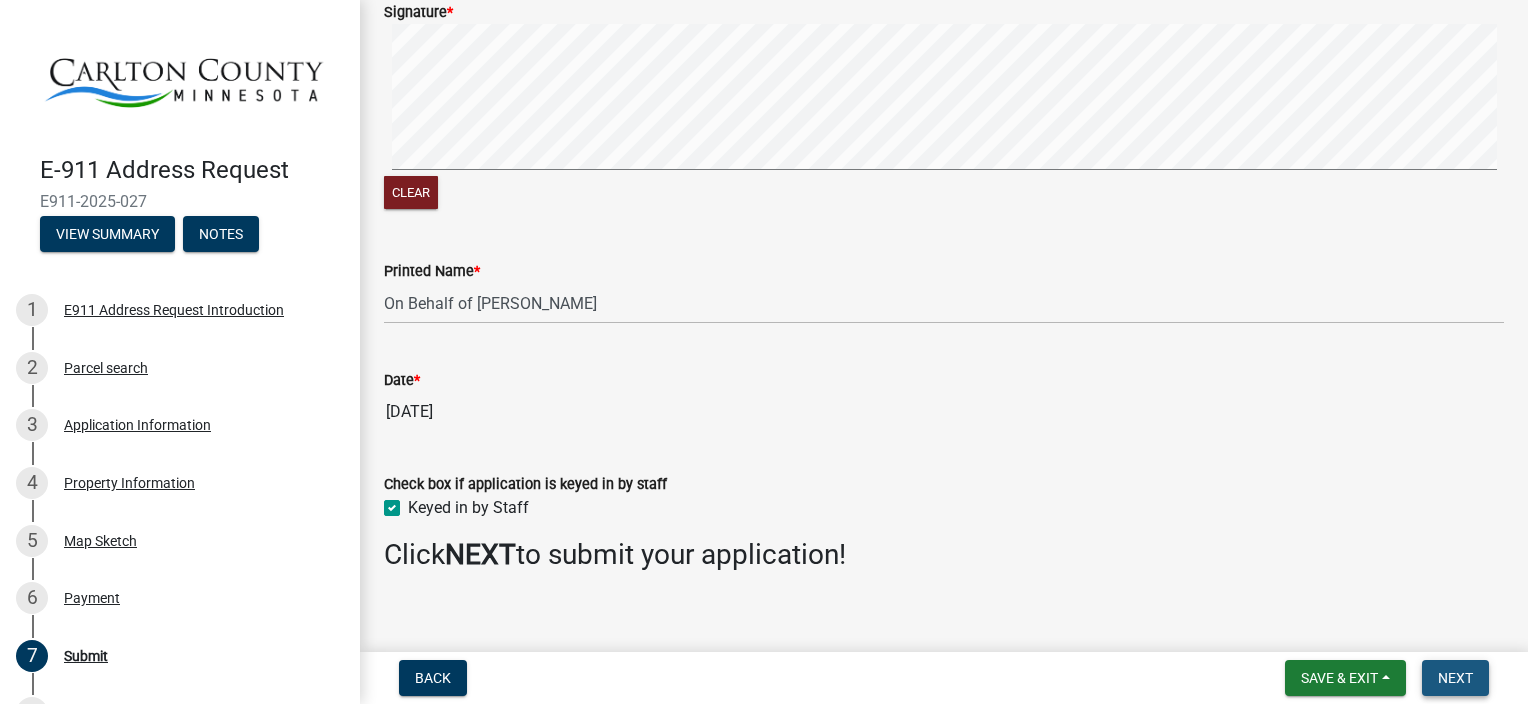 click on "Next" at bounding box center [1455, 678] 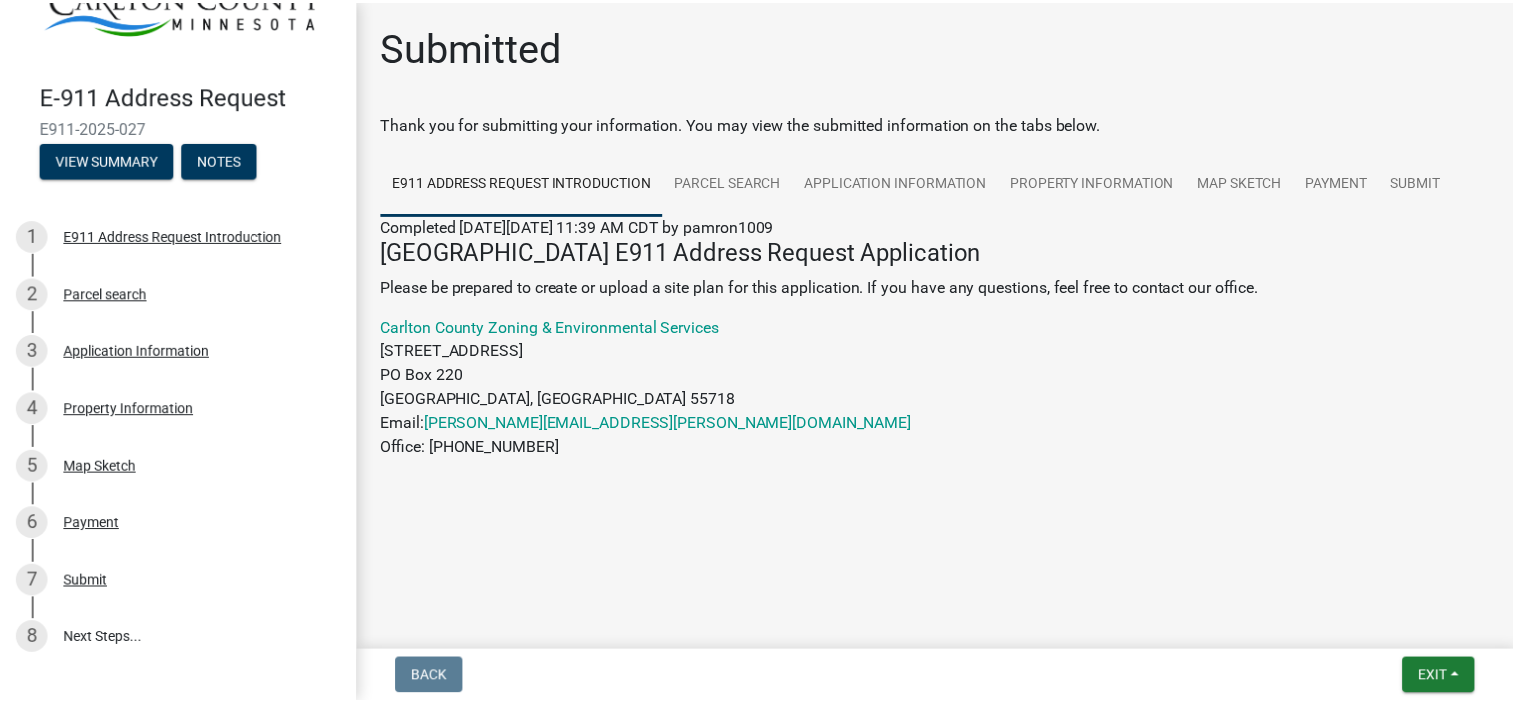 scroll, scrollTop: 218, scrollLeft: 0, axis: vertical 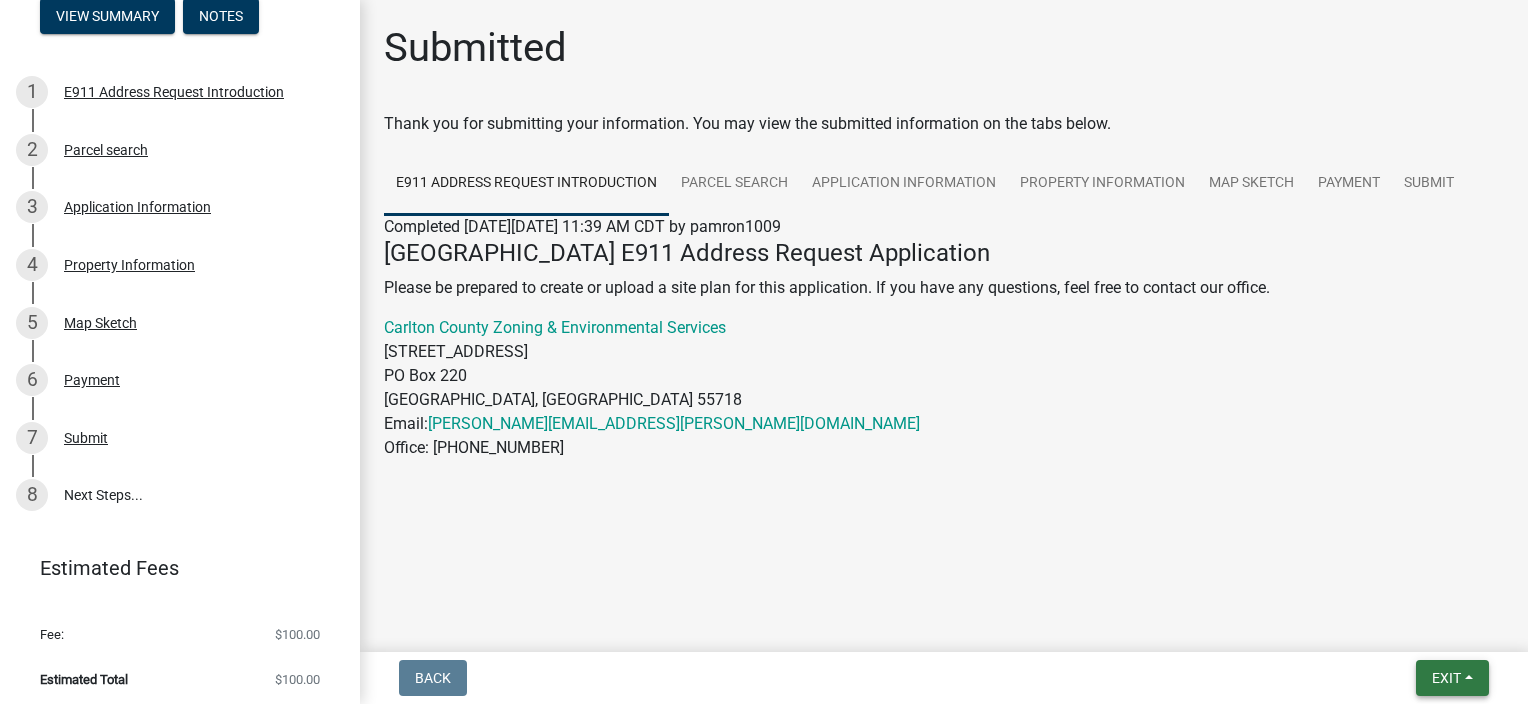 click on "Exit" at bounding box center [1446, 678] 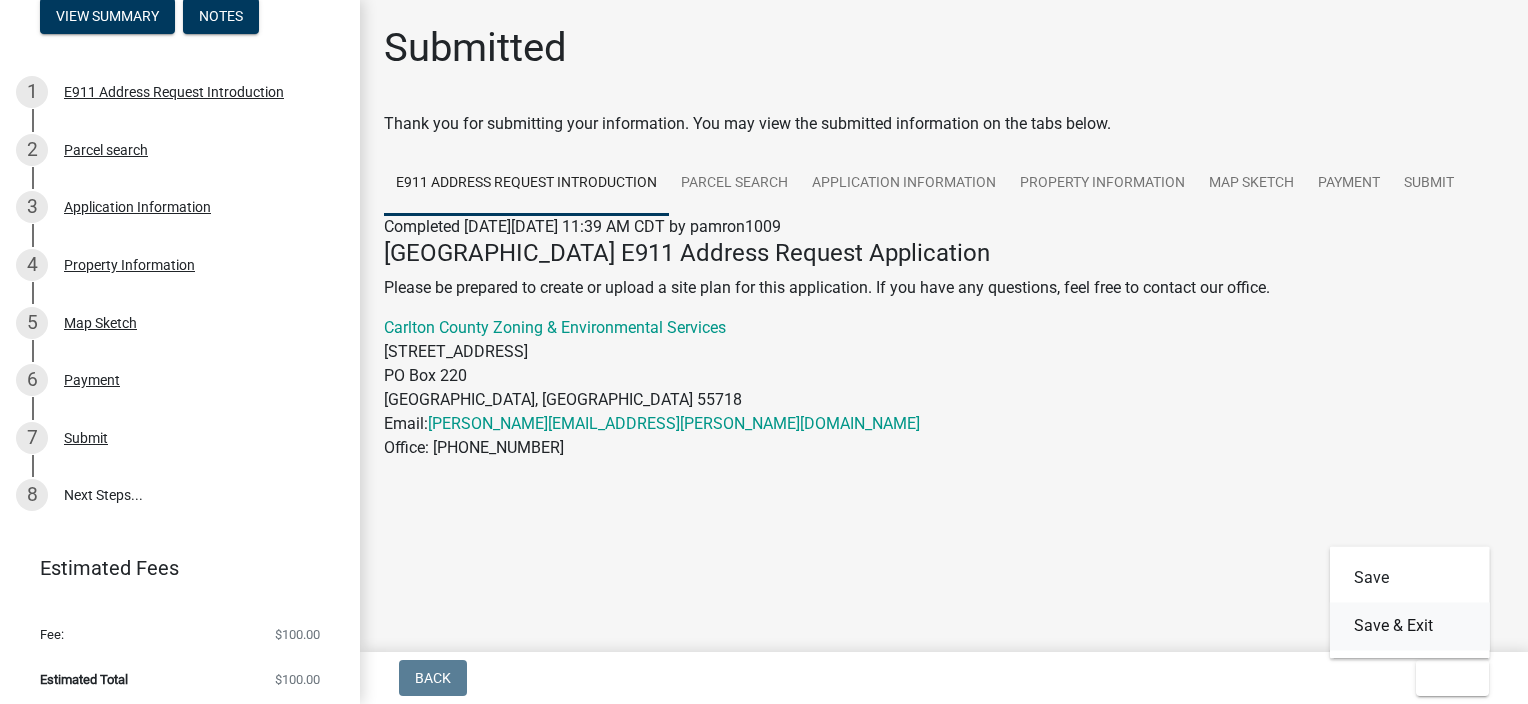 click on "Save & Exit" at bounding box center [1410, 626] 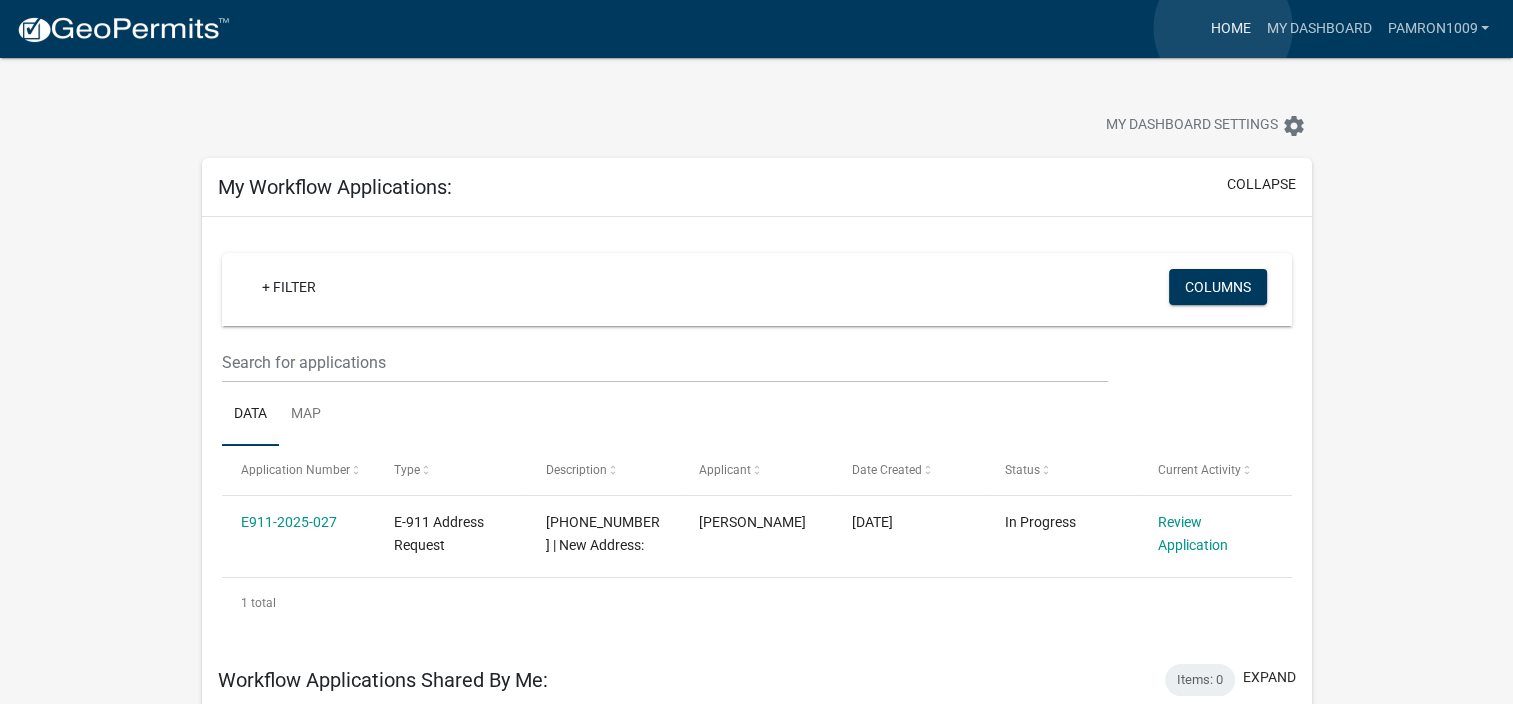 click on "Home" at bounding box center [1230, 29] 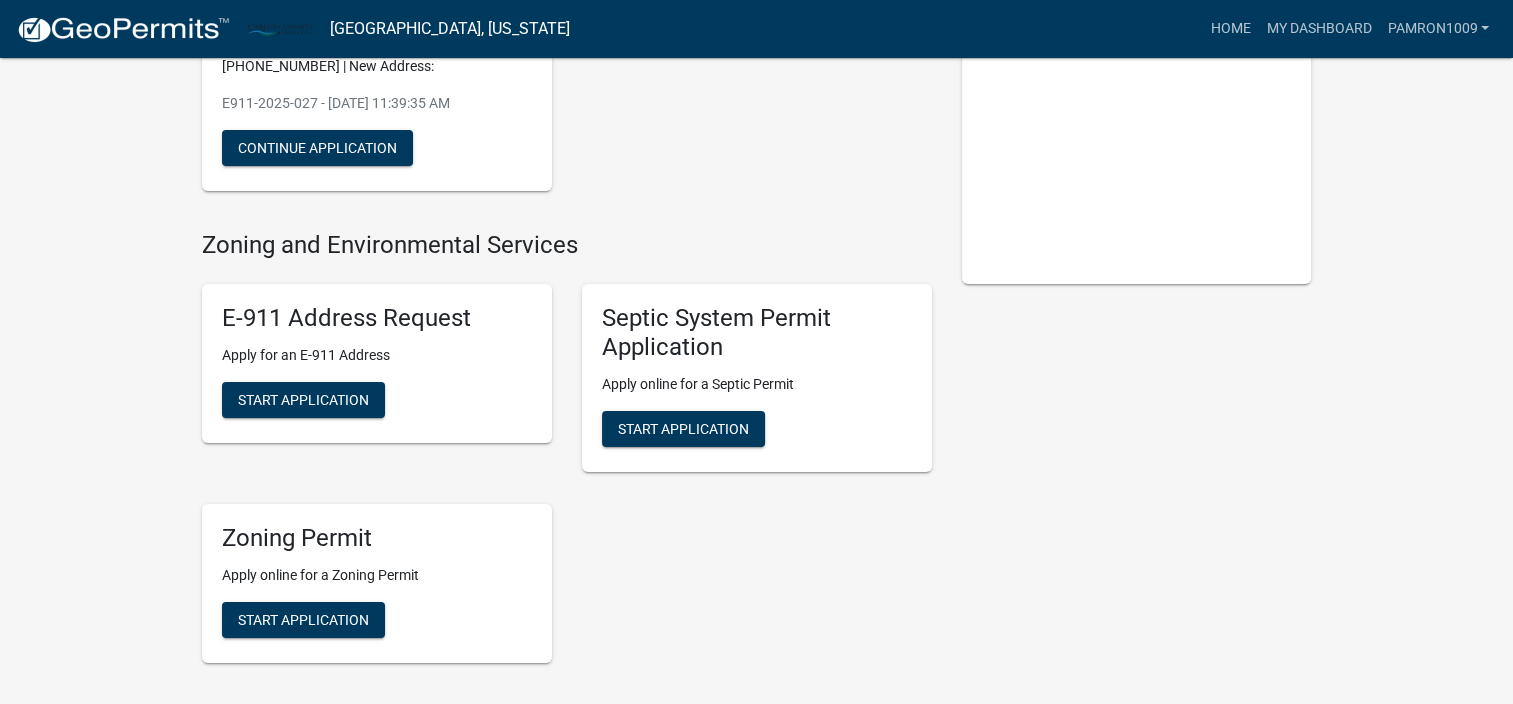 scroll, scrollTop: 260, scrollLeft: 0, axis: vertical 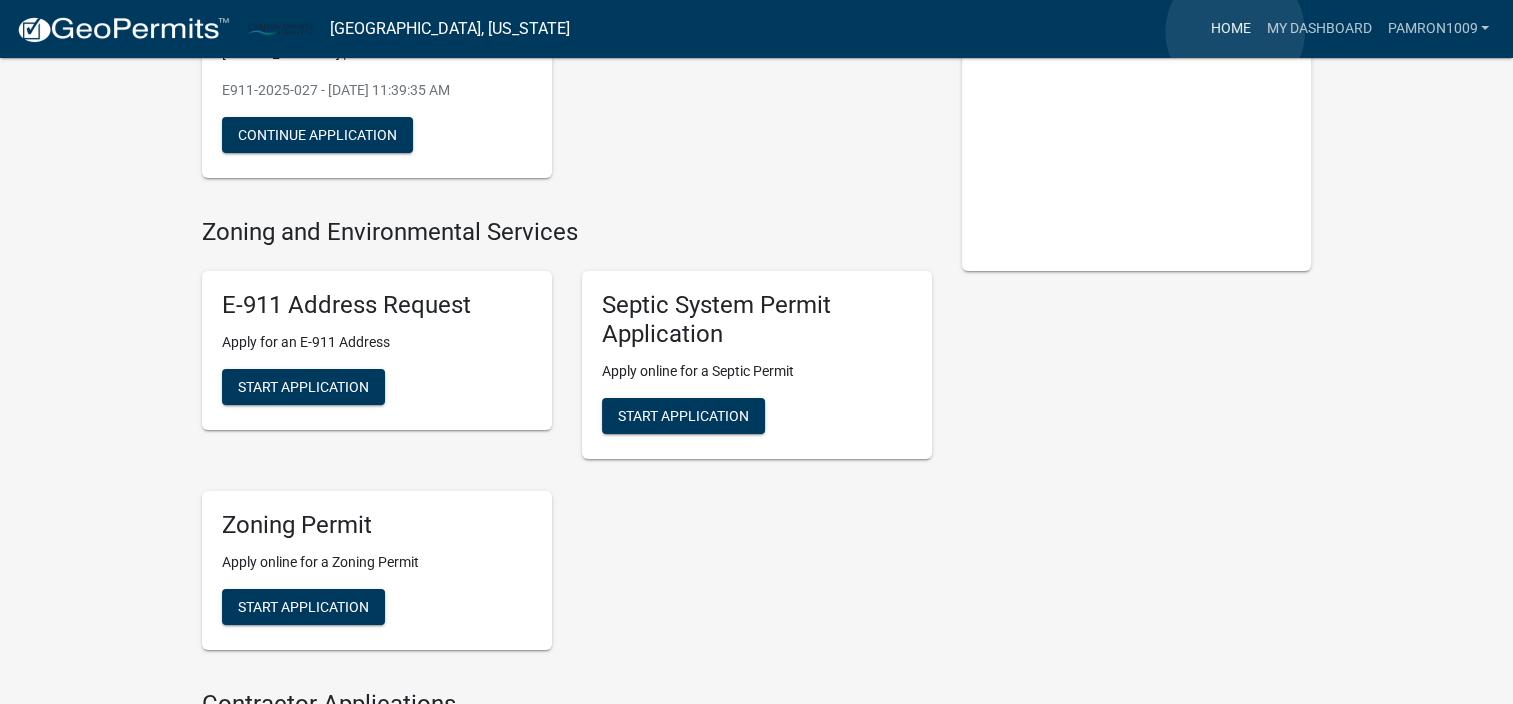 click on "Home" at bounding box center [1230, 29] 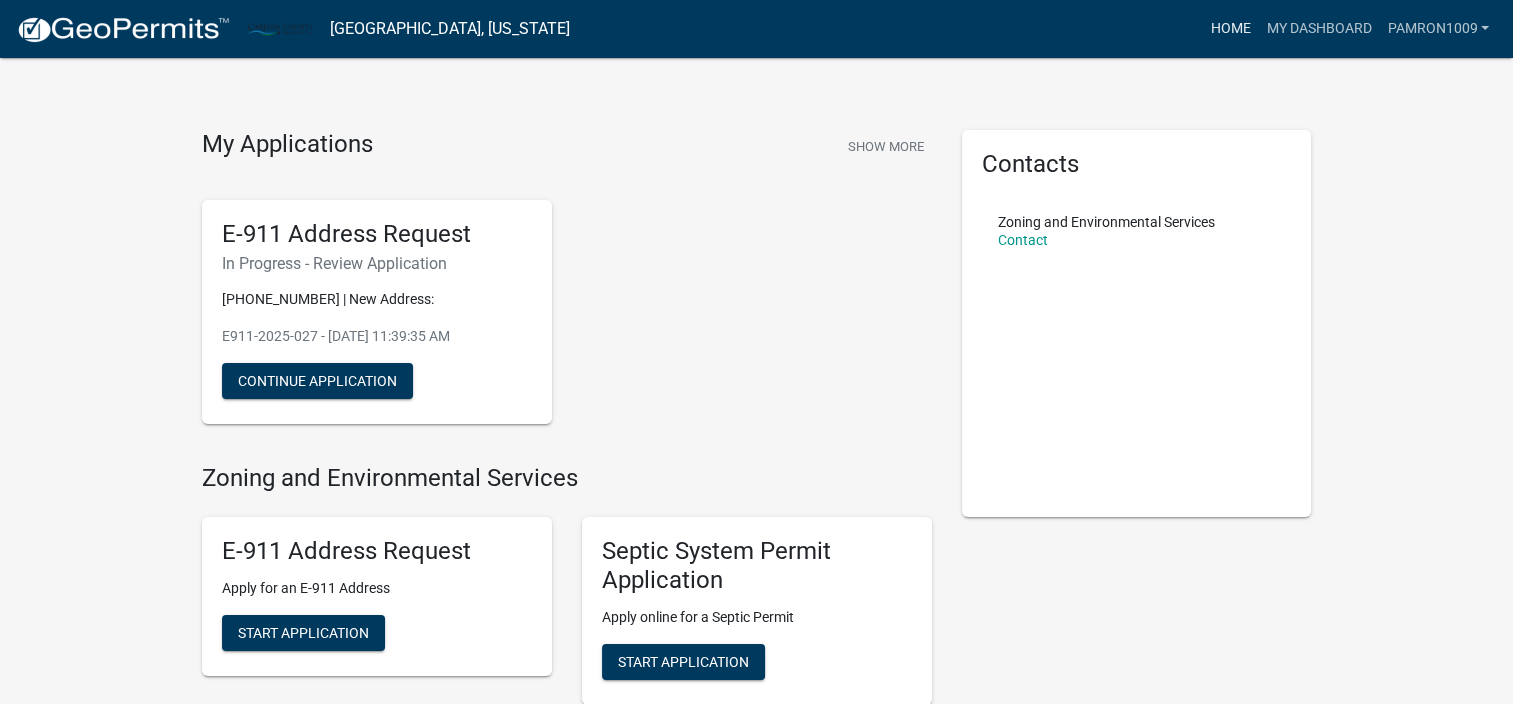 scroll, scrollTop: 9, scrollLeft: 0, axis: vertical 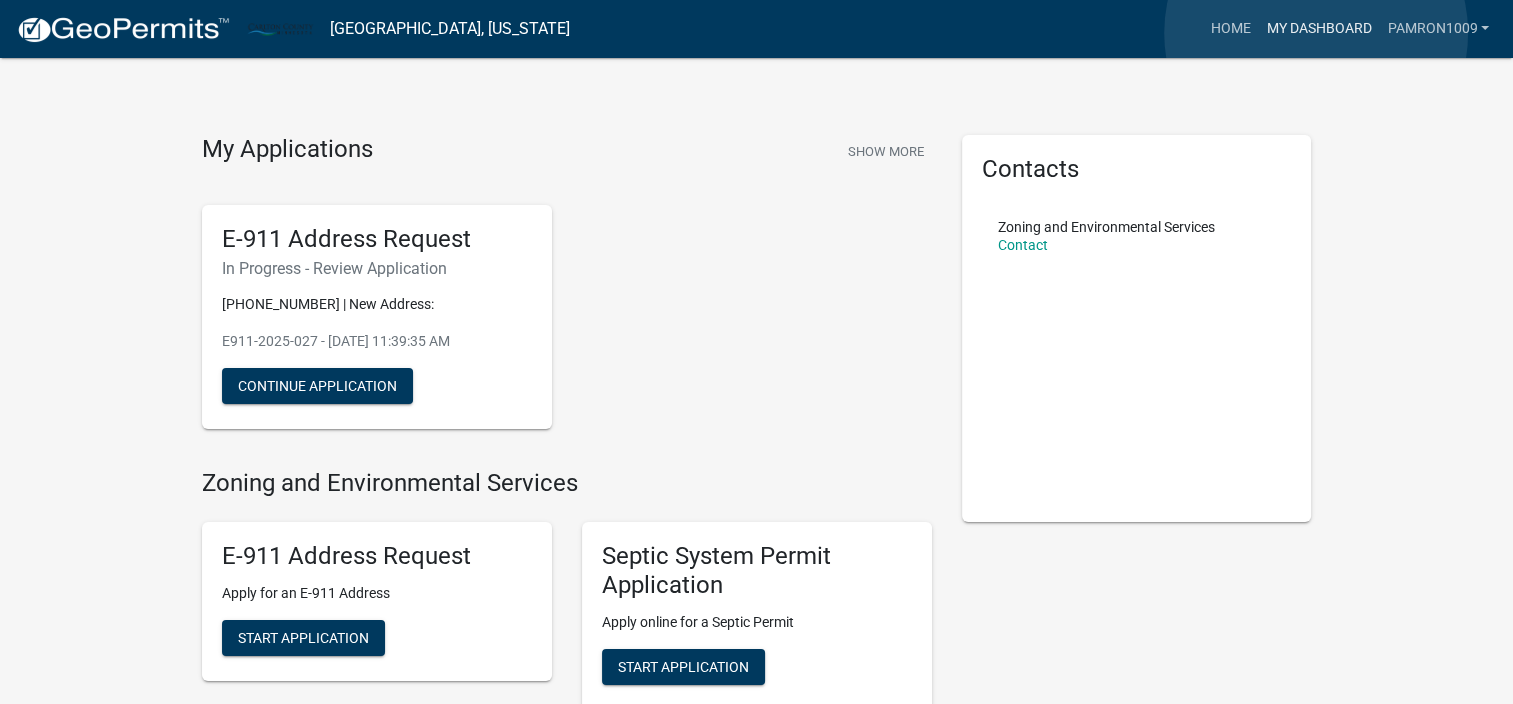 click on "My Dashboard" at bounding box center [1318, 29] 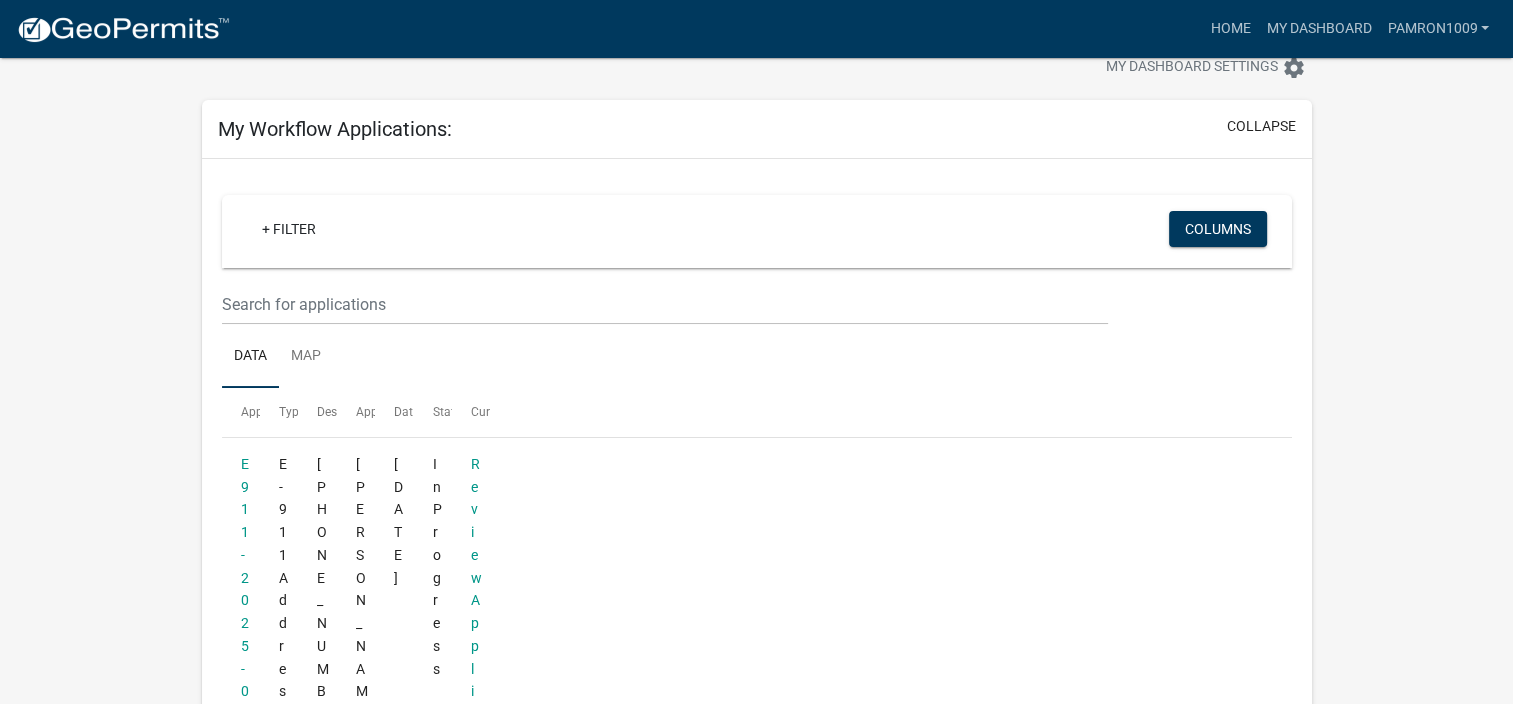 scroll, scrollTop: 68, scrollLeft: 0, axis: vertical 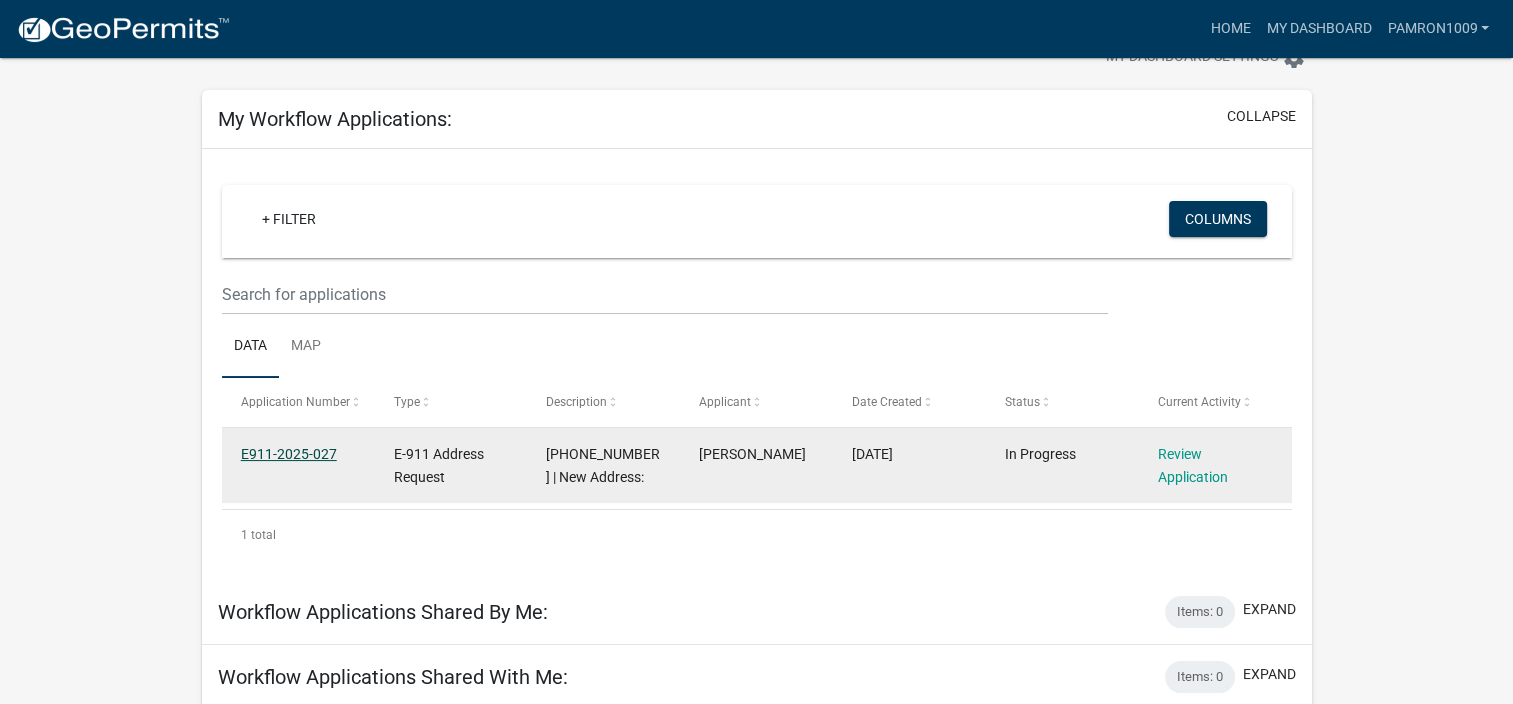 click on "E911-2025-027" 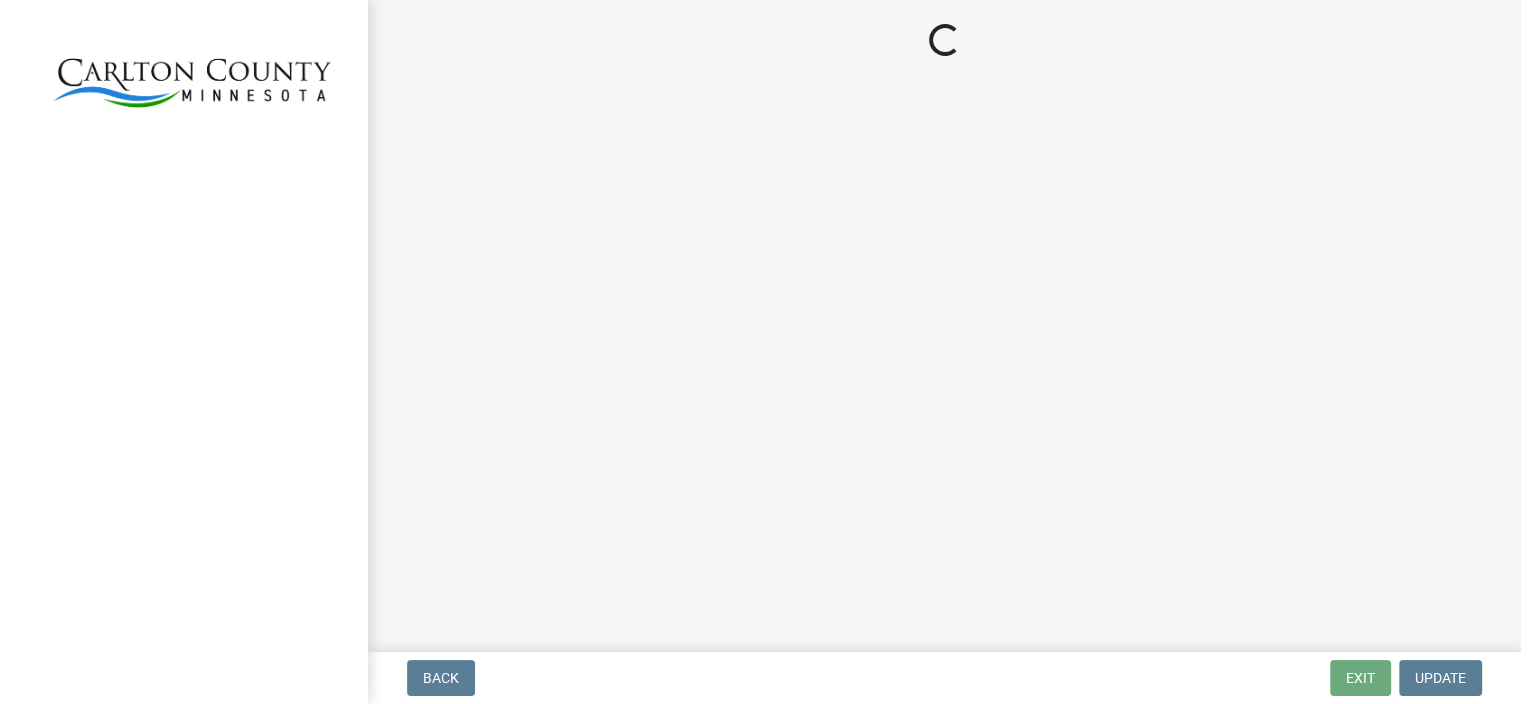 scroll, scrollTop: 0, scrollLeft: 0, axis: both 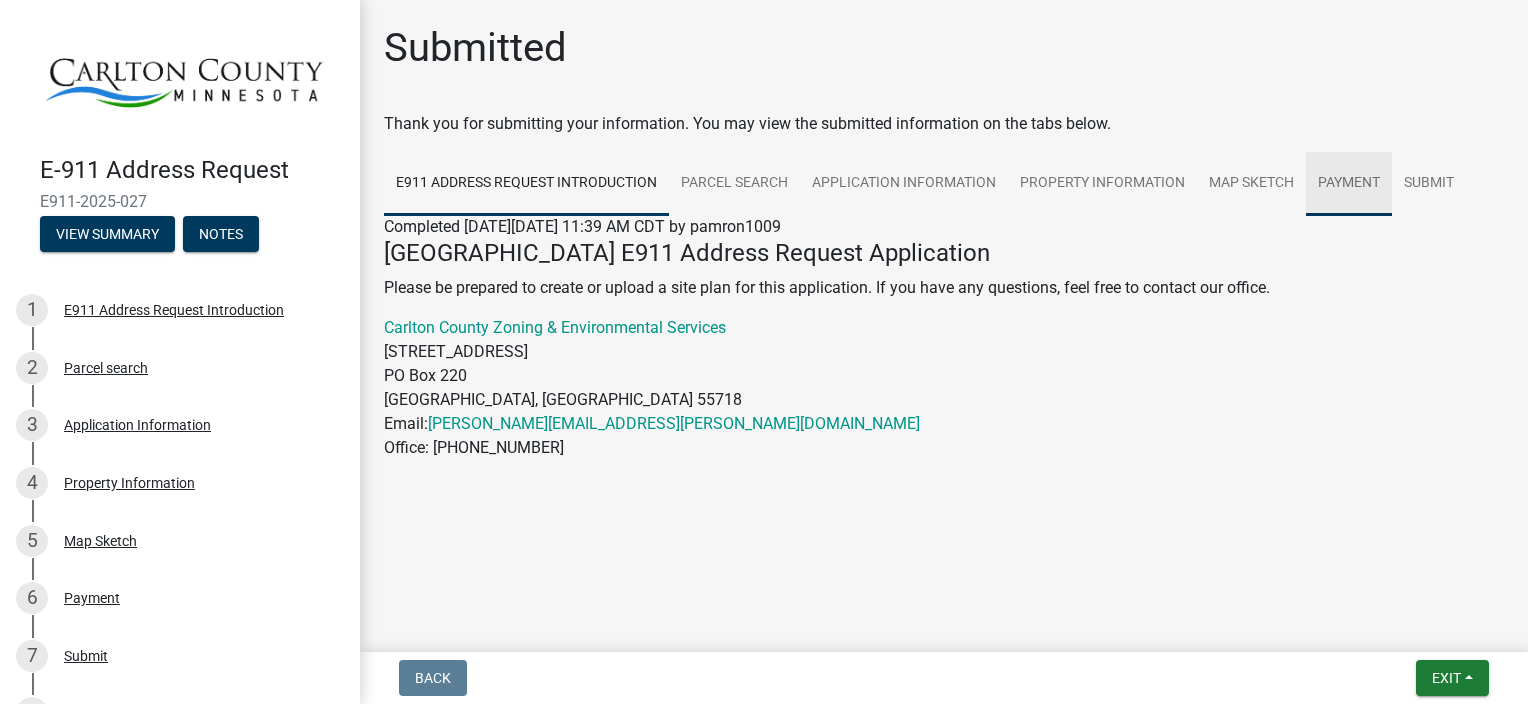 click on "Payment" at bounding box center [1349, 184] 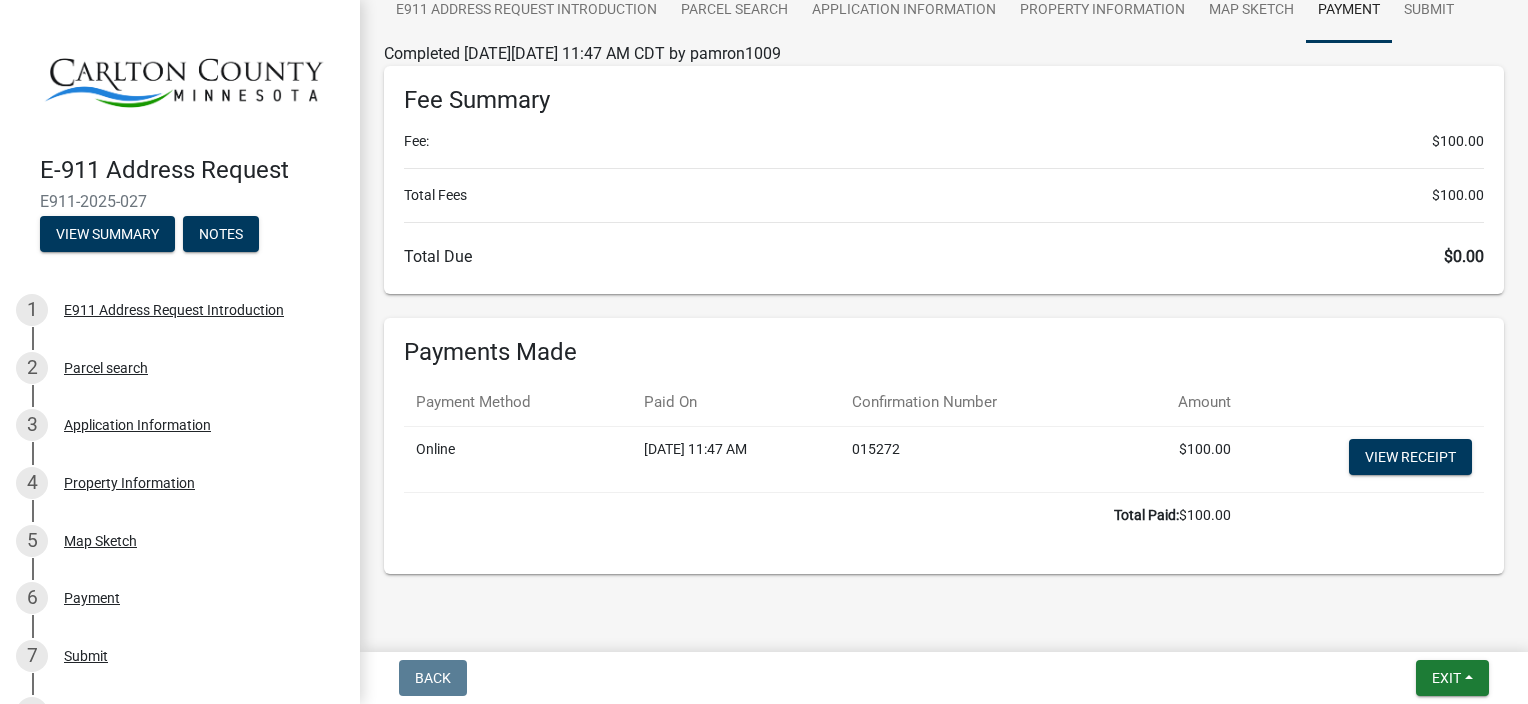 scroll, scrollTop: 204, scrollLeft: 0, axis: vertical 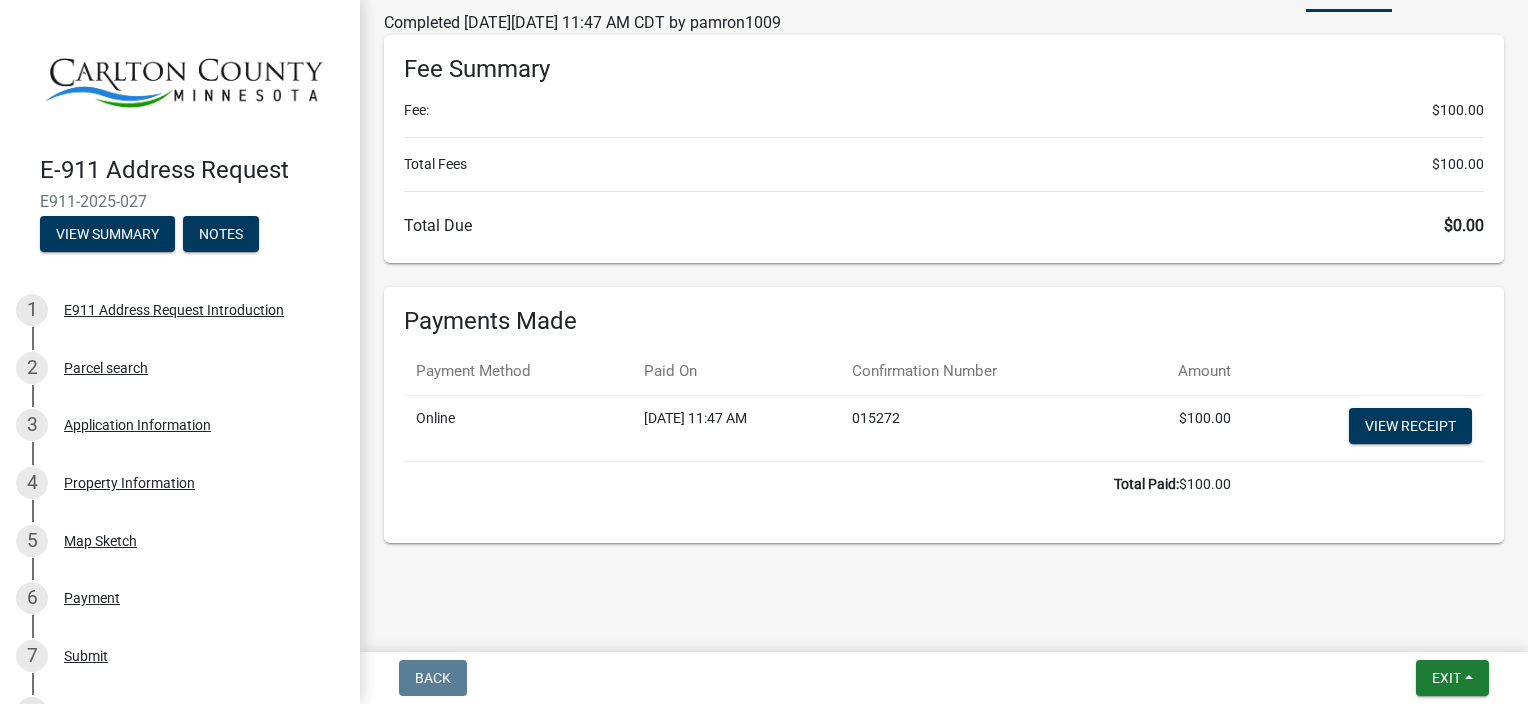 drag, startPoint x: 1160, startPoint y: 460, endPoint x: 1031, endPoint y: 540, distance: 151.79262 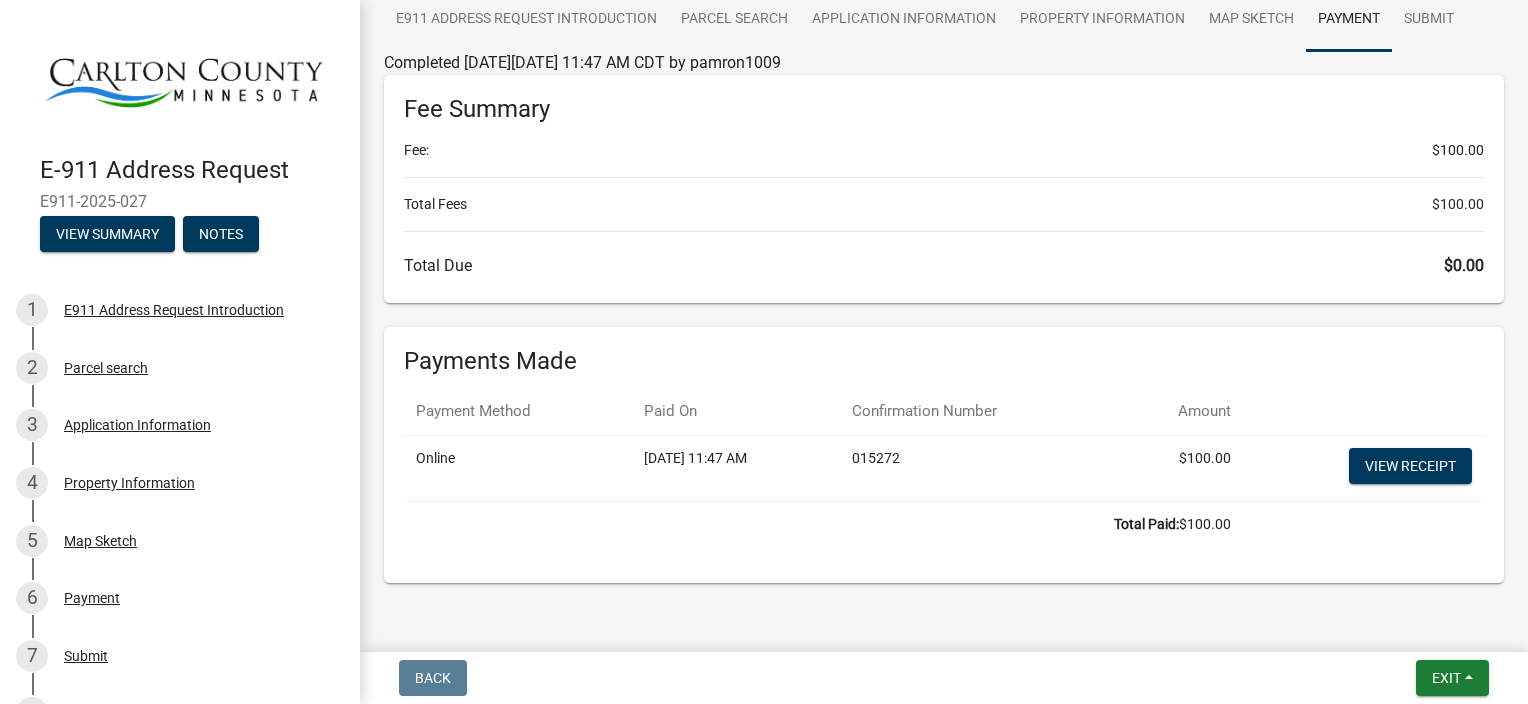 scroll, scrollTop: 0, scrollLeft: 0, axis: both 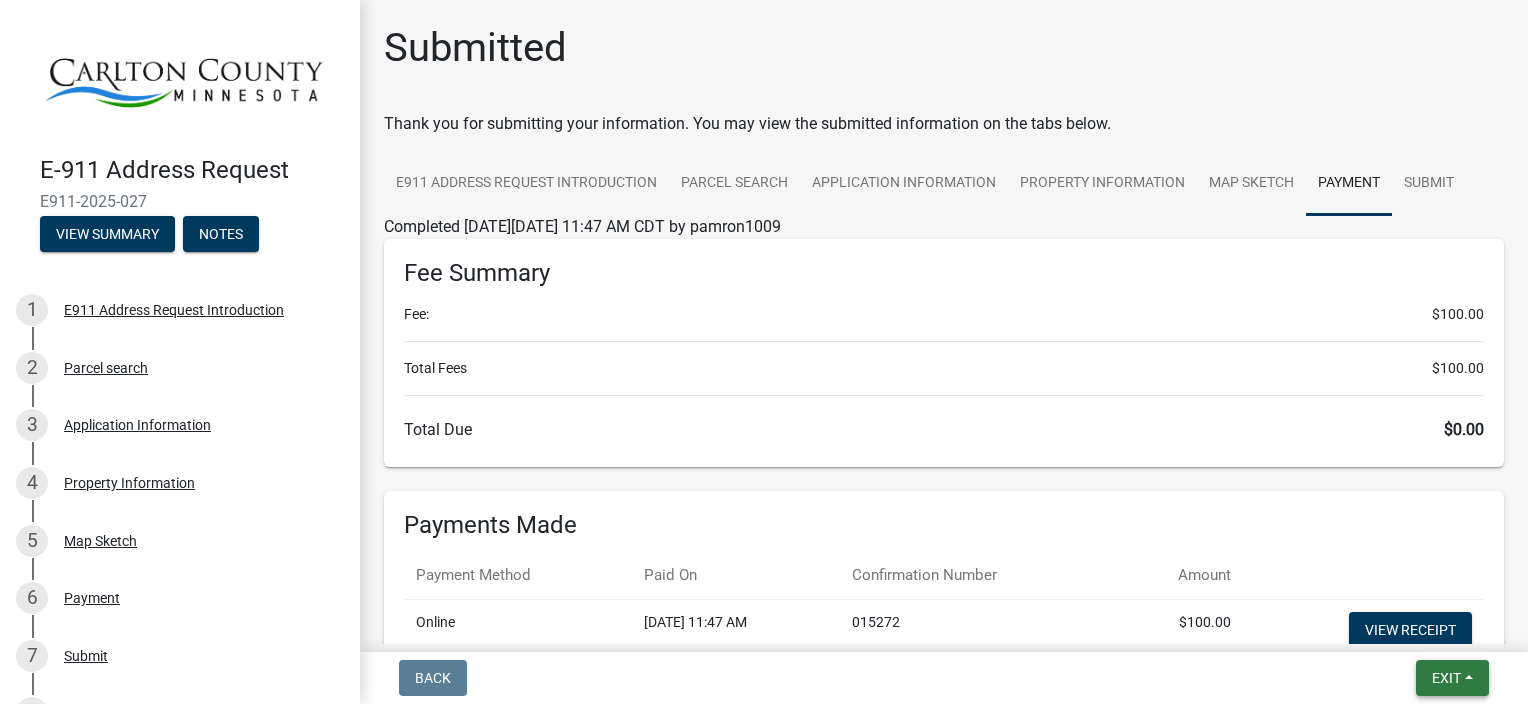 click on "Exit" at bounding box center [1446, 678] 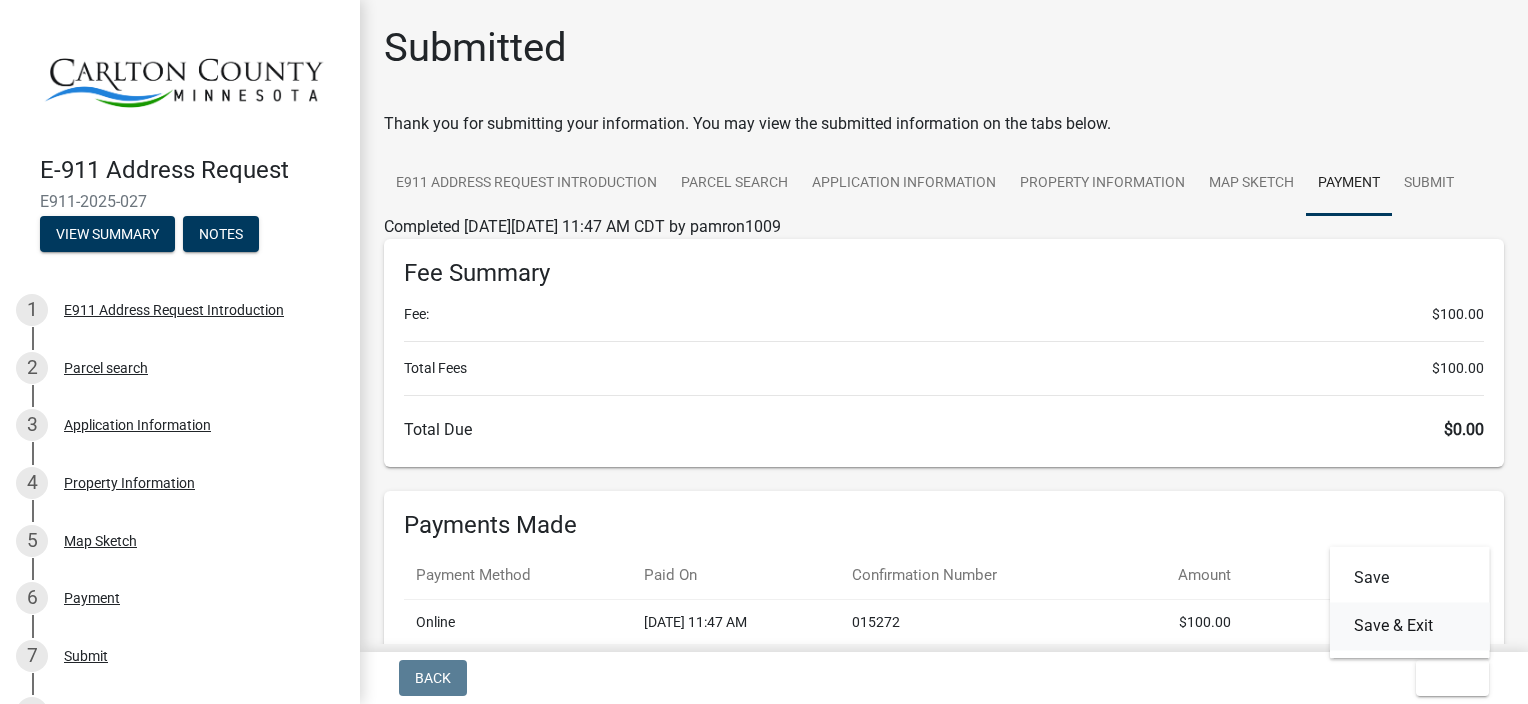 click on "Save & Exit" at bounding box center [1410, 626] 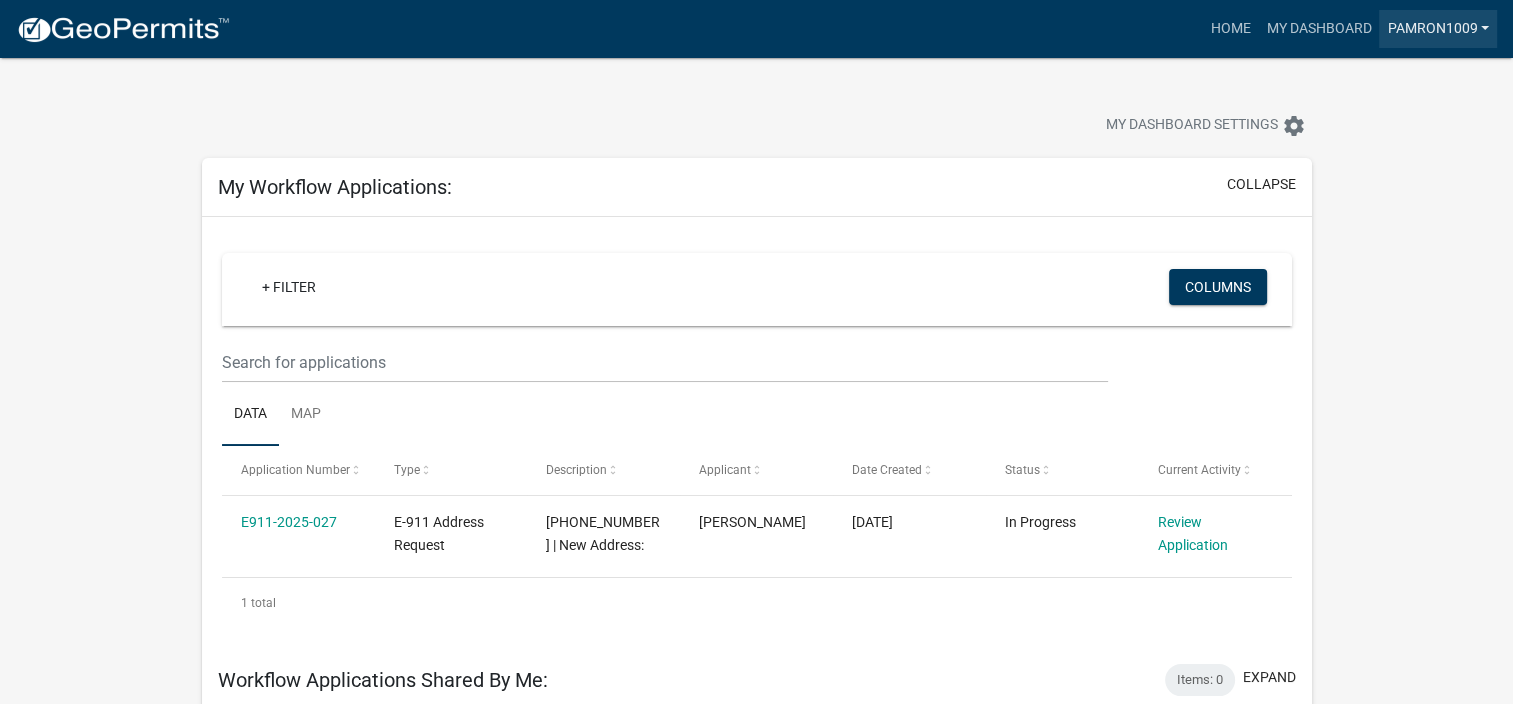 click on "pamron1009" at bounding box center (1438, 29) 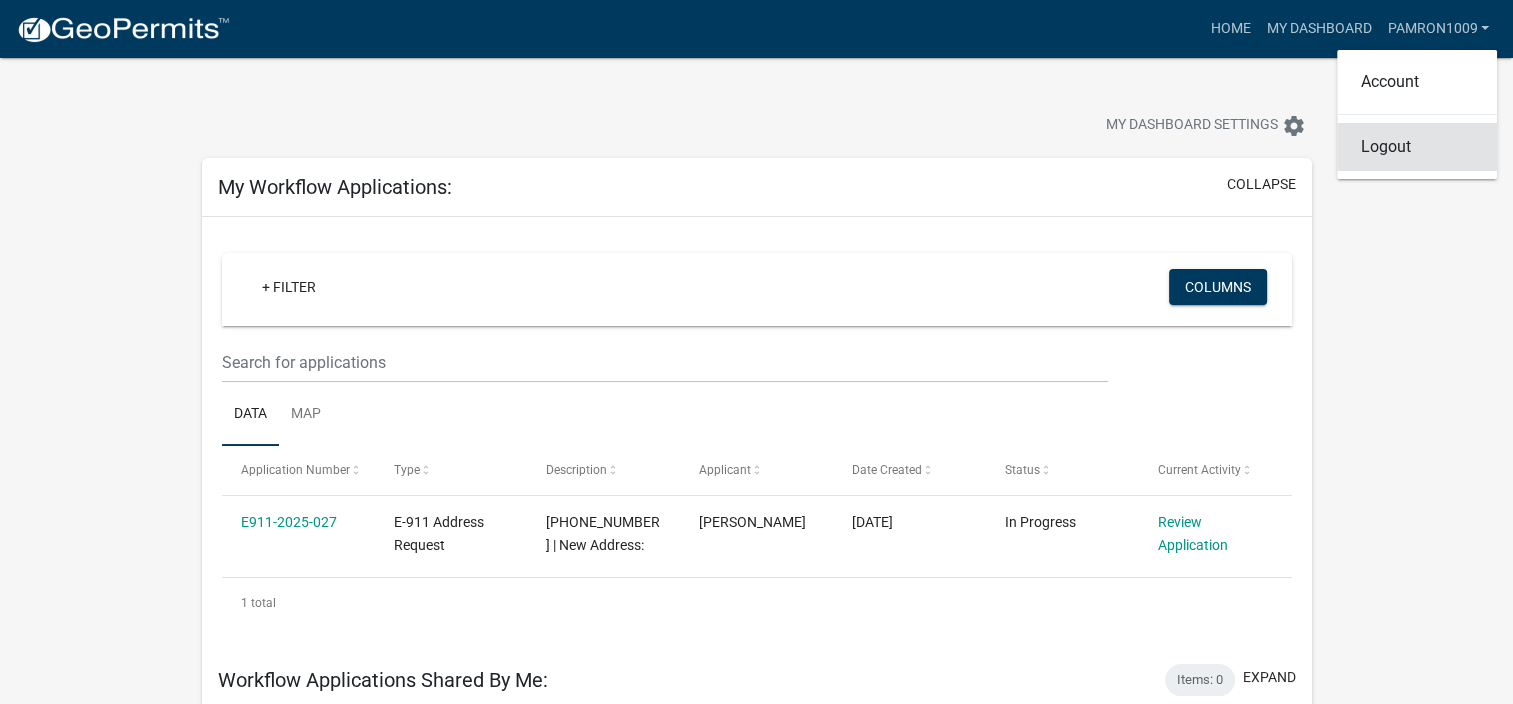 click on "Logout" at bounding box center [1417, 147] 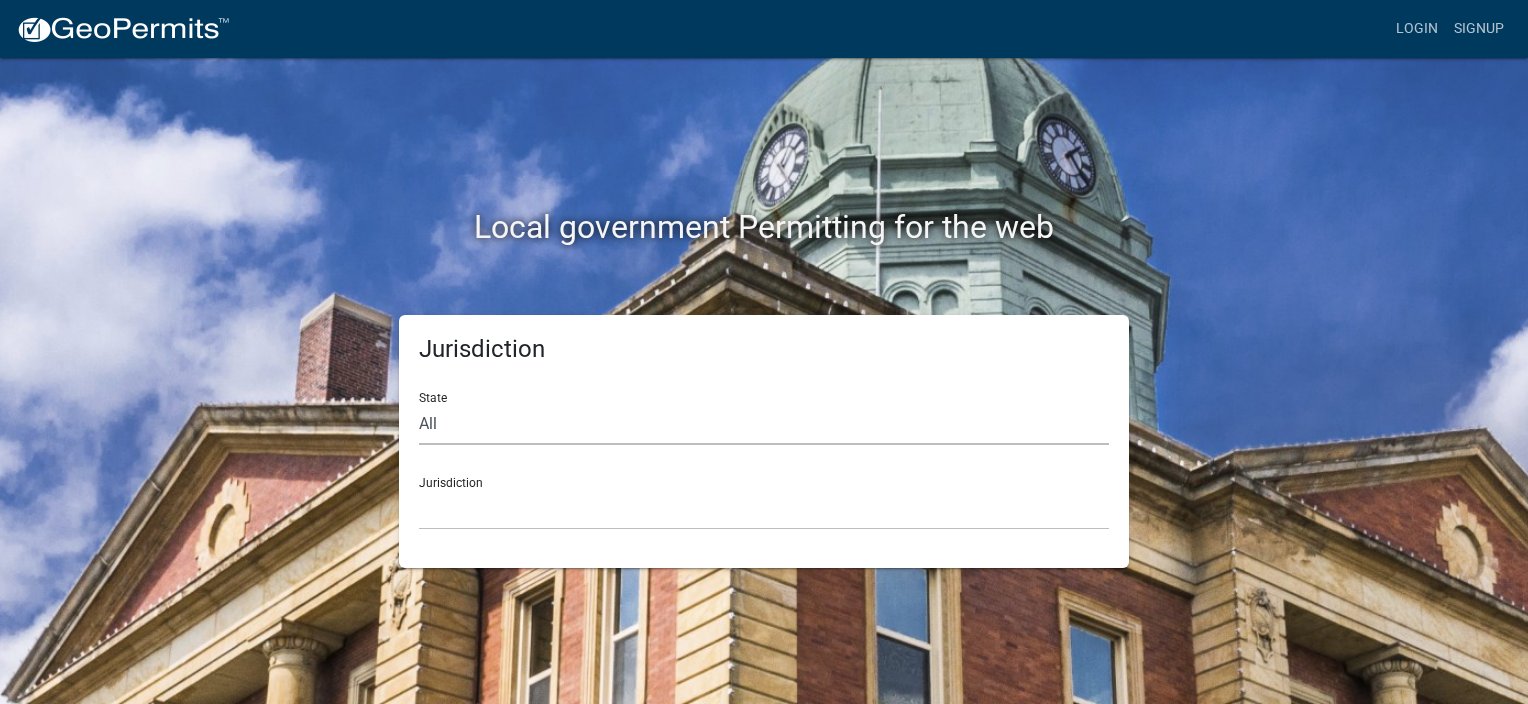 click on "All  [US_STATE]   [US_STATE]   [US_STATE]   [US_STATE]   [US_STATE]   [US_STATE]   [US_STATE]   [US_STATE]   [US_STATE]" 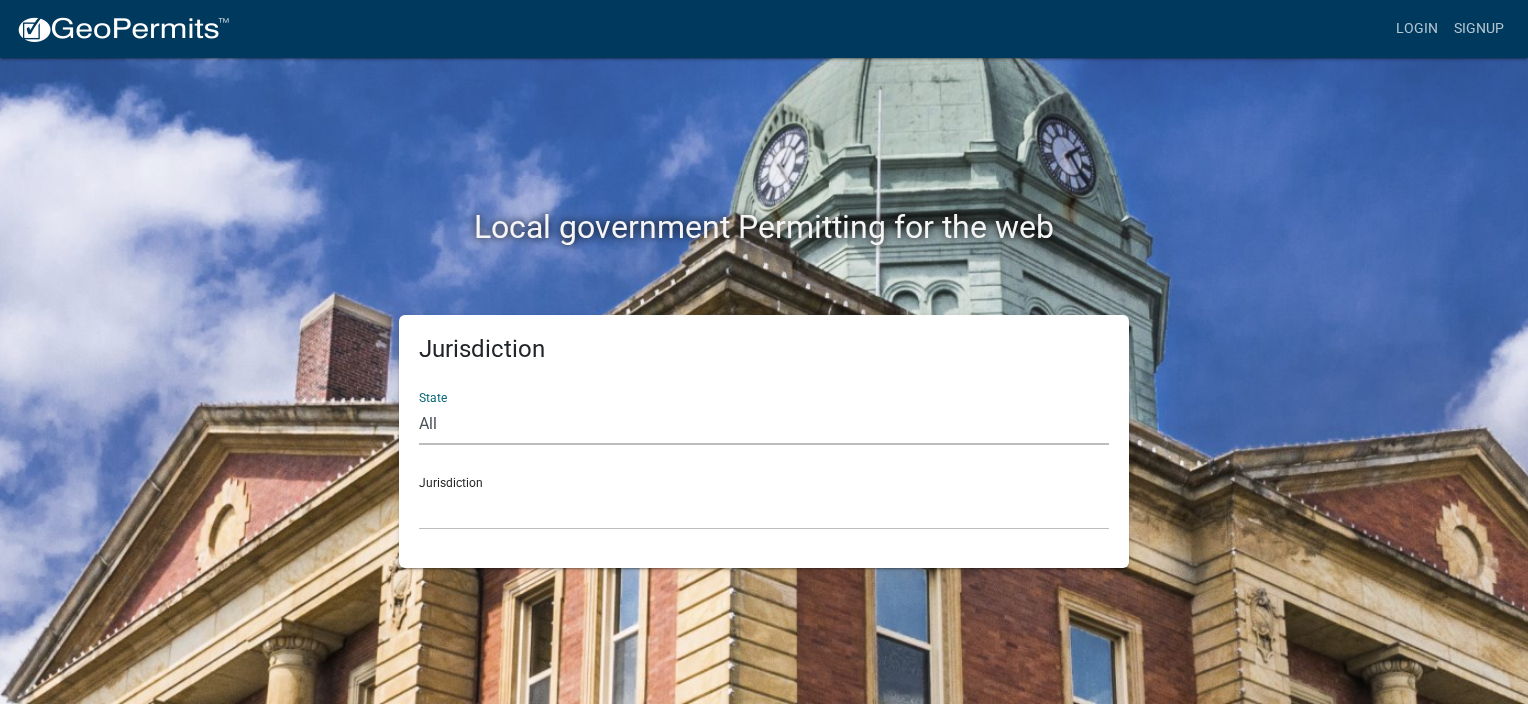 click on "Local government Permitting for the web" 